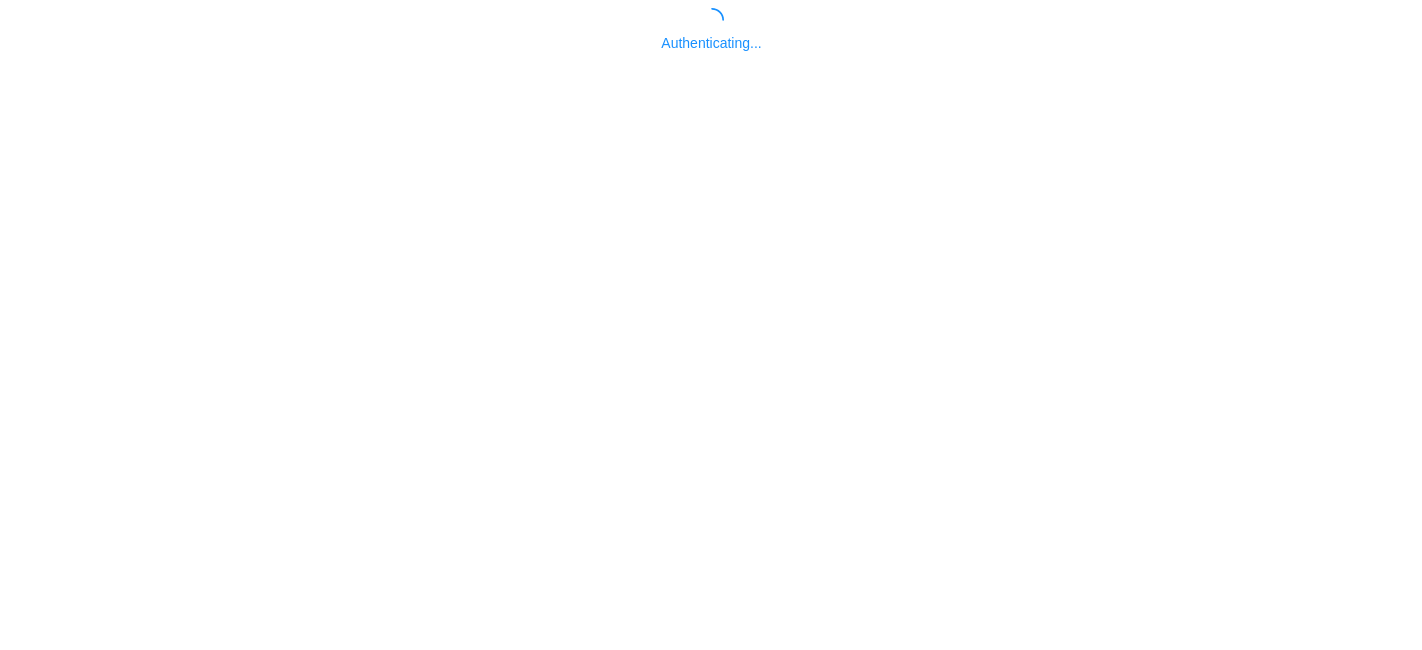 scroll, scrollTop: 0, scrollLeft: 0, axis: both 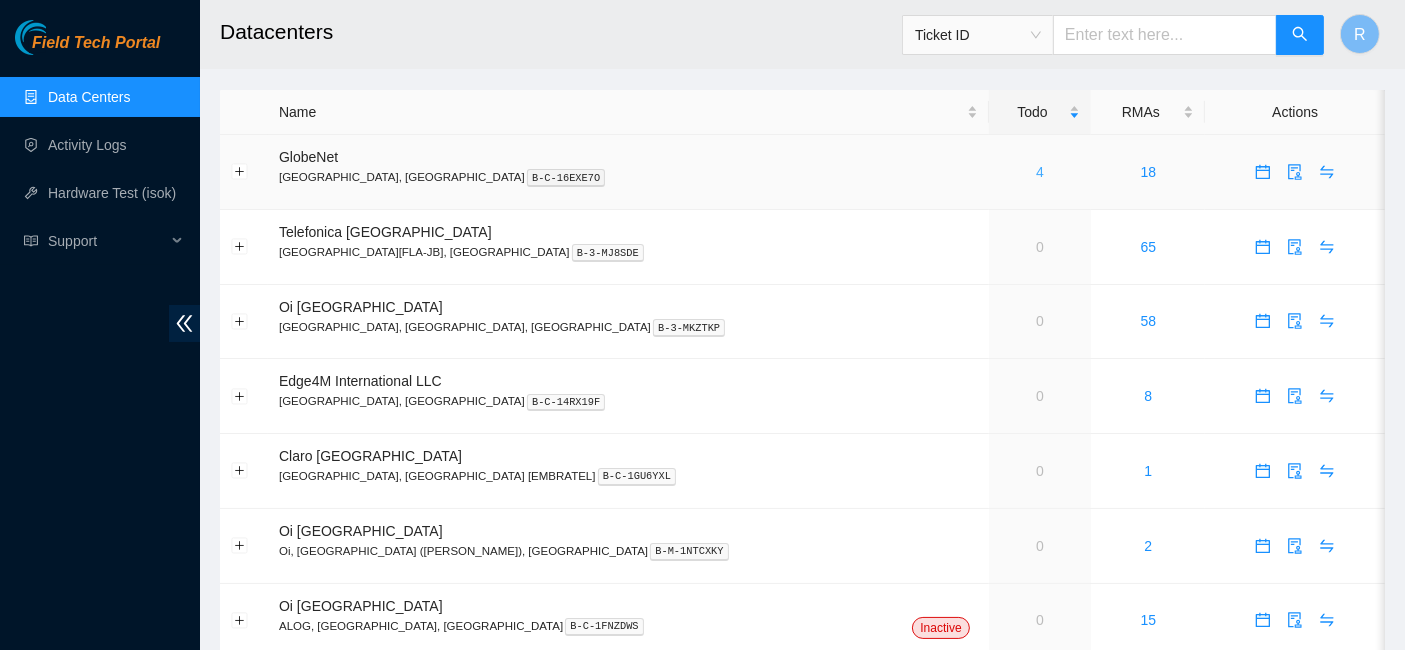 click on "4" at bounding box center (1040, 172) 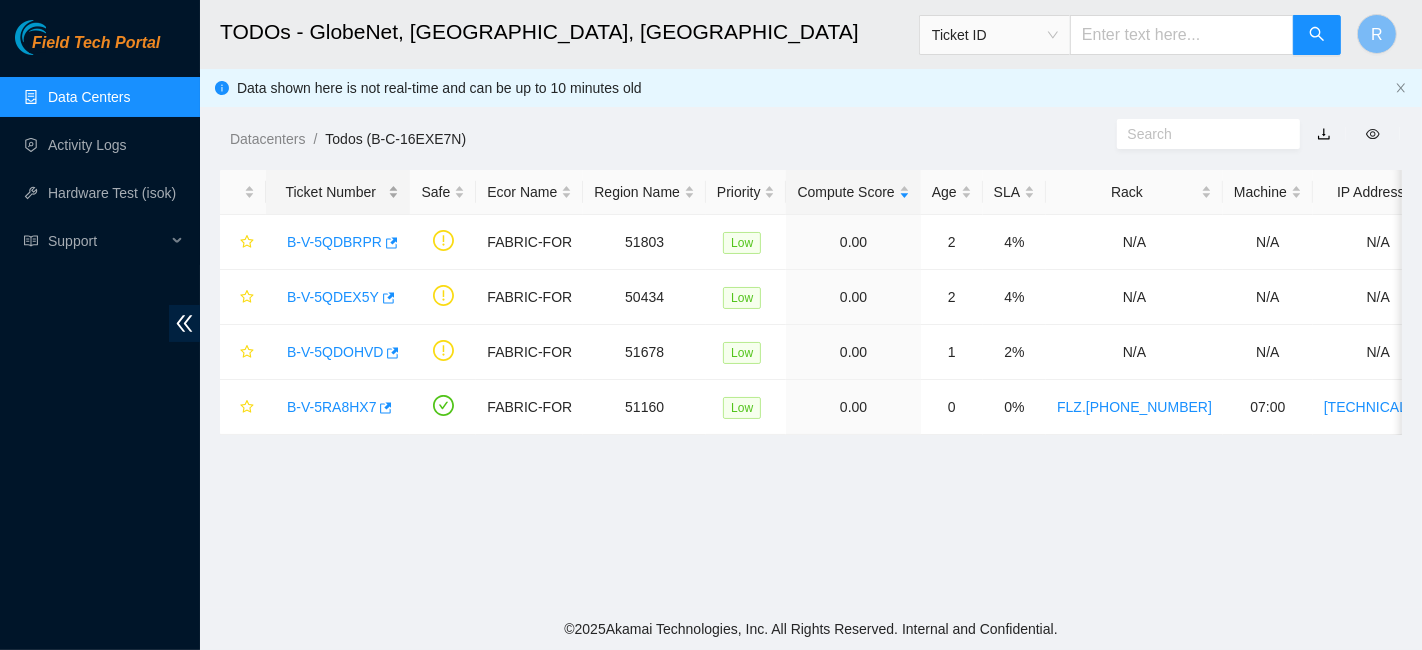 click on "Ticket Number" at bounding box center [338, 192] 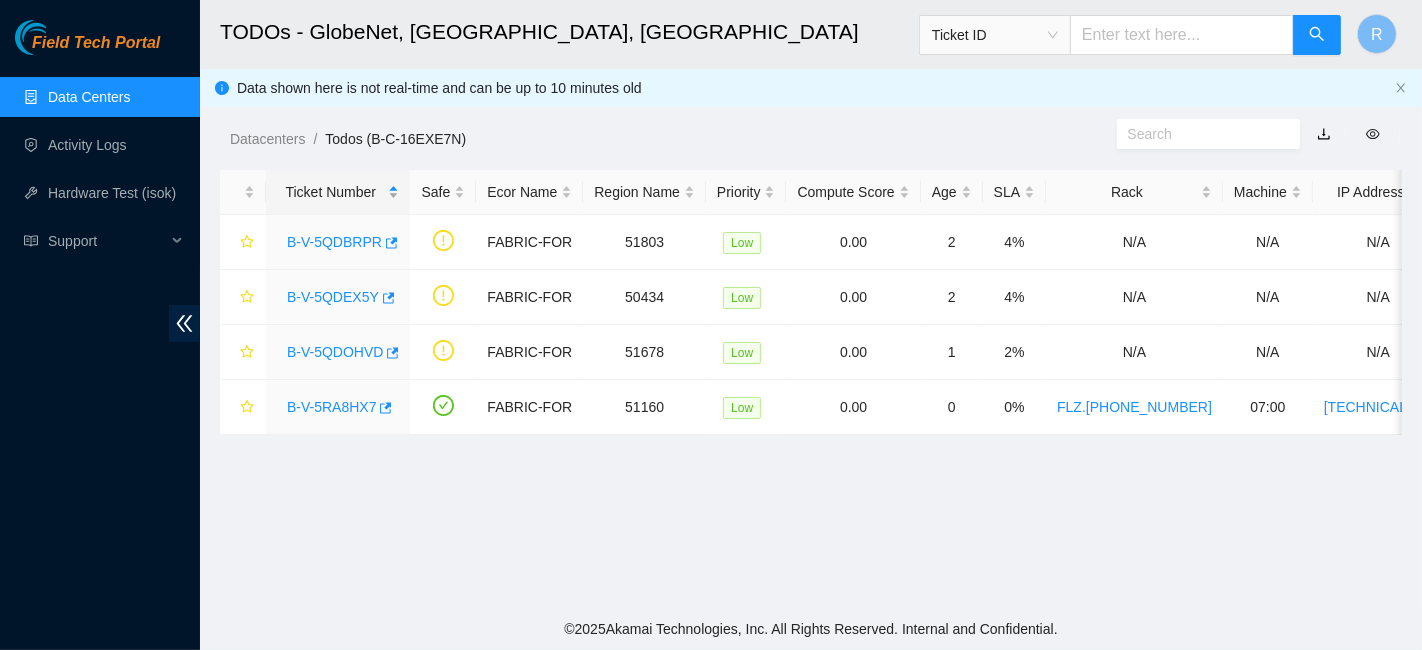 click on "Ticket Number" at bounding box center (338, 192) 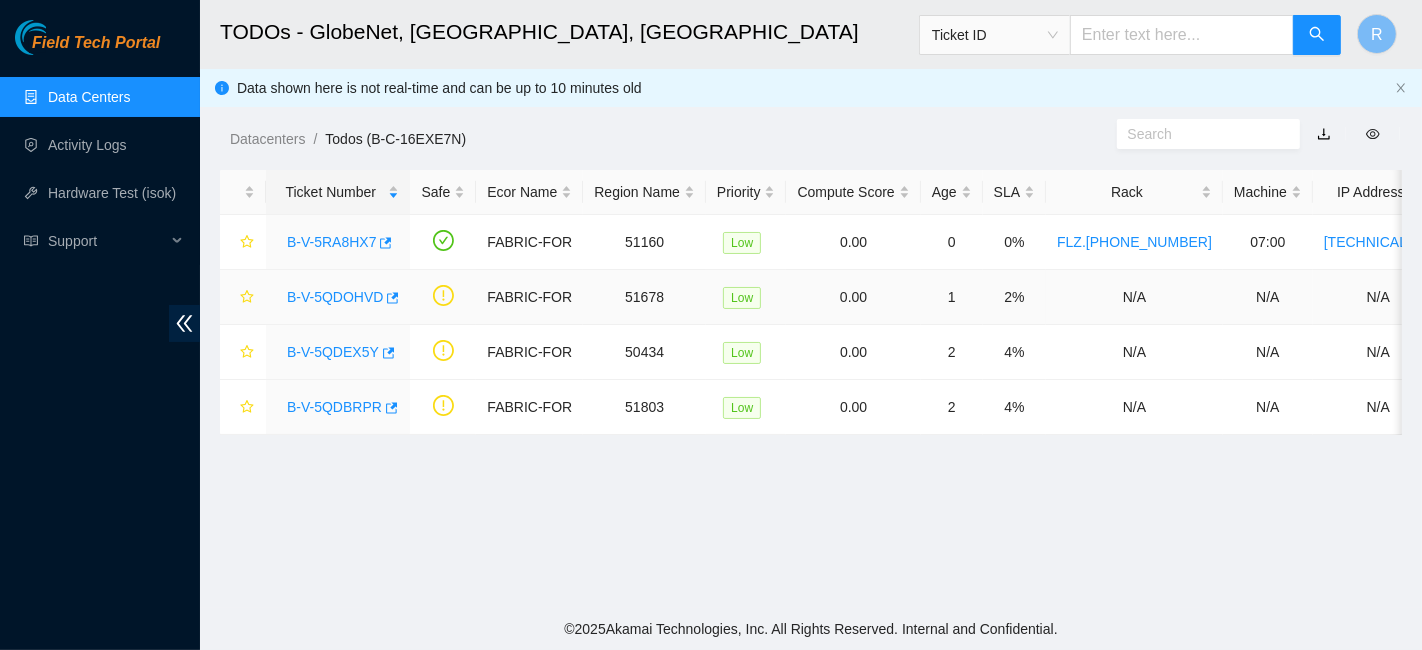 click on "B-V-5QDOHVD" at bounding box center (335, 297) 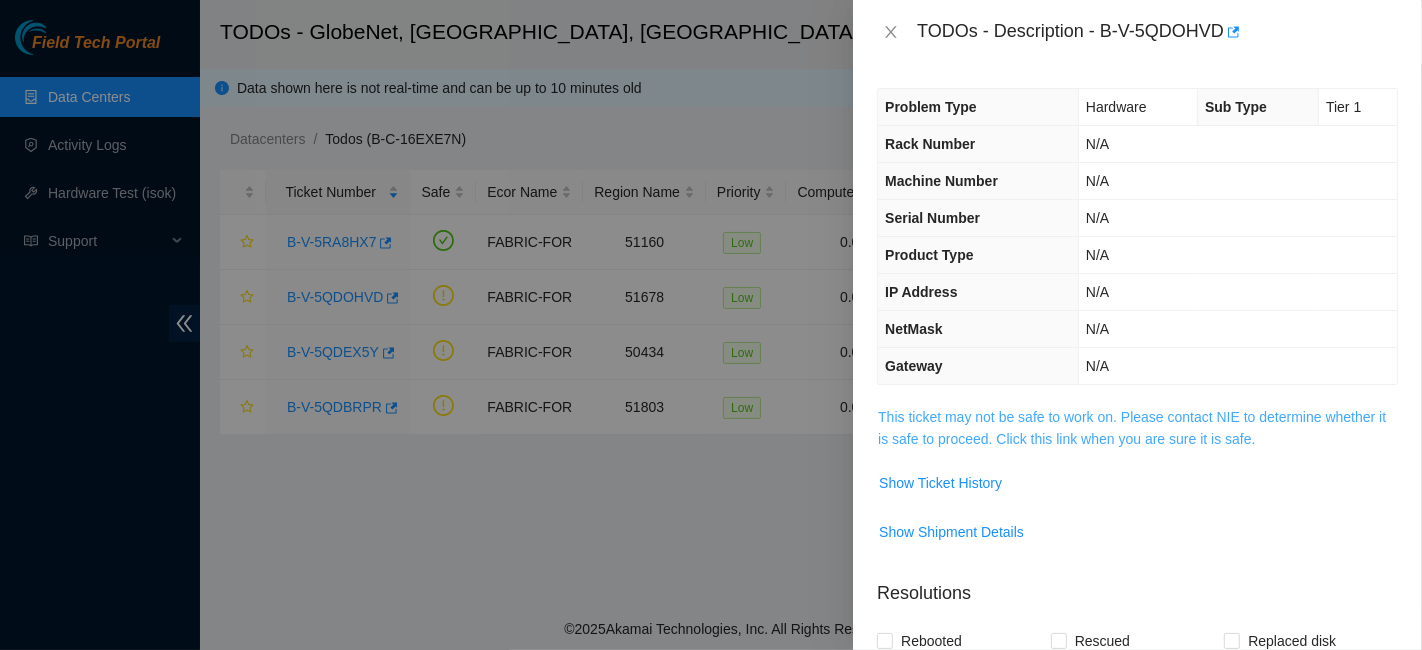 click on "This ticket may not be safe to work on. Please contact NIE to determine whether it is safe to proceed. Click this link when you are sure it is safe." at bounding box center [1132, 428] 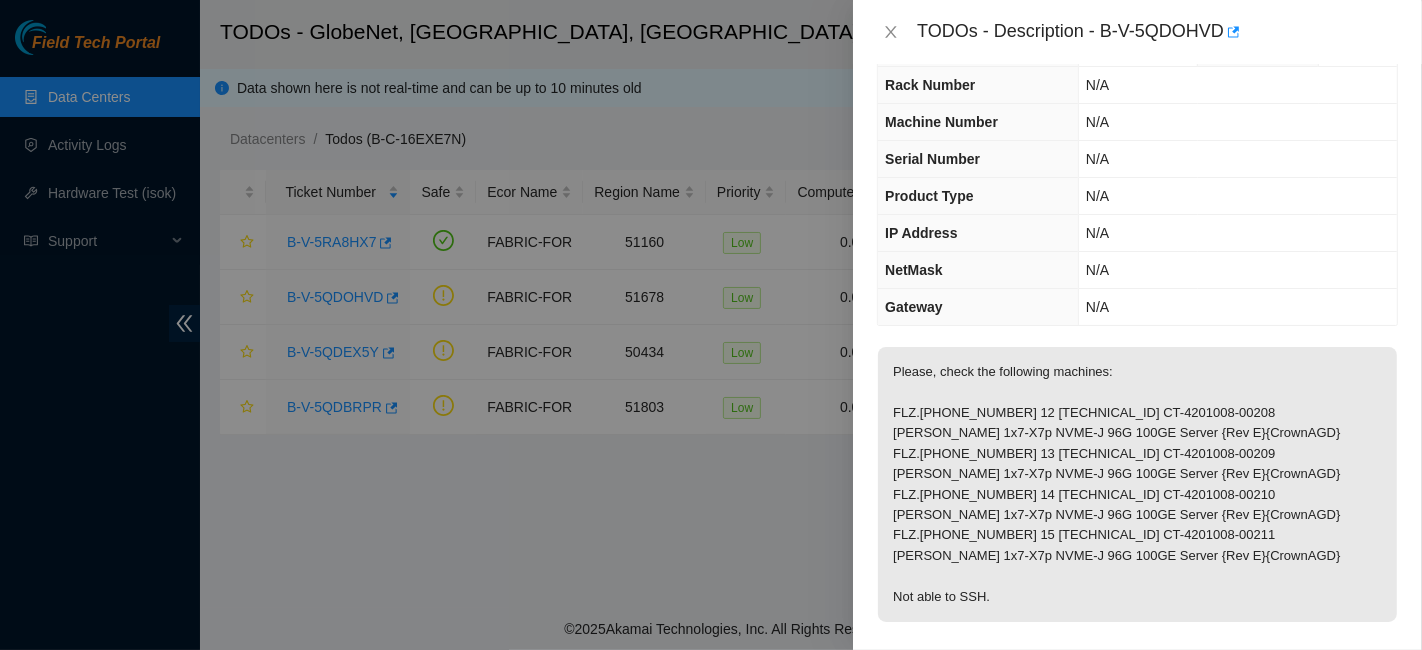 scroll, scrollTop: 60, scrollLeft: 0, axis: vertical 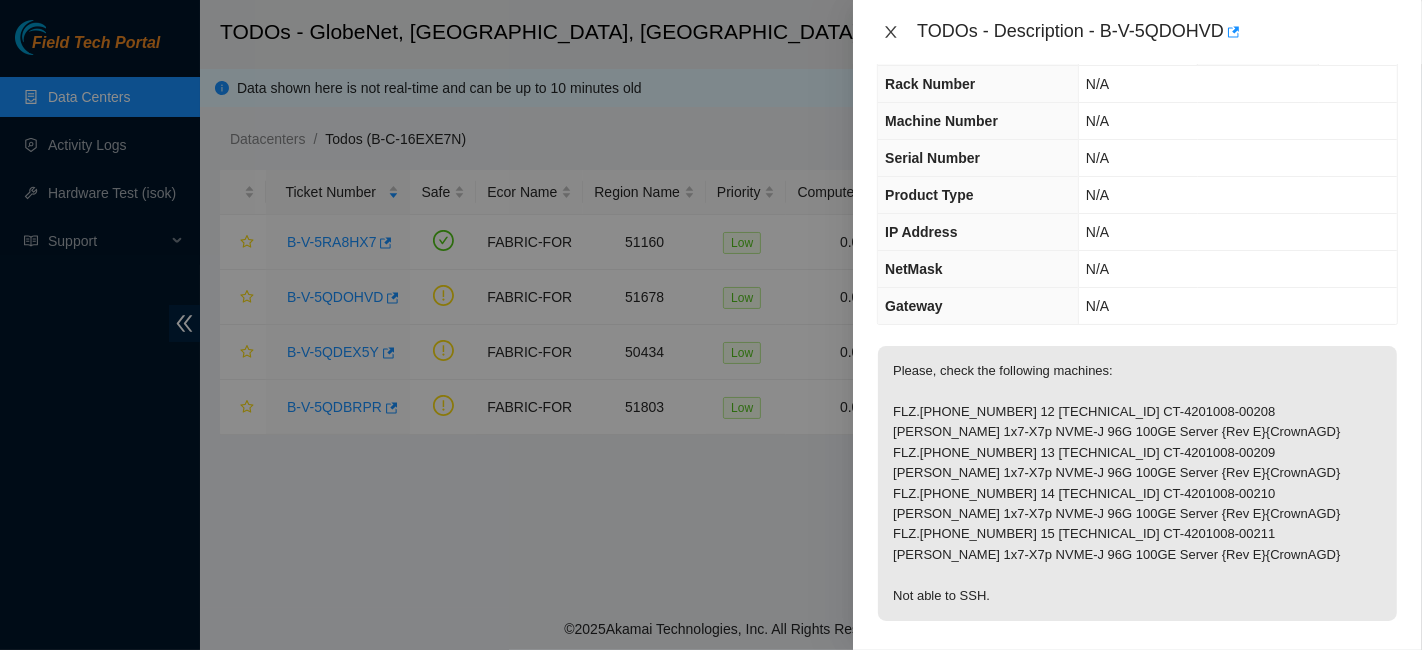 click 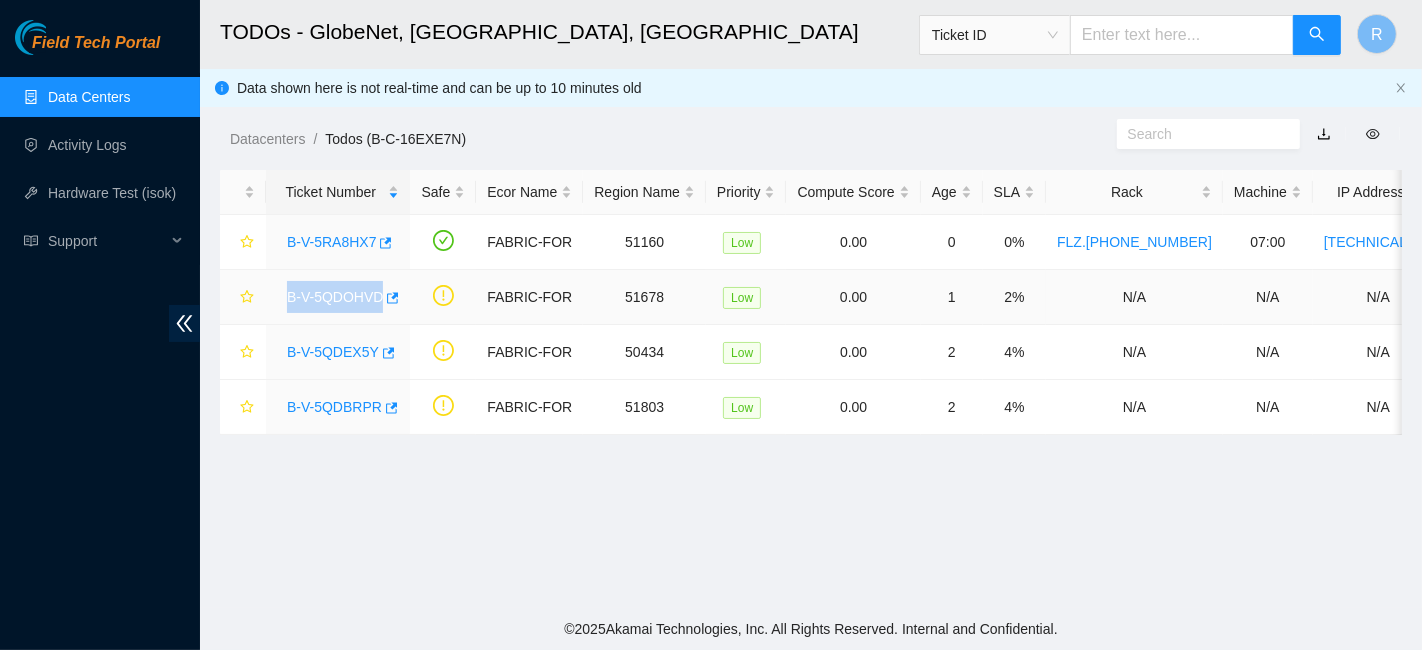 drag, startPoint x: 284, startPoint y: 299, endPoint x: 379, endPoint y: 301, distance: 95.02105 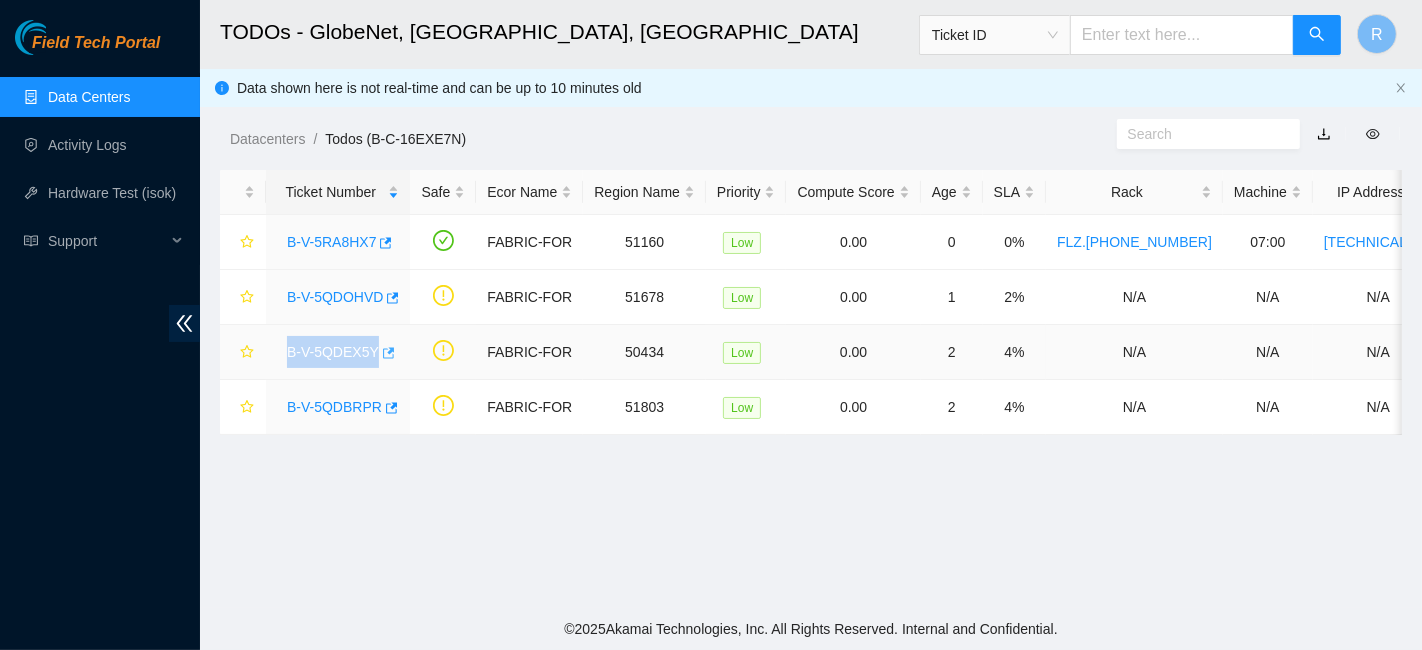 drag, startPoint x: 274, startPoint y: 347, endPoint x: 372, endPoint y: 361, distance: 98.99495 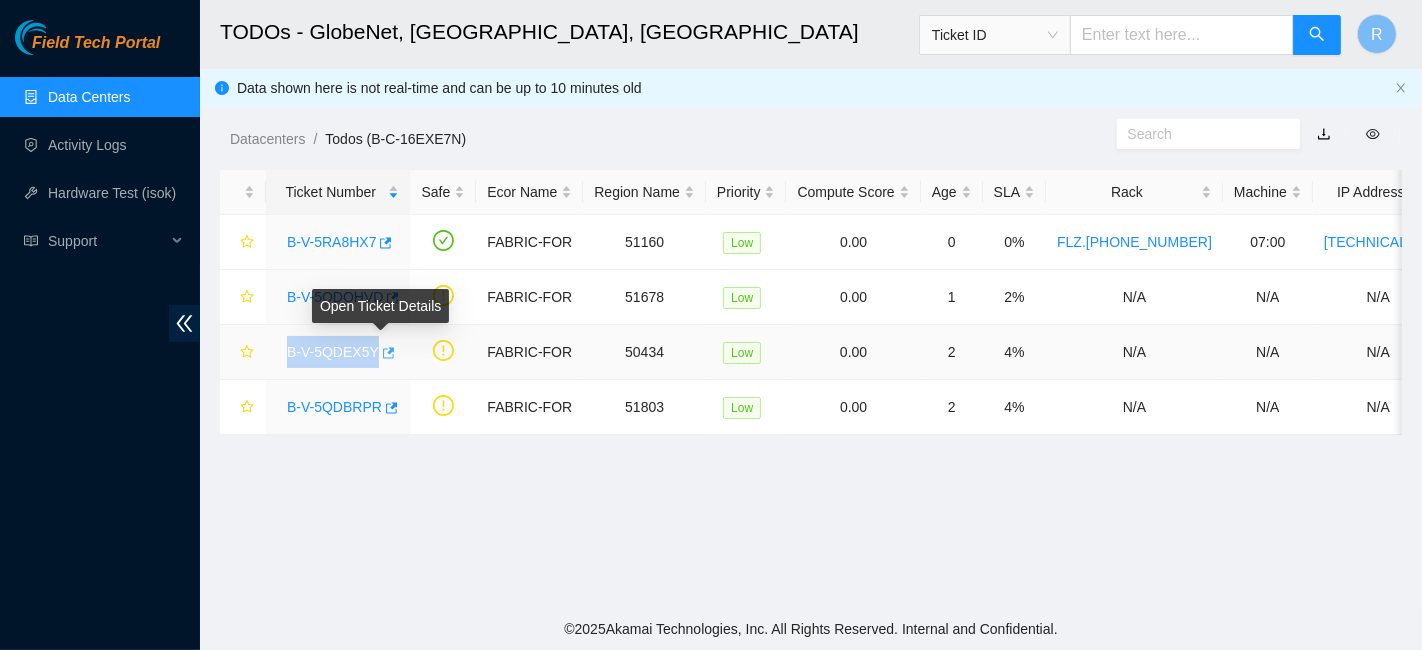 copy on "B-V-5QDEX5Y" 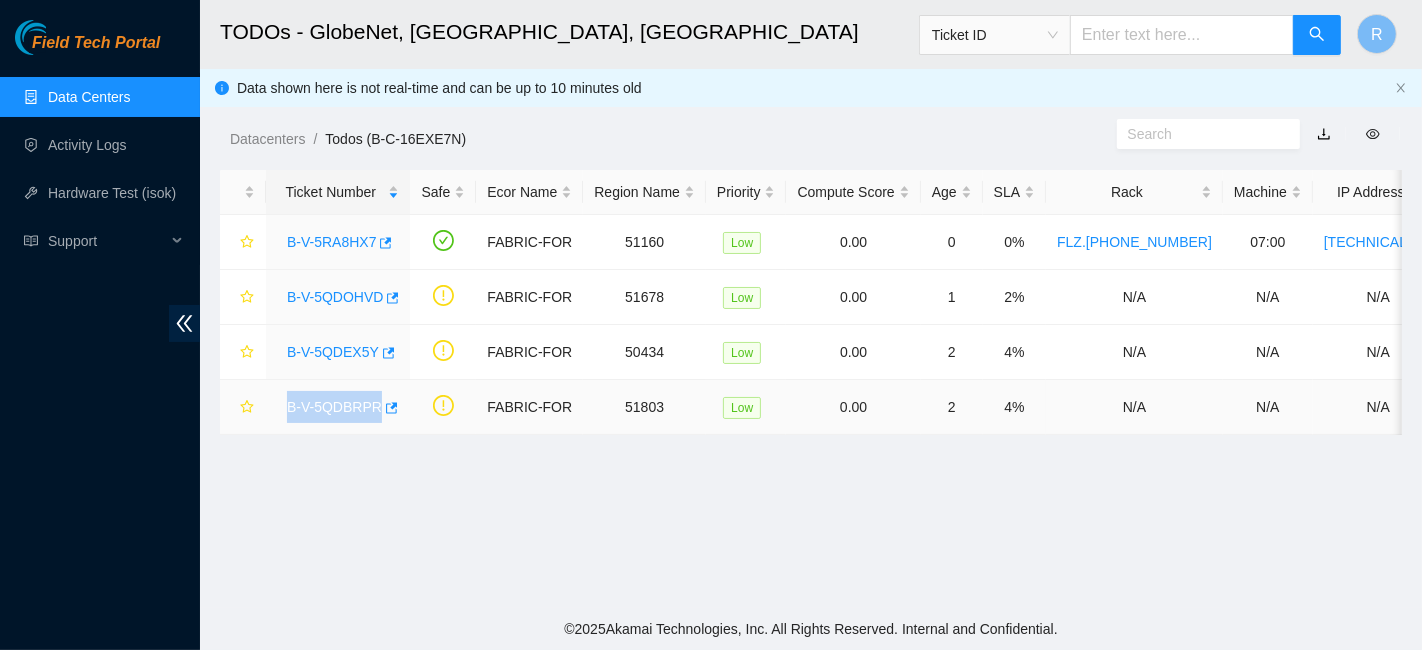 drag, startPoint x: 272, startPoint y: 412, endPoint x: 373, endPoint y: 415, distance: 101.04455 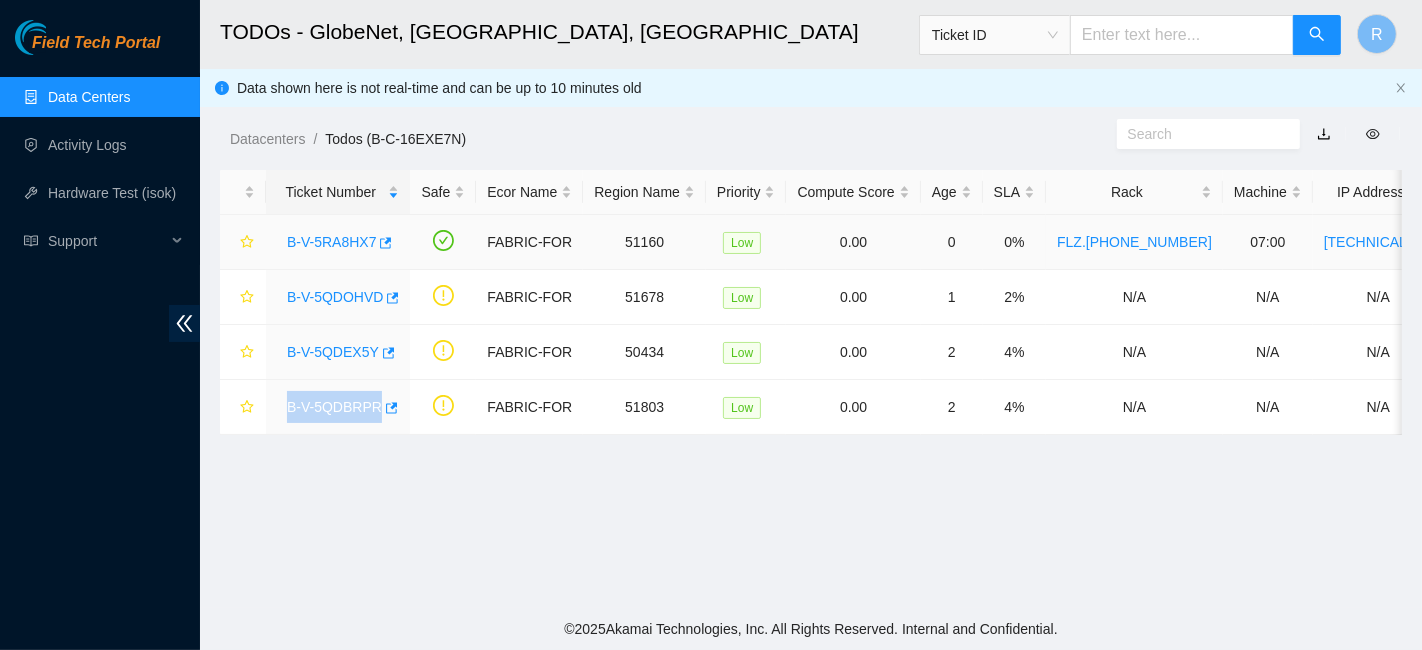 click on "B-V-5RA8HX7" at bounding box center (331, 242) 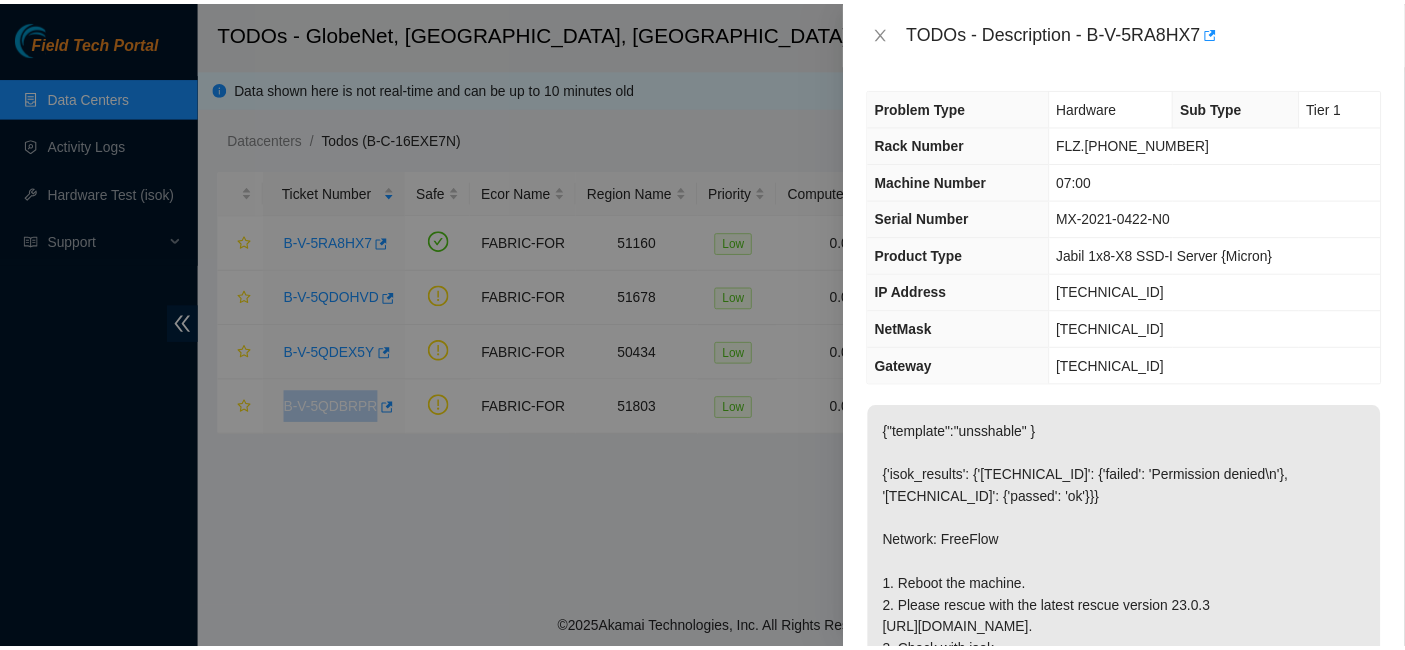 scroll, scrollTop: 0, scrollLeft: 0, axis: both 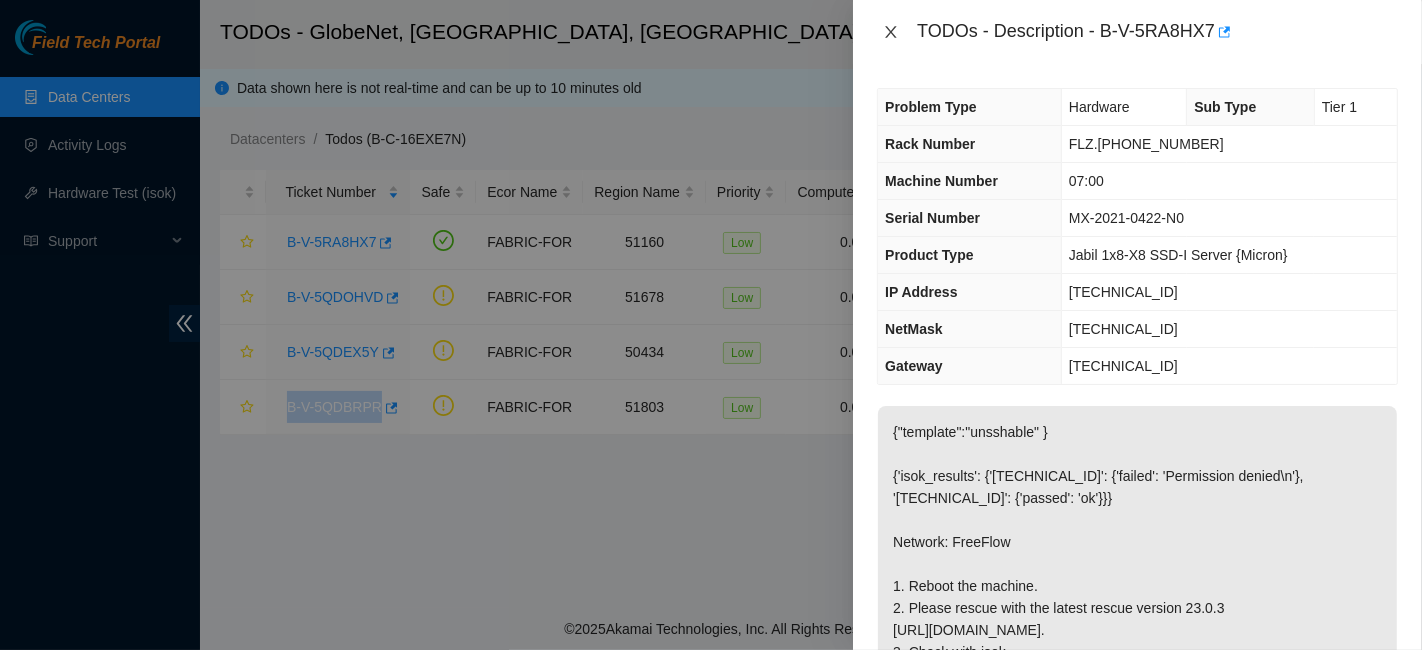 click 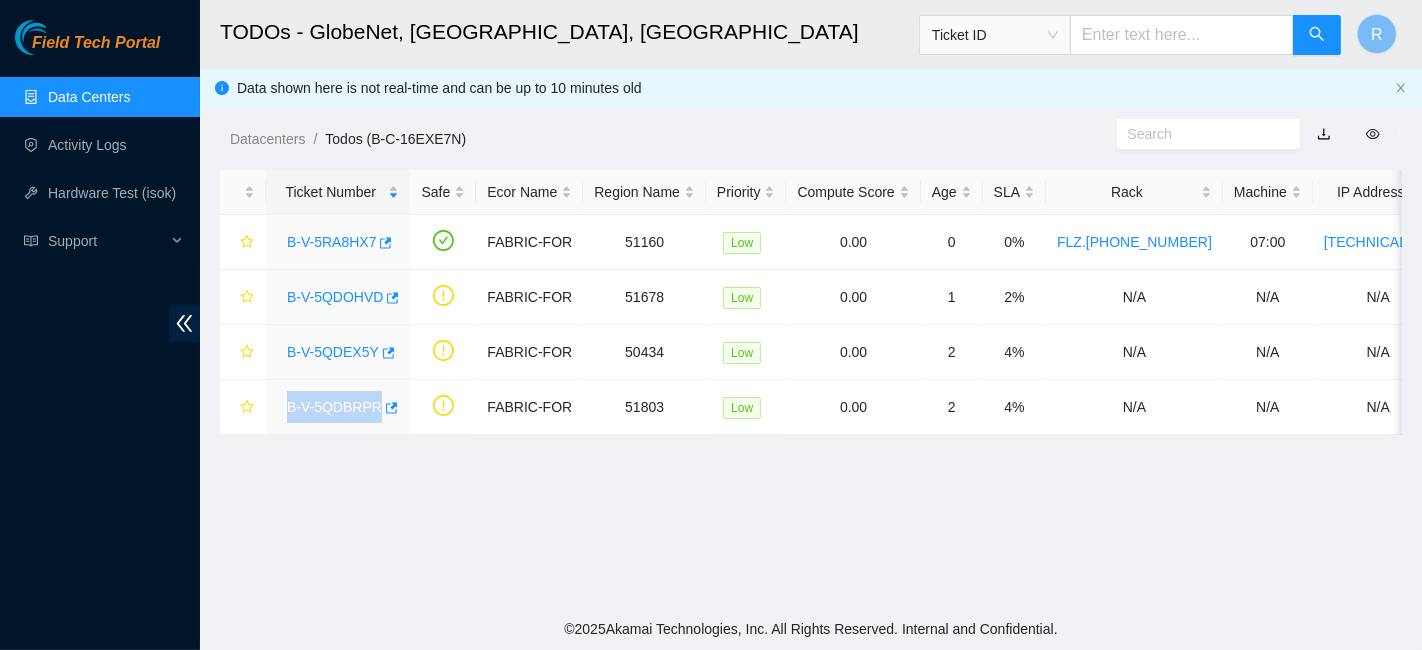 type 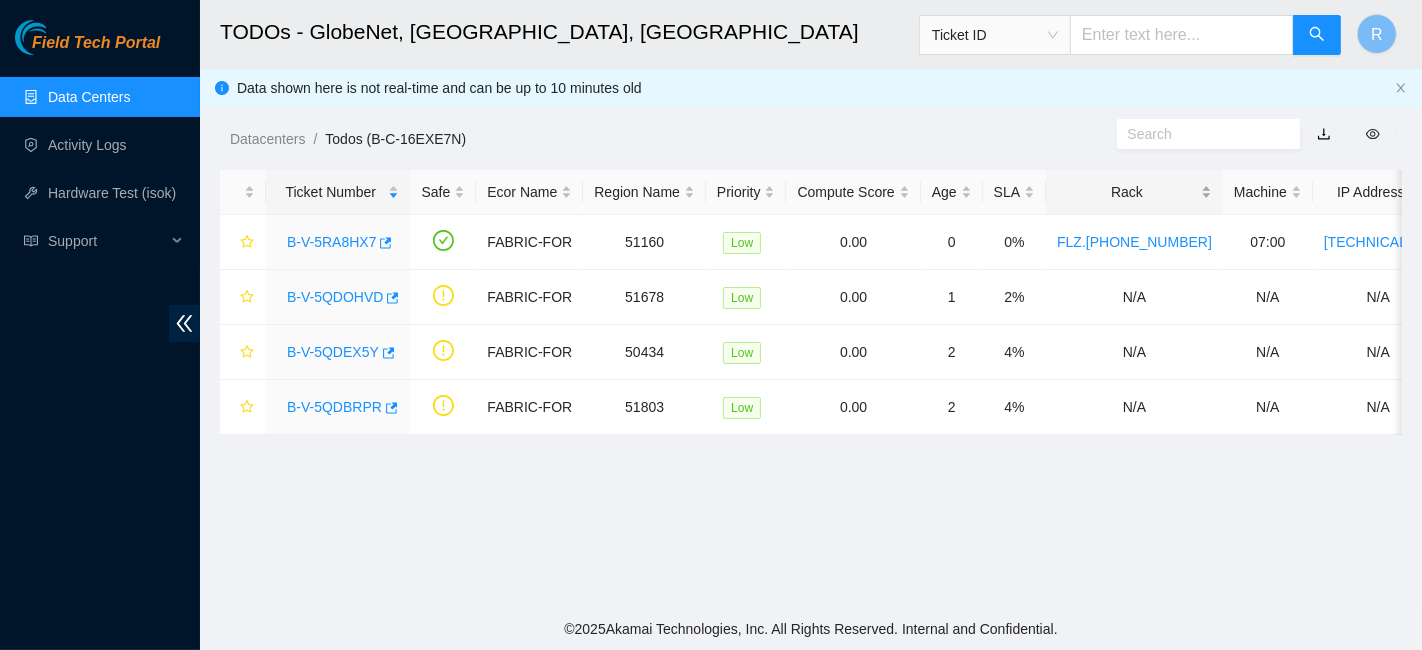 click on "Rack" at bounding box center [1134, 192] 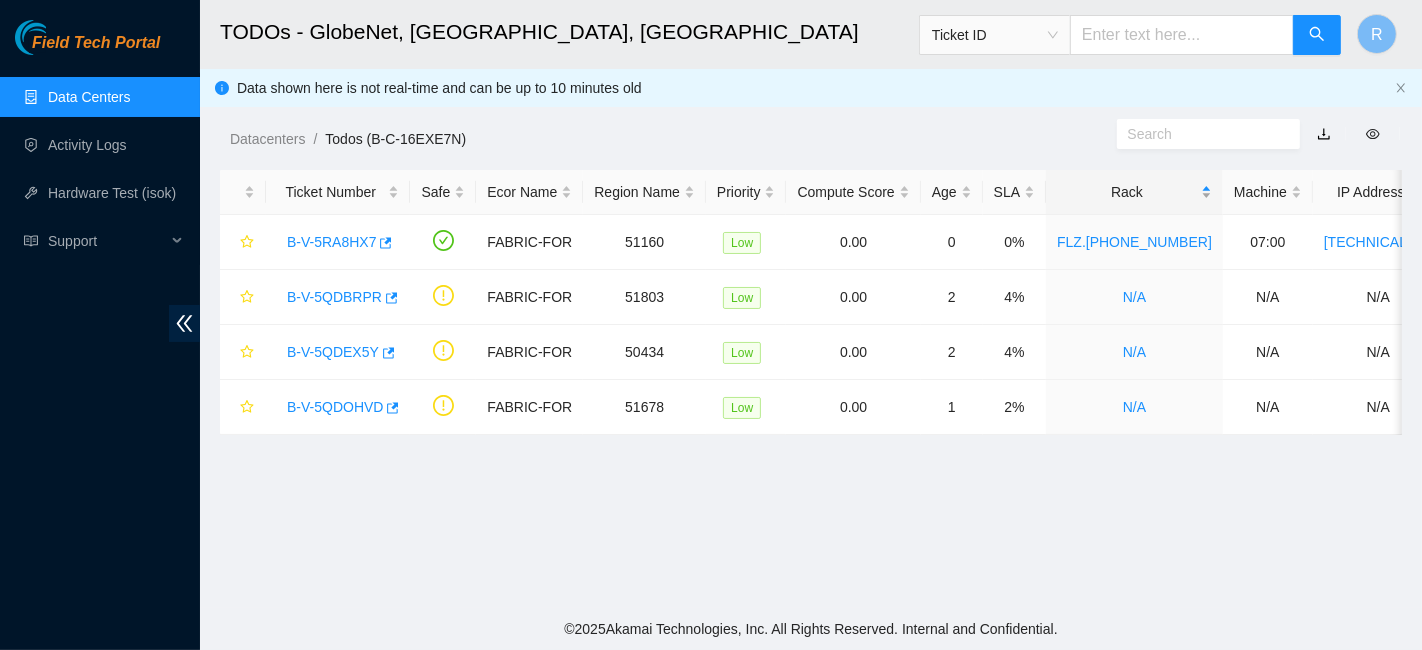 click on "Rack" at bounding box center [1134, 192] 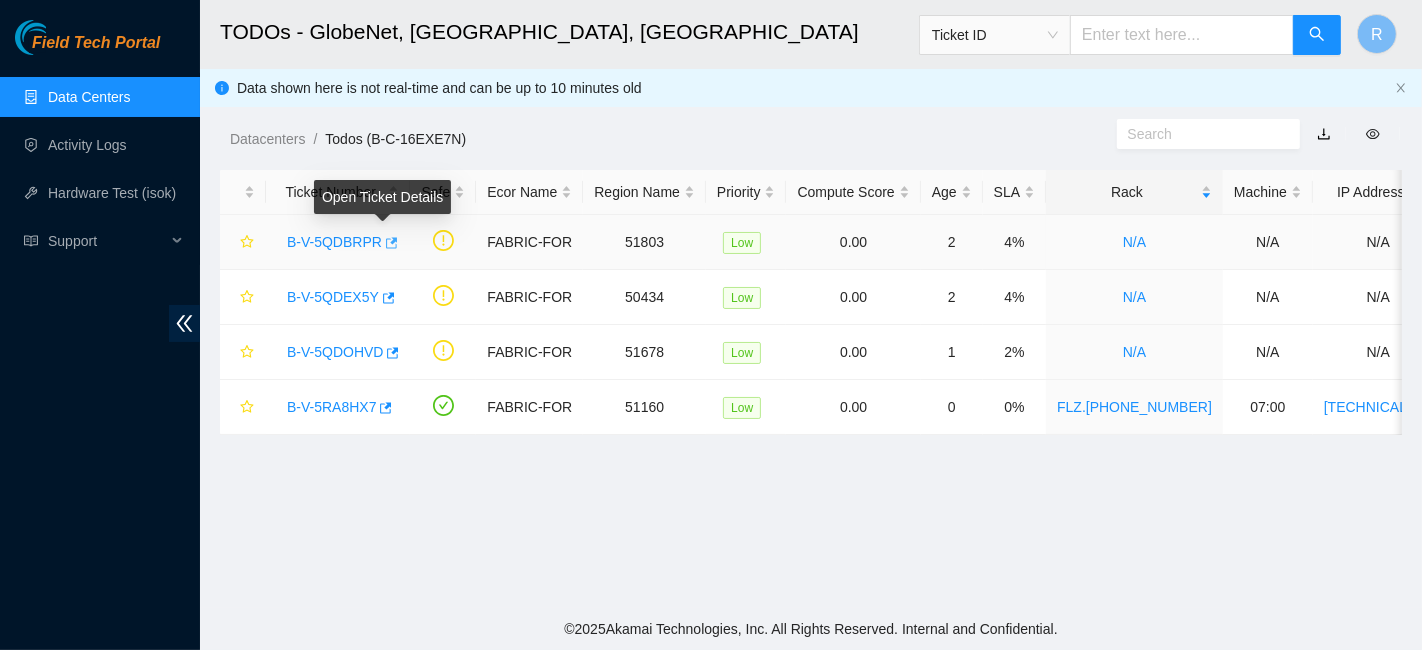 click 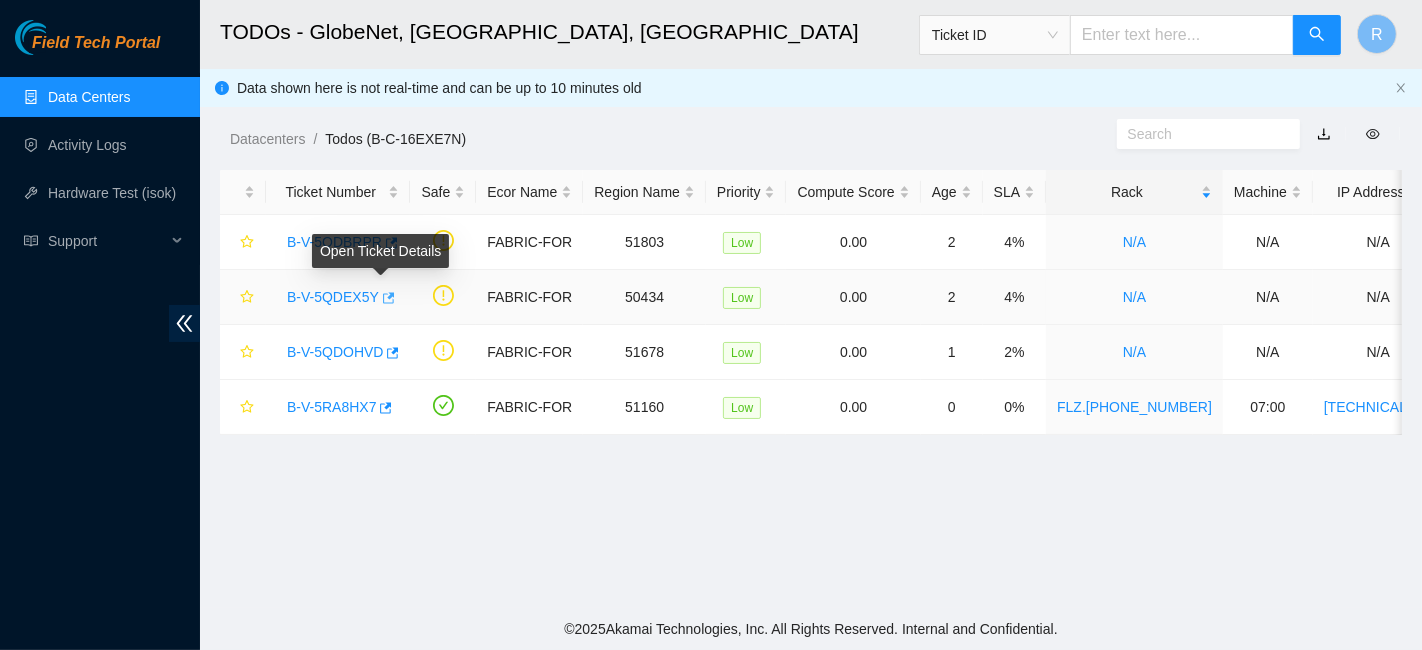 click at bounding box center [387, 298] 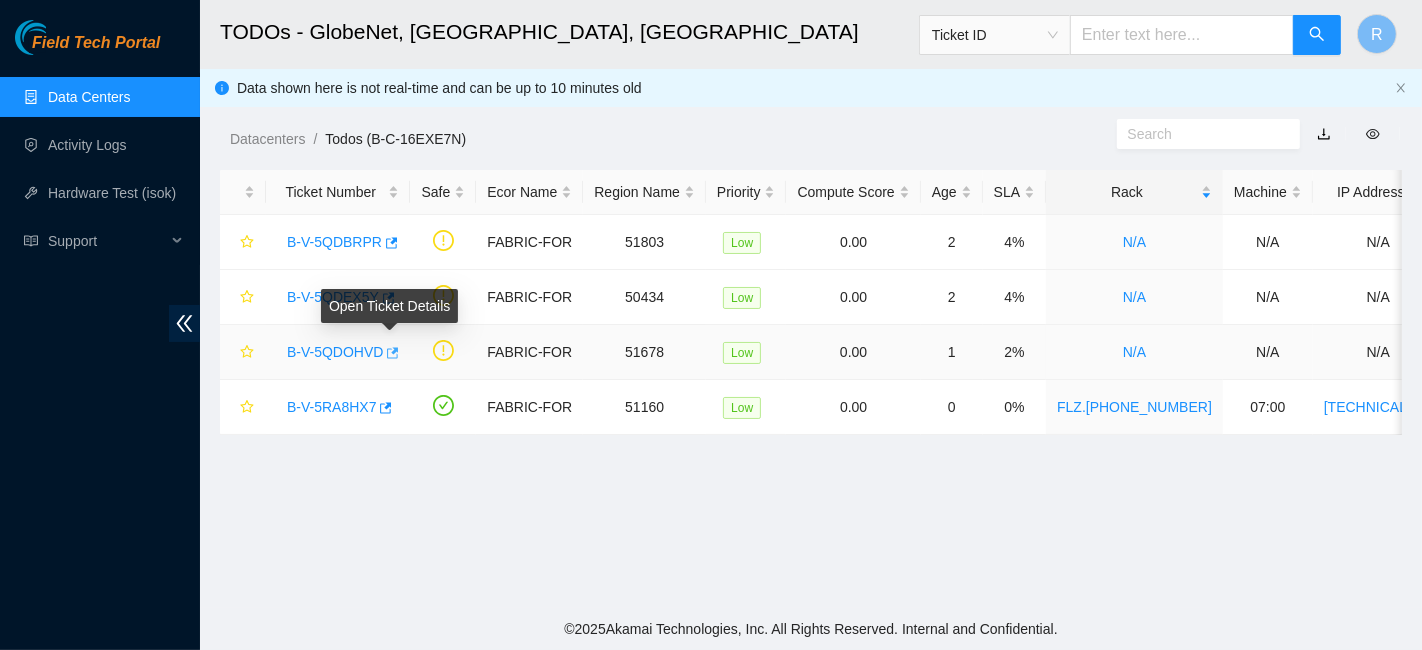 click 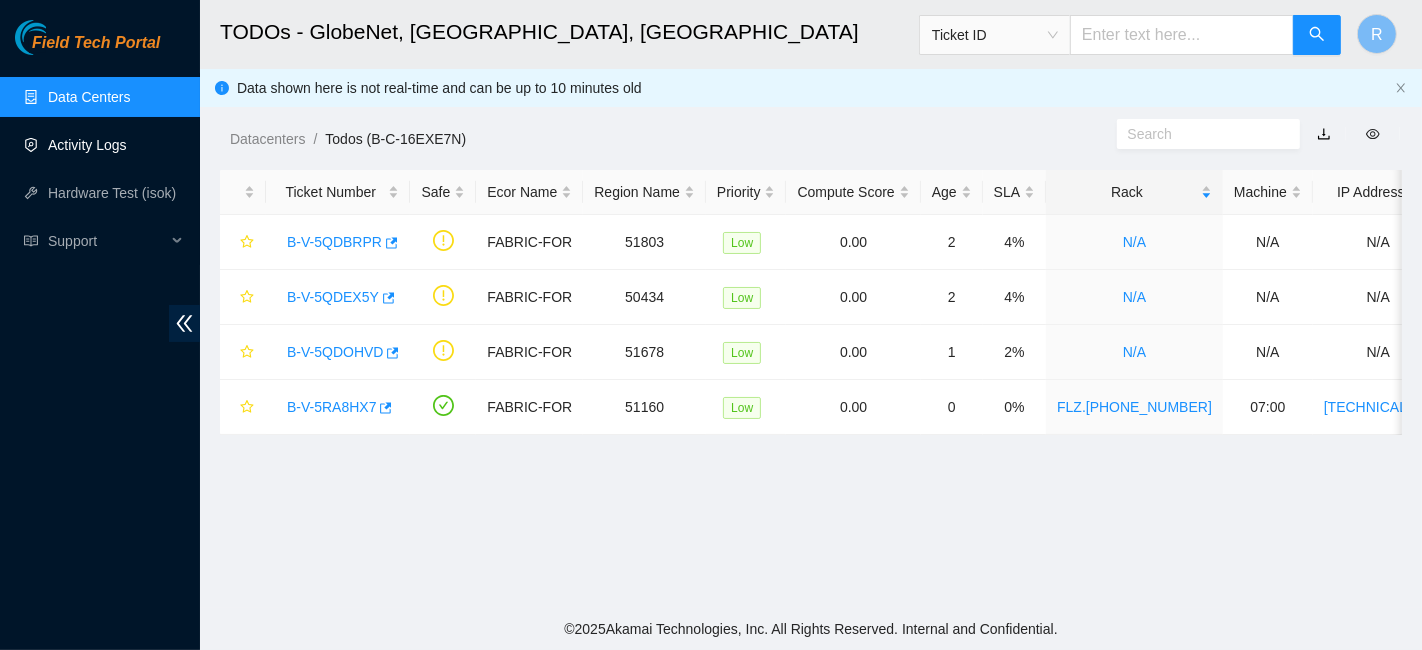 click on "Activity Logs" at bounding box center (87, 145) 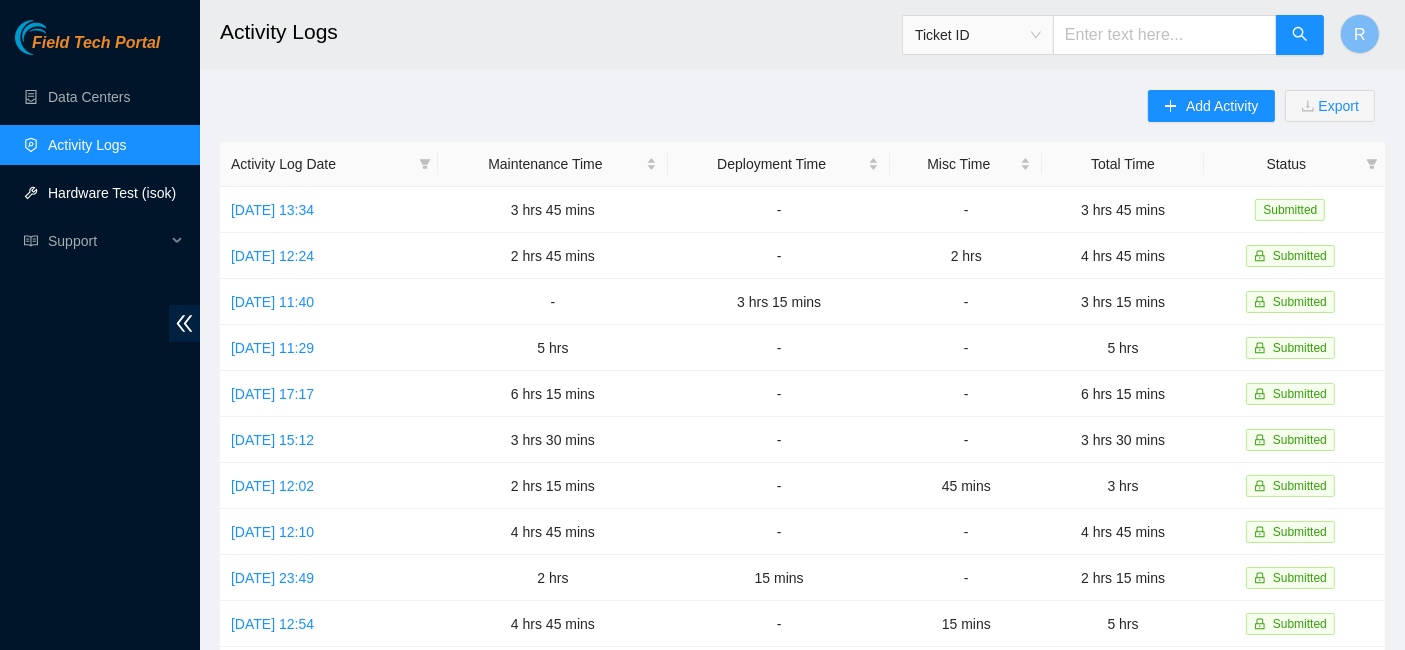 click on "Hardware Test (isok)" at bounding box center [112, 193] 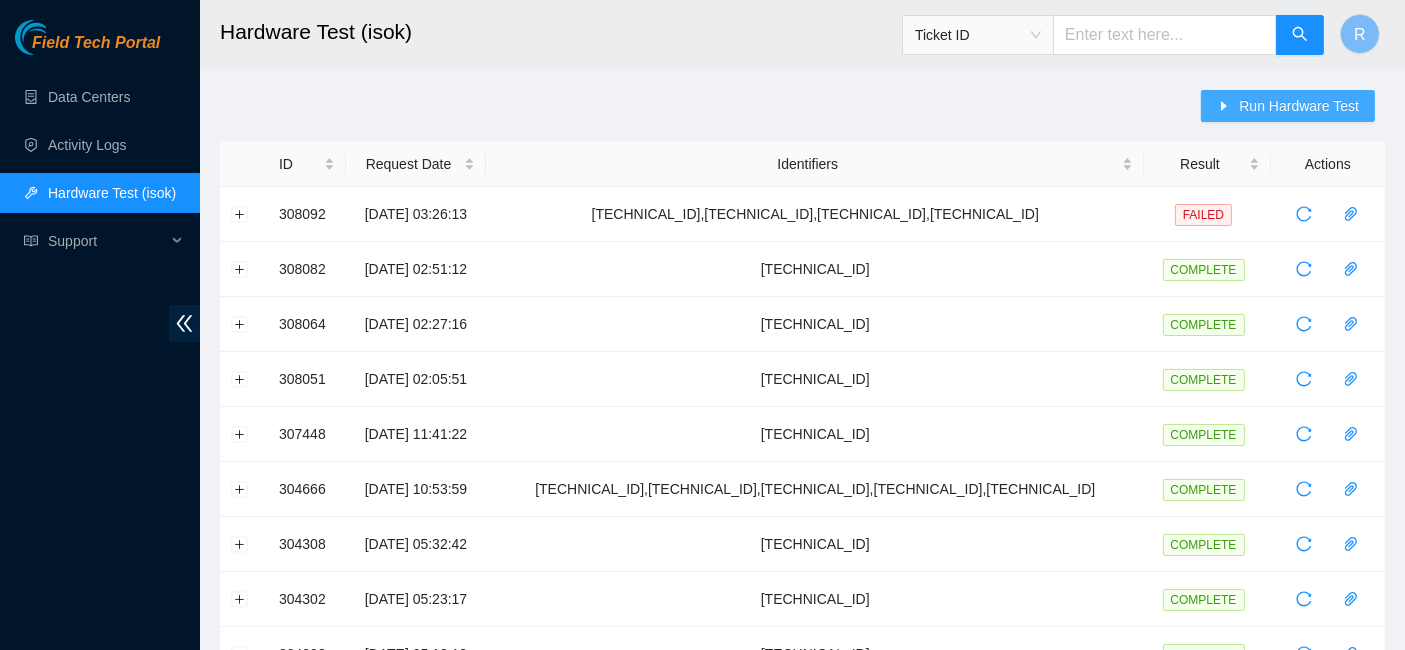 click on "Run Hardware Test" at bounding box center (1299, 106) 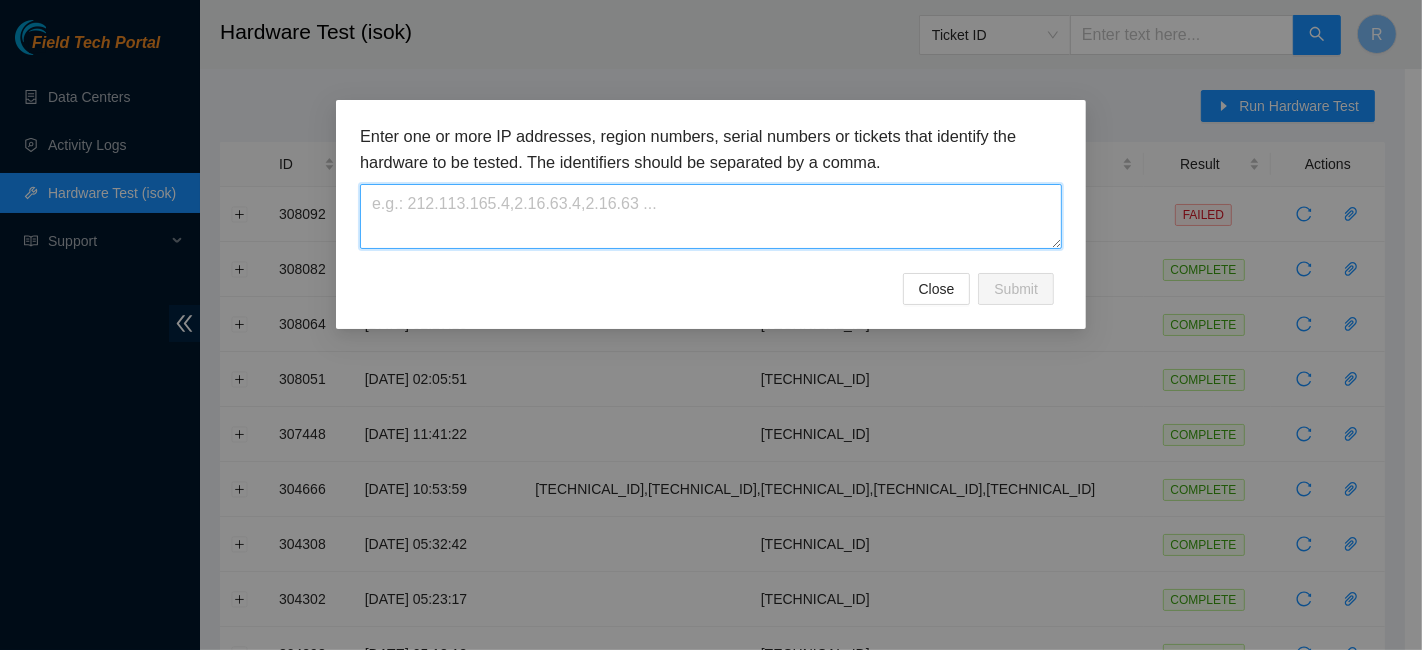 paste on "95.100.255.34" 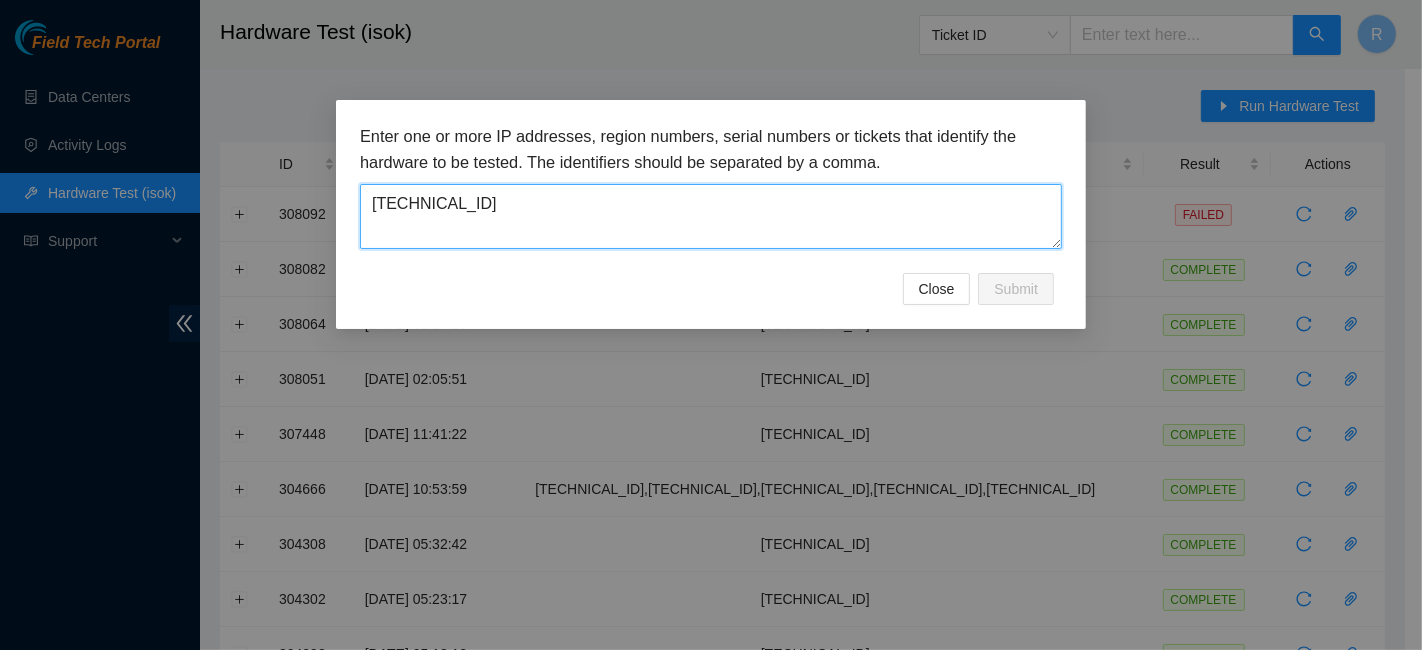 click on "95.100.255.34" at bounding box center (711, 216) 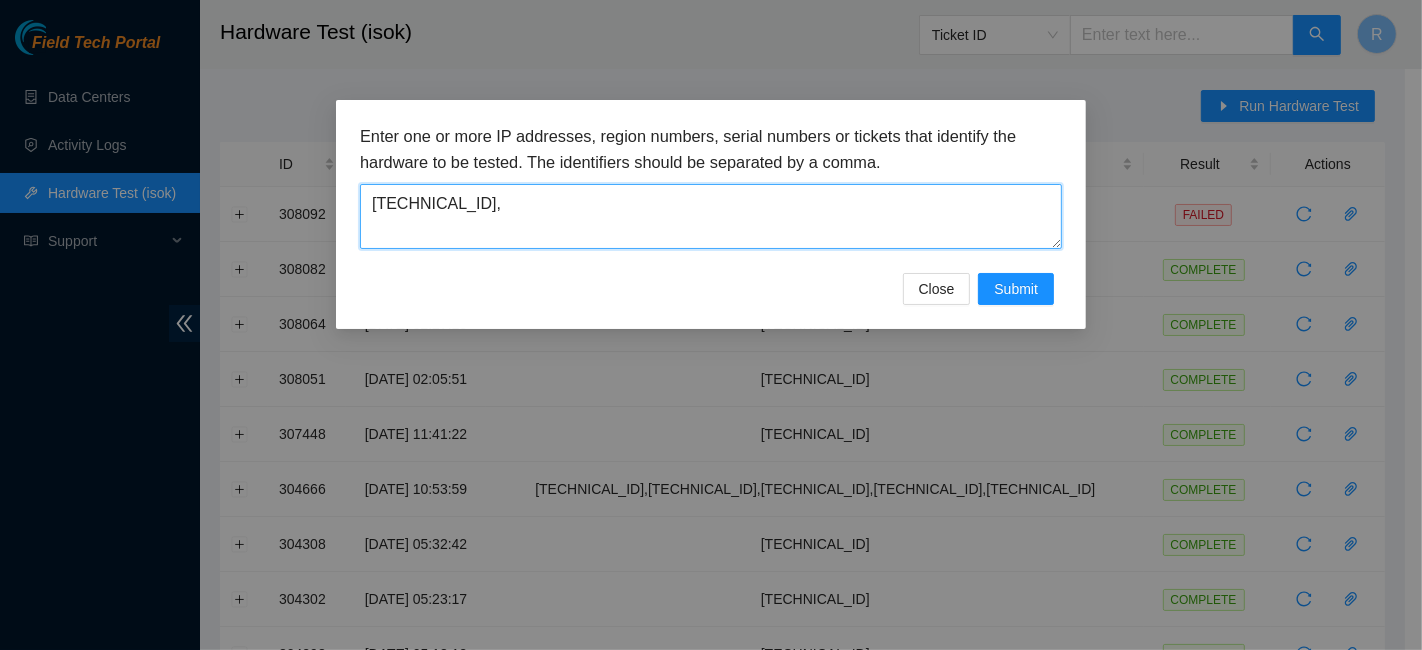 paste on "95.100.255.35" 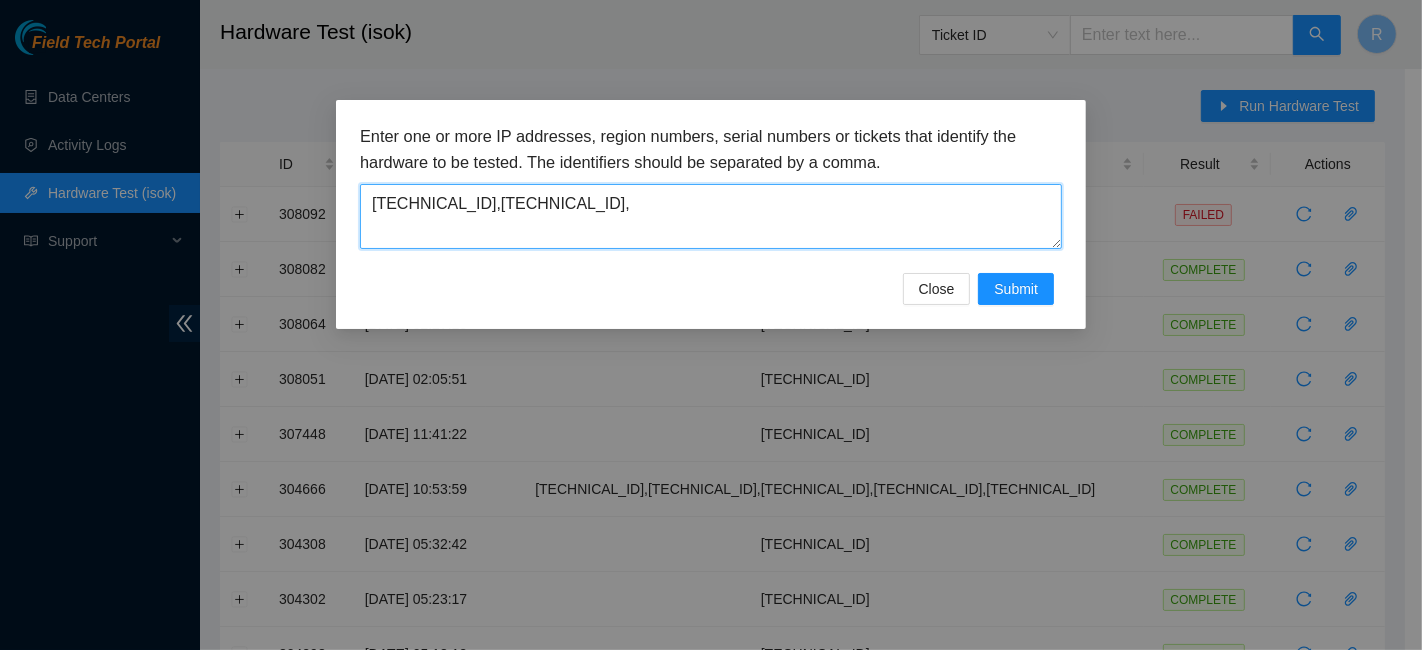 paste on "95.100.255.35" 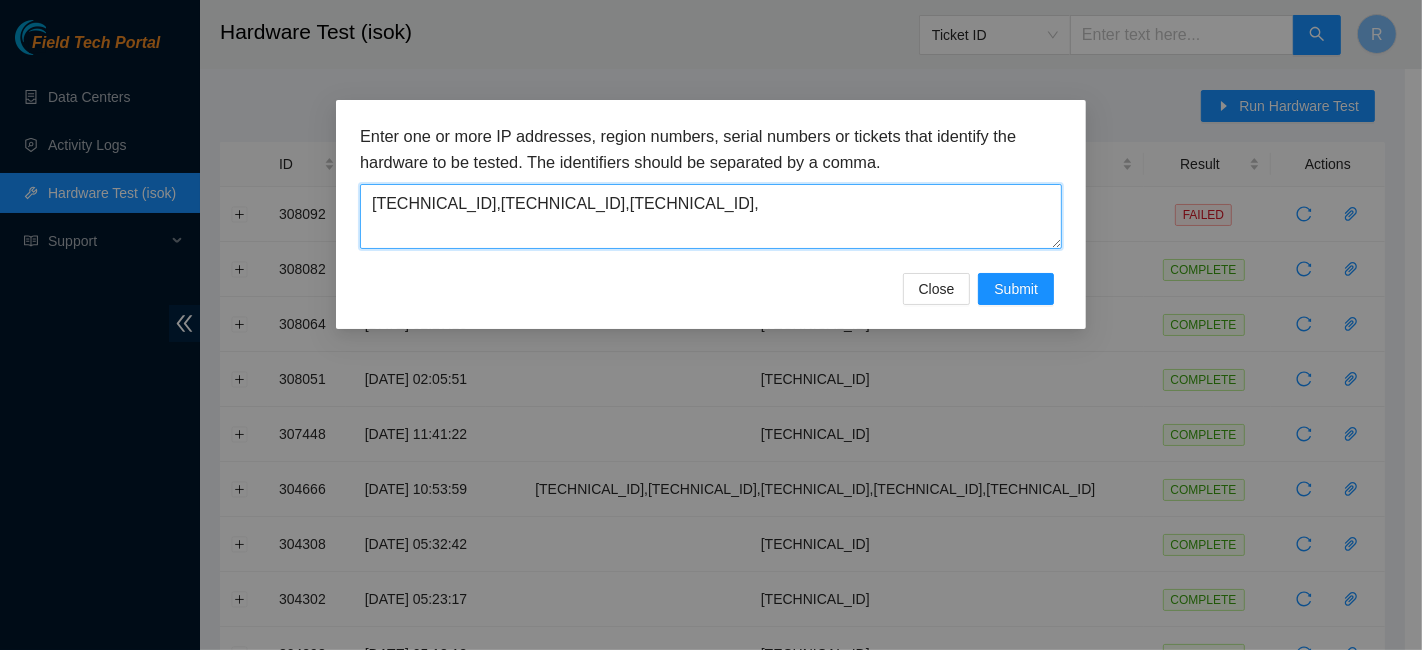 paste on "95.100.255.35" 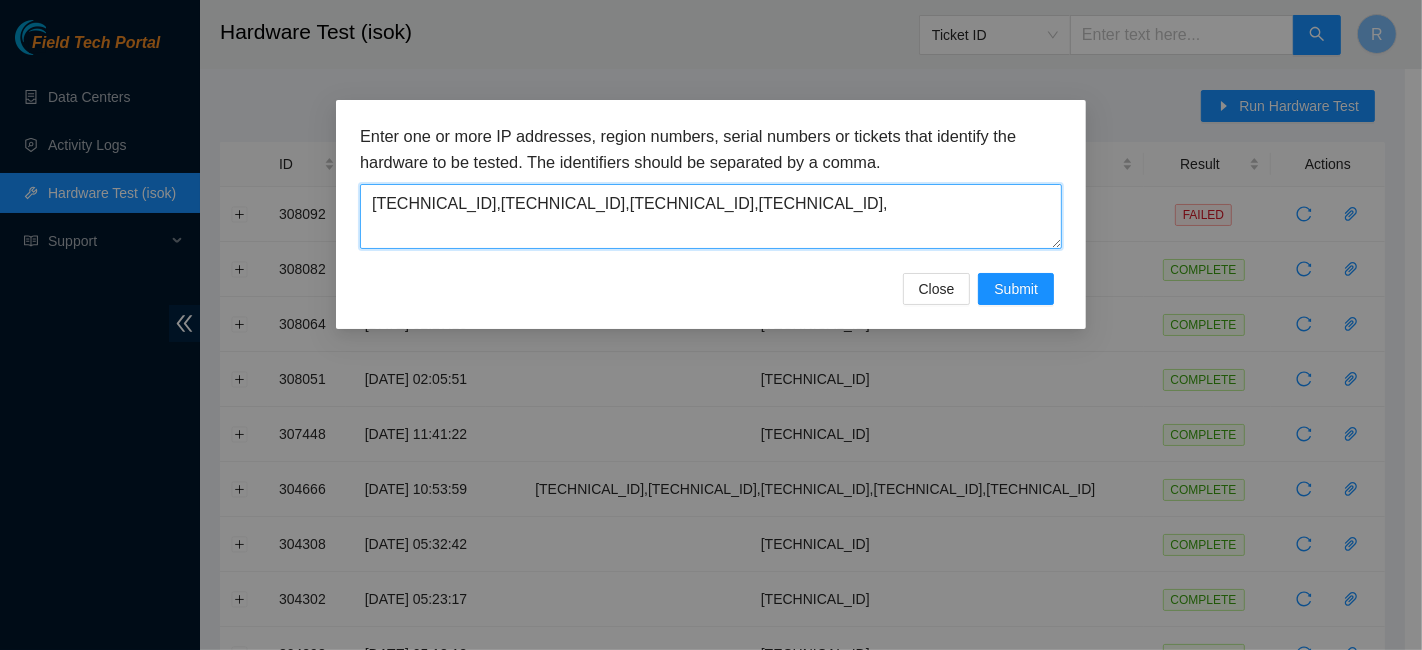 paste on "95.100.255.35" 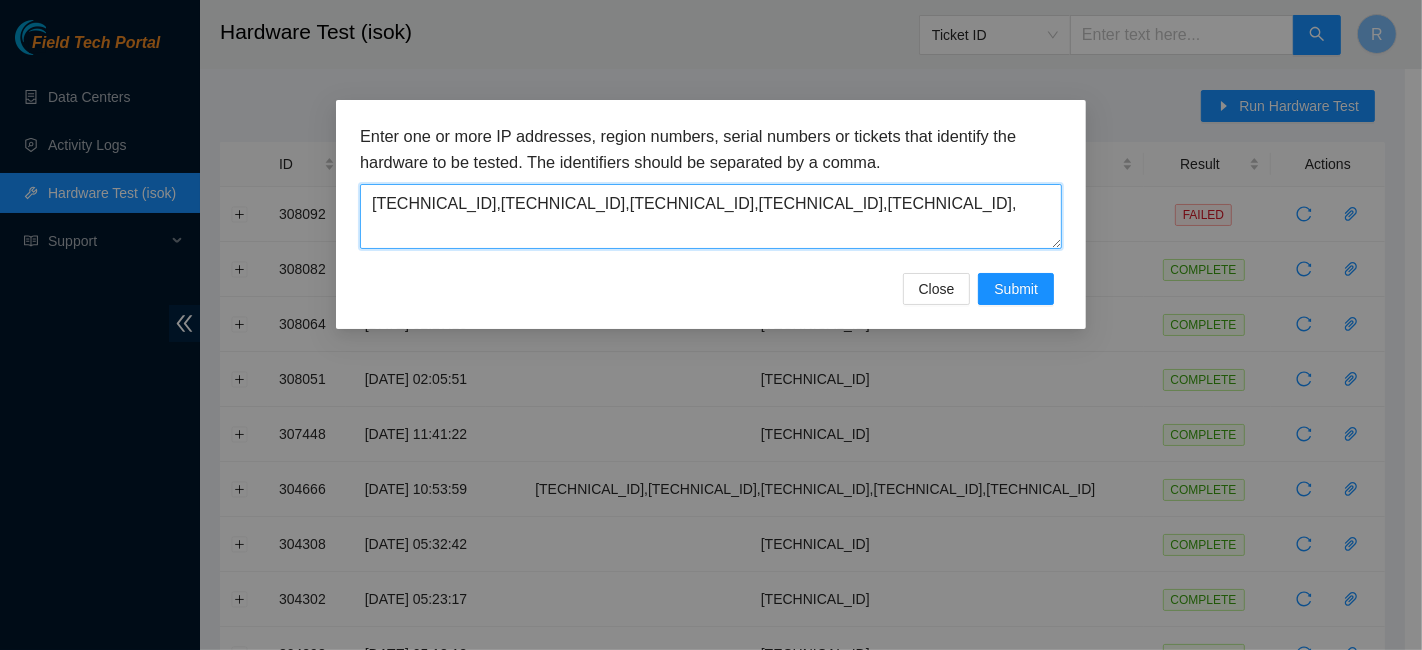 paste on "95.100.255.35" 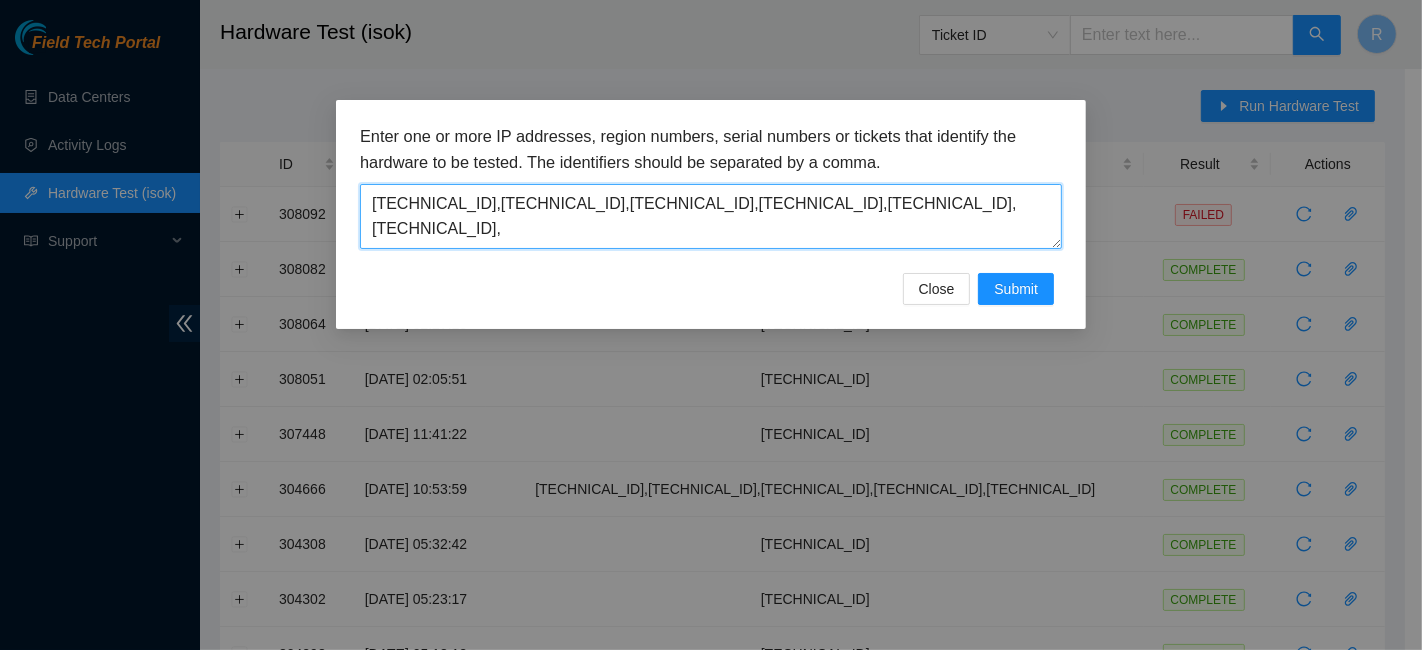 paste on "95.100.255.44" 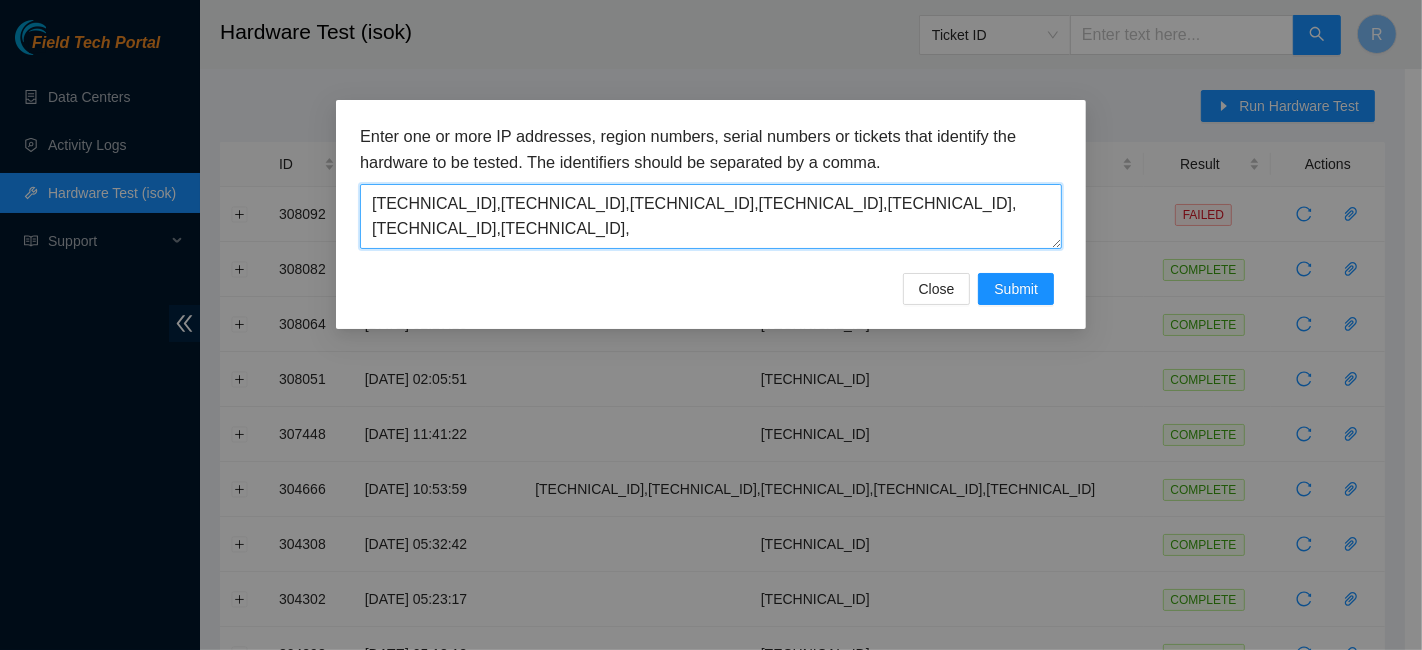 paste on "95.100.255.44" 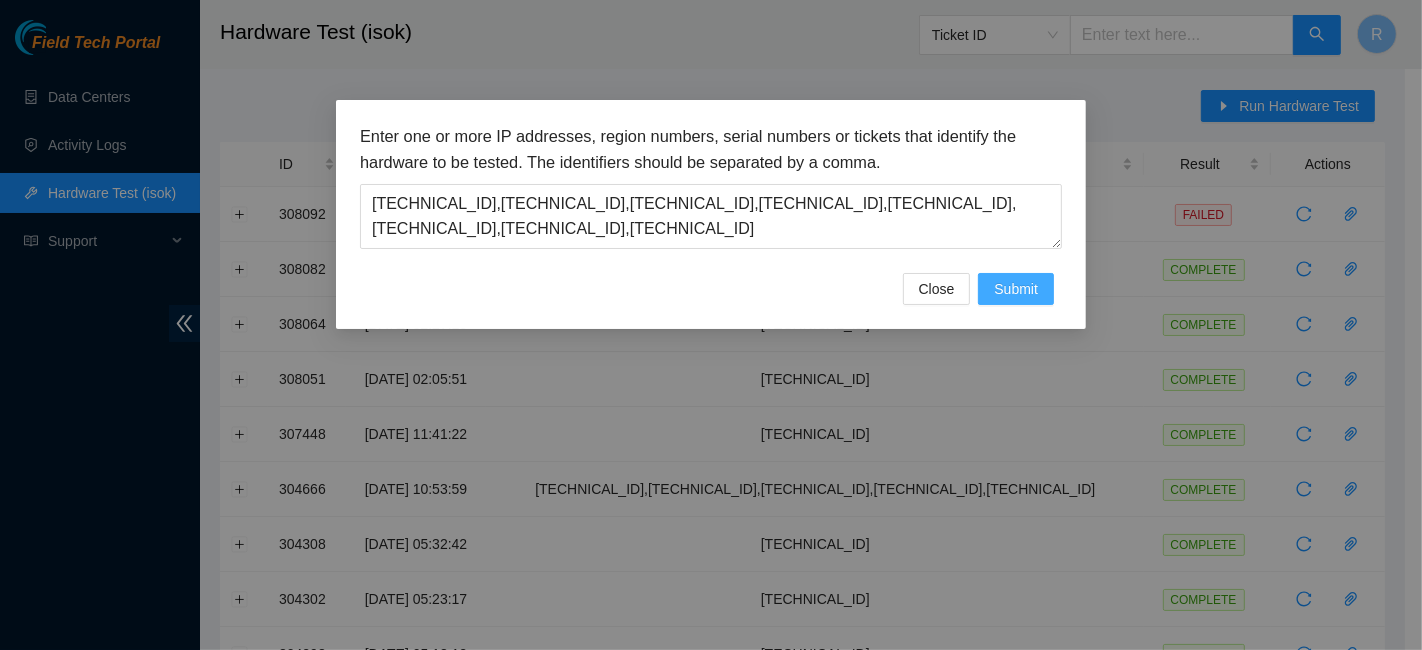 click on "Submit" at bounding box center [1016, 289] 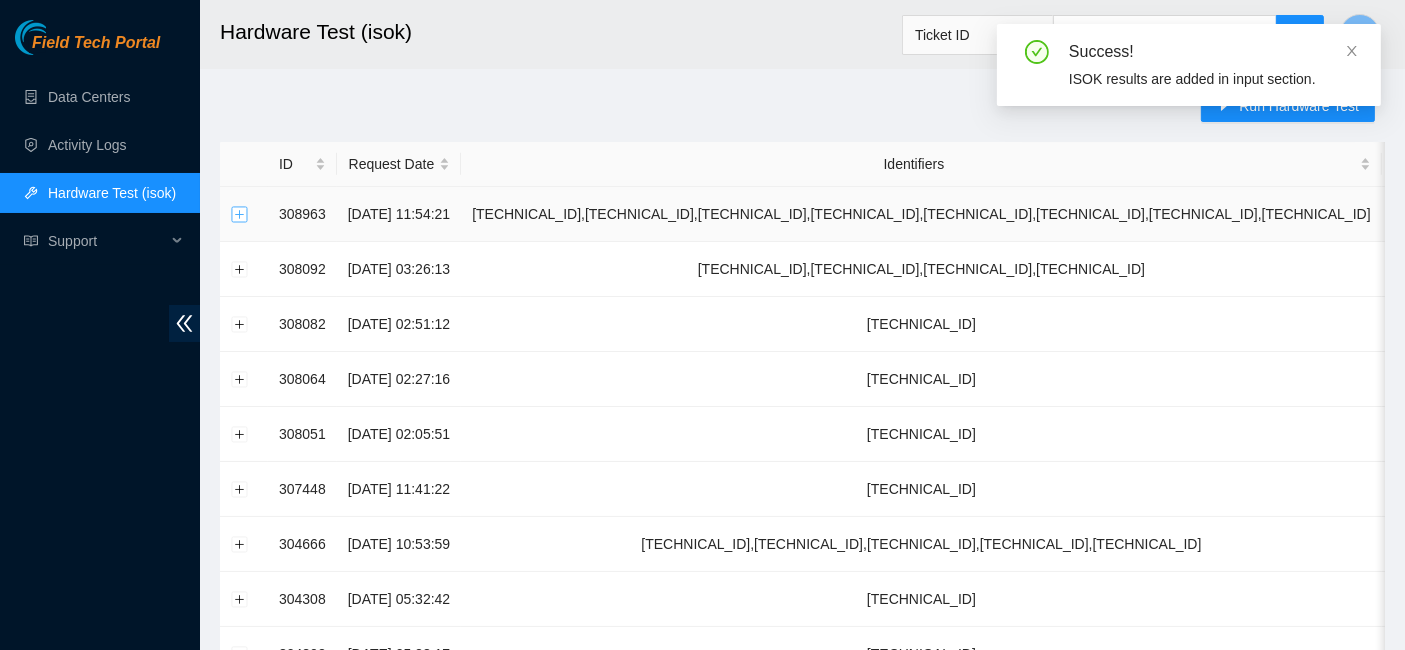 click at bounding box center [240, 214] 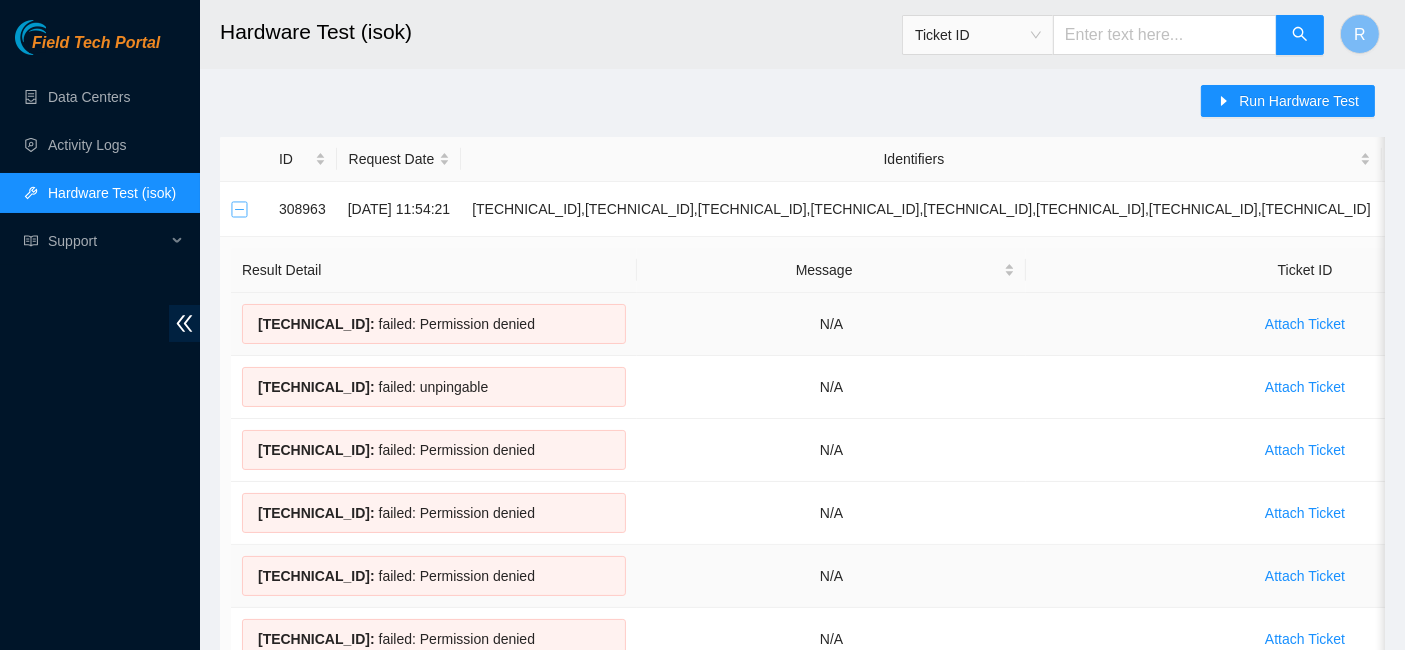 scroll, scrollTop: 0, scrollLeft: 0, axis: both 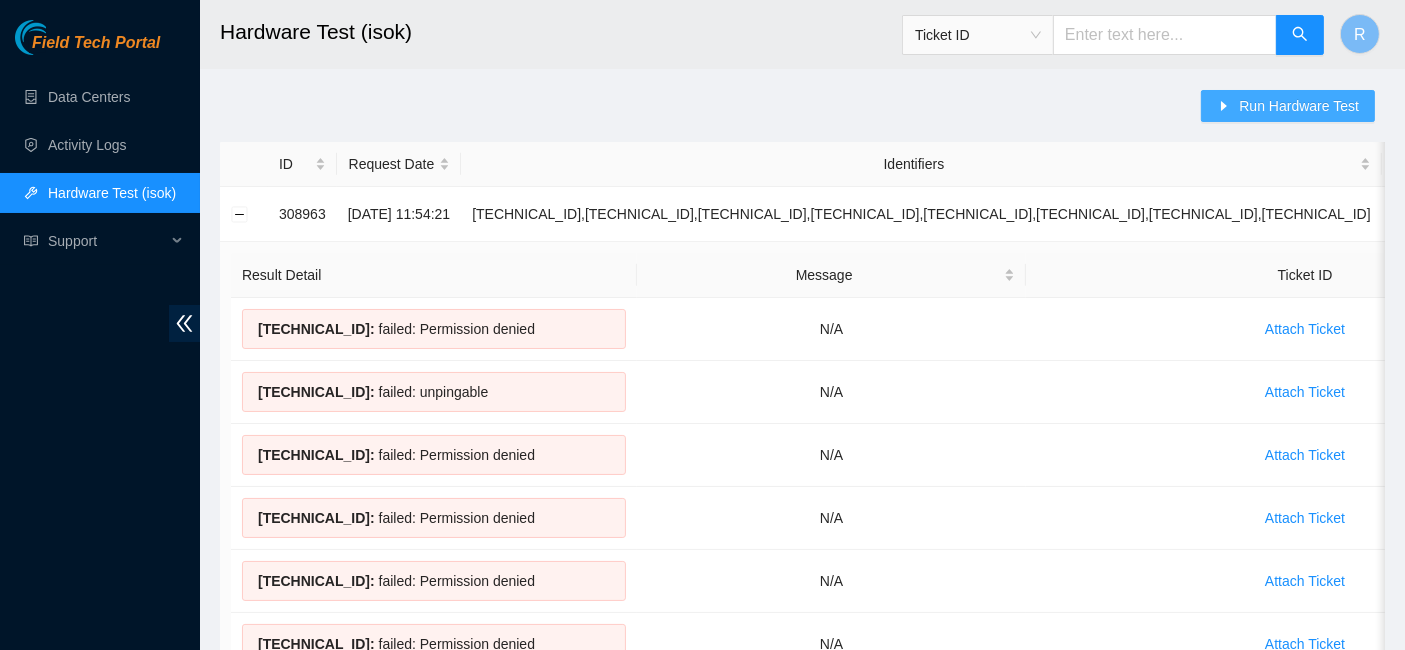 click on "Run Hardware Test" at bounding box center (1299, 106) 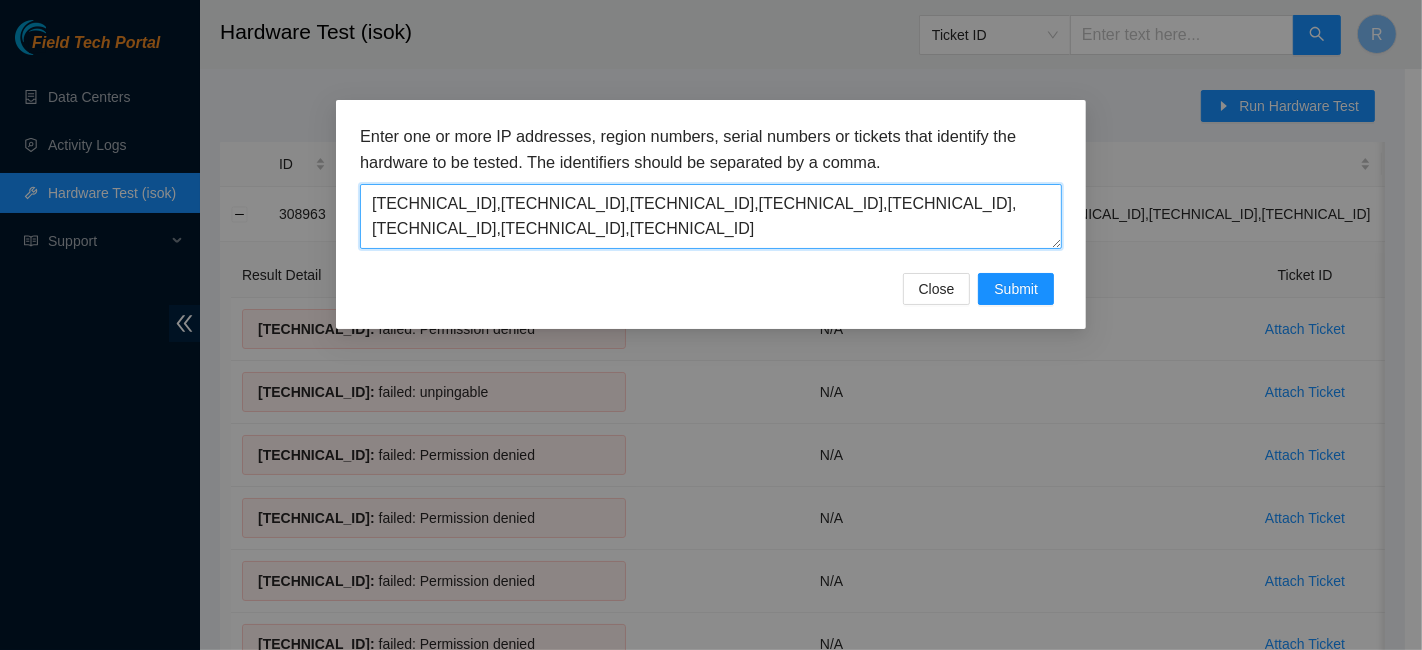 click on "95.100.255.34,95.100.255.35,95.100.255.36,95.100.255.37,95.100.255.40,95.100.255.41,95.100.255.44,95.100.255.61" at bounding box center (711, 216) 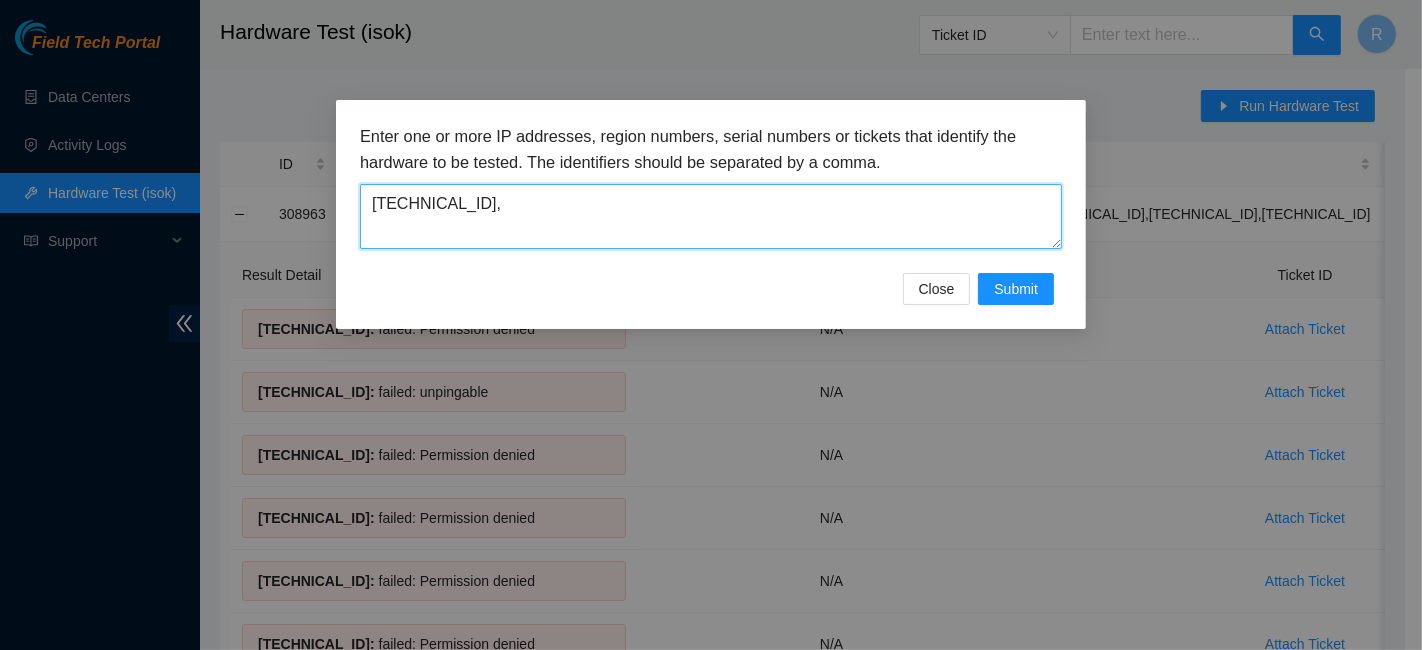 paste on "[TECHNICAL_ID]" 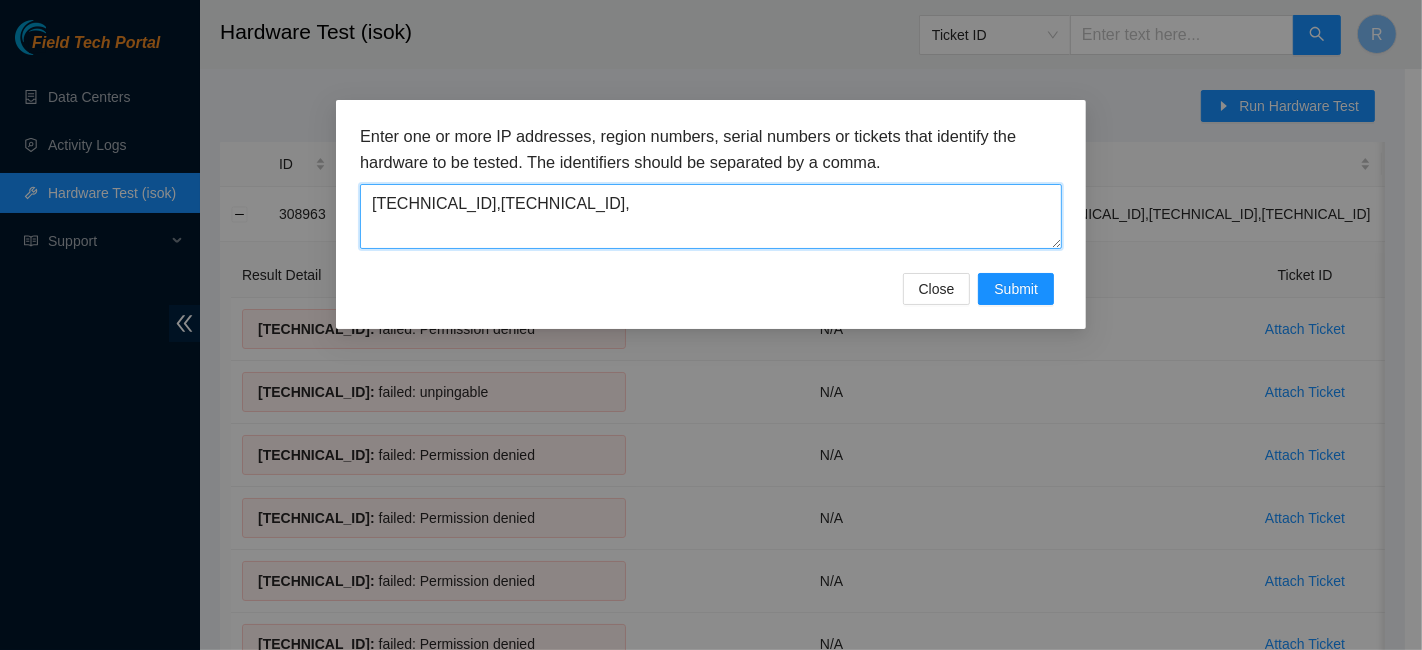 paste on "[TECHNICAL_ID]" 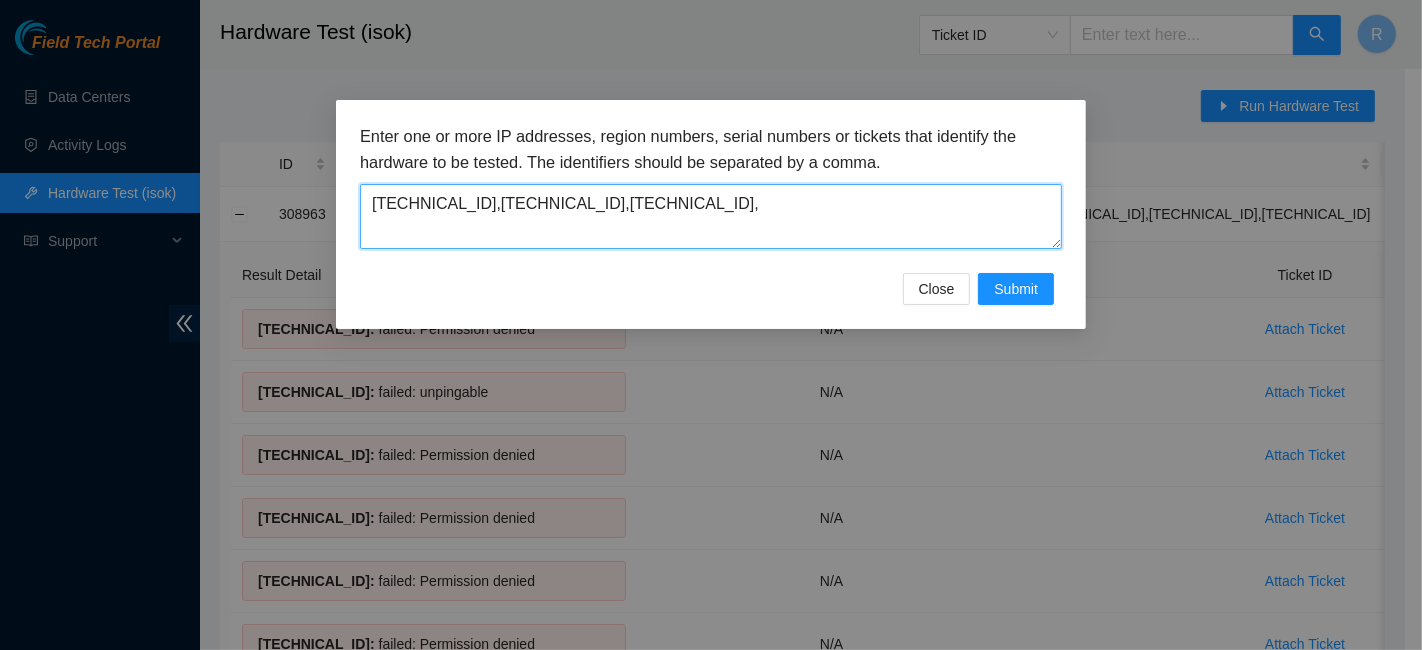 paste on "95.100.255.16" 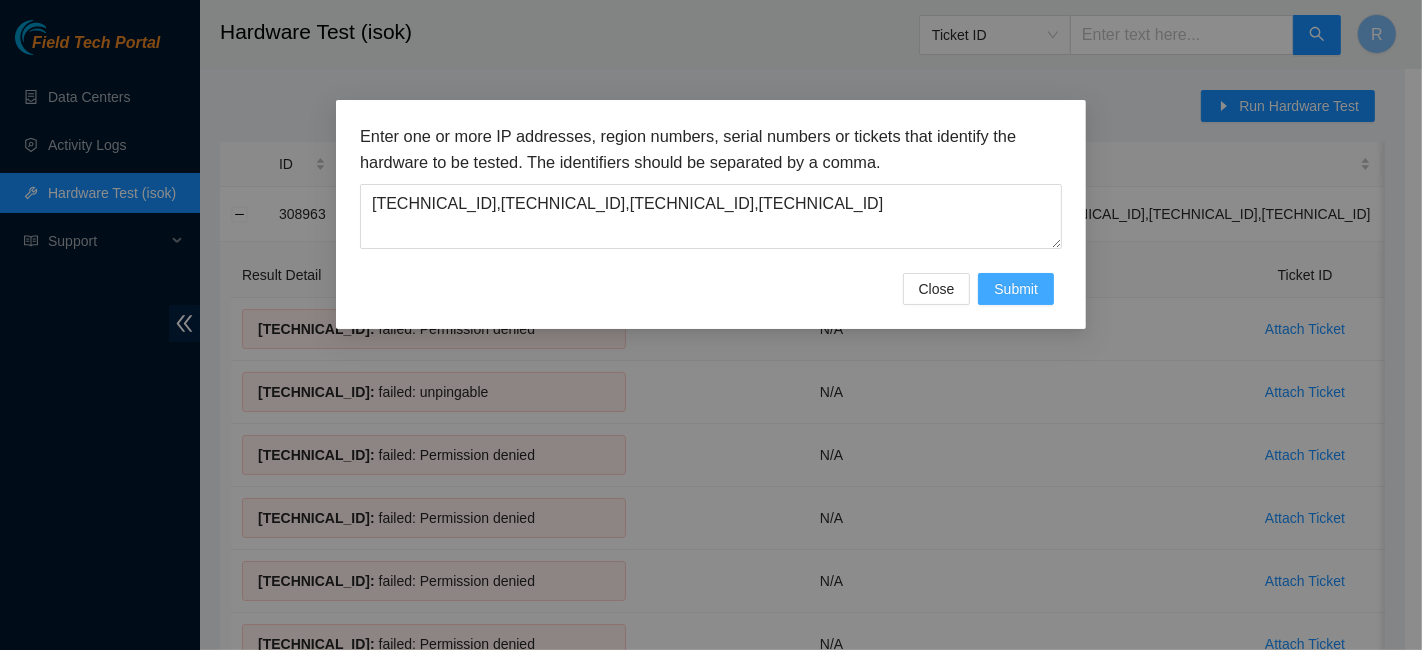 click on "Submit" at bounding box center [1016, 289] 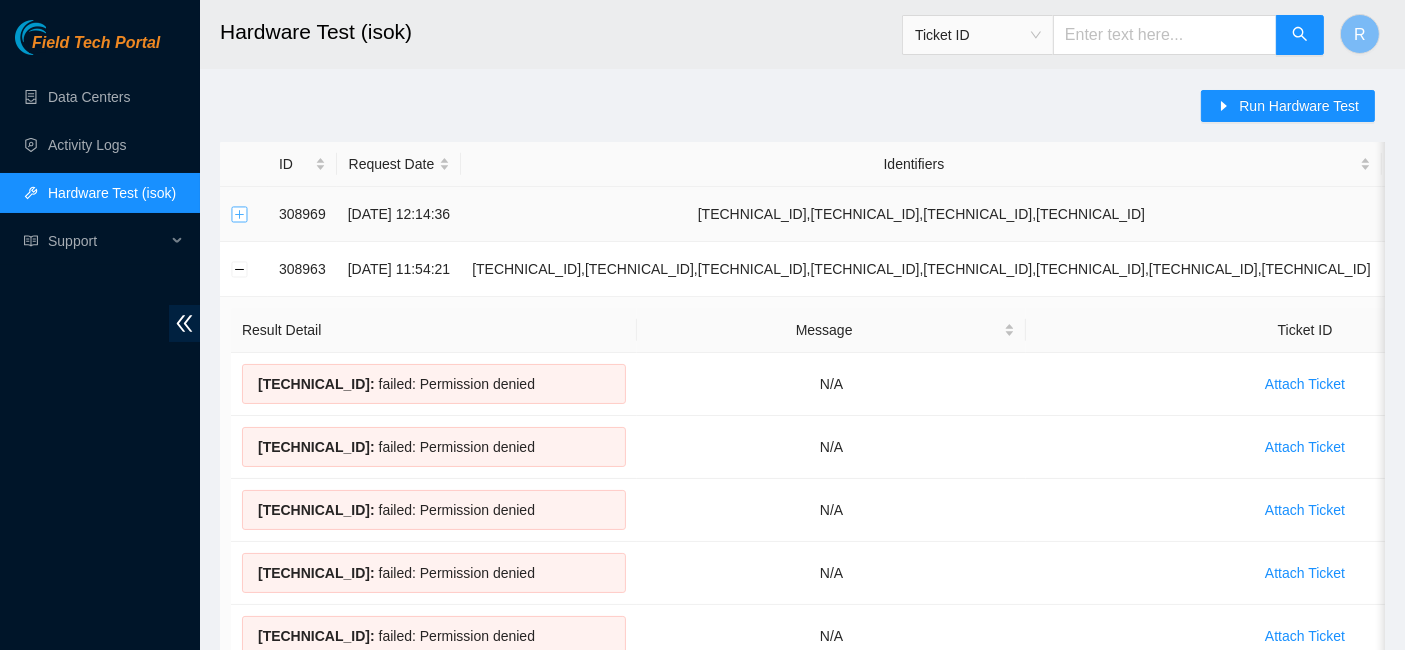click at bounding box center (240, 214) 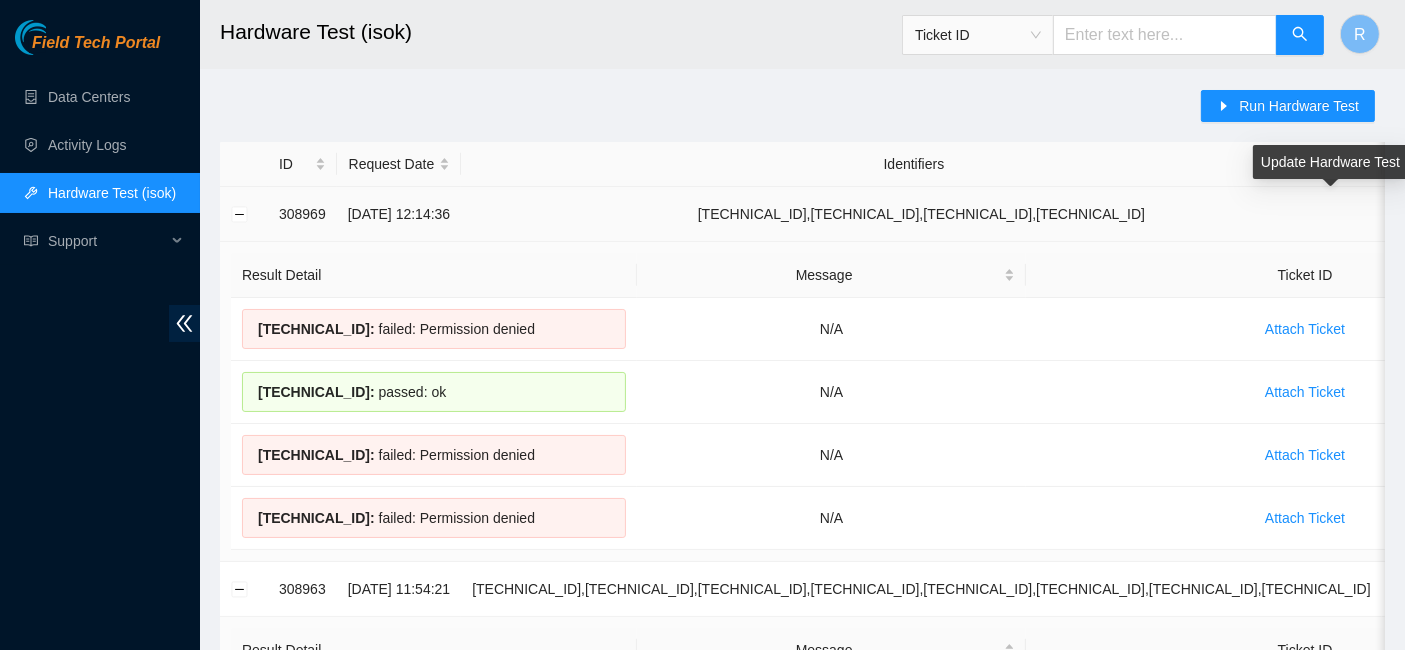 click 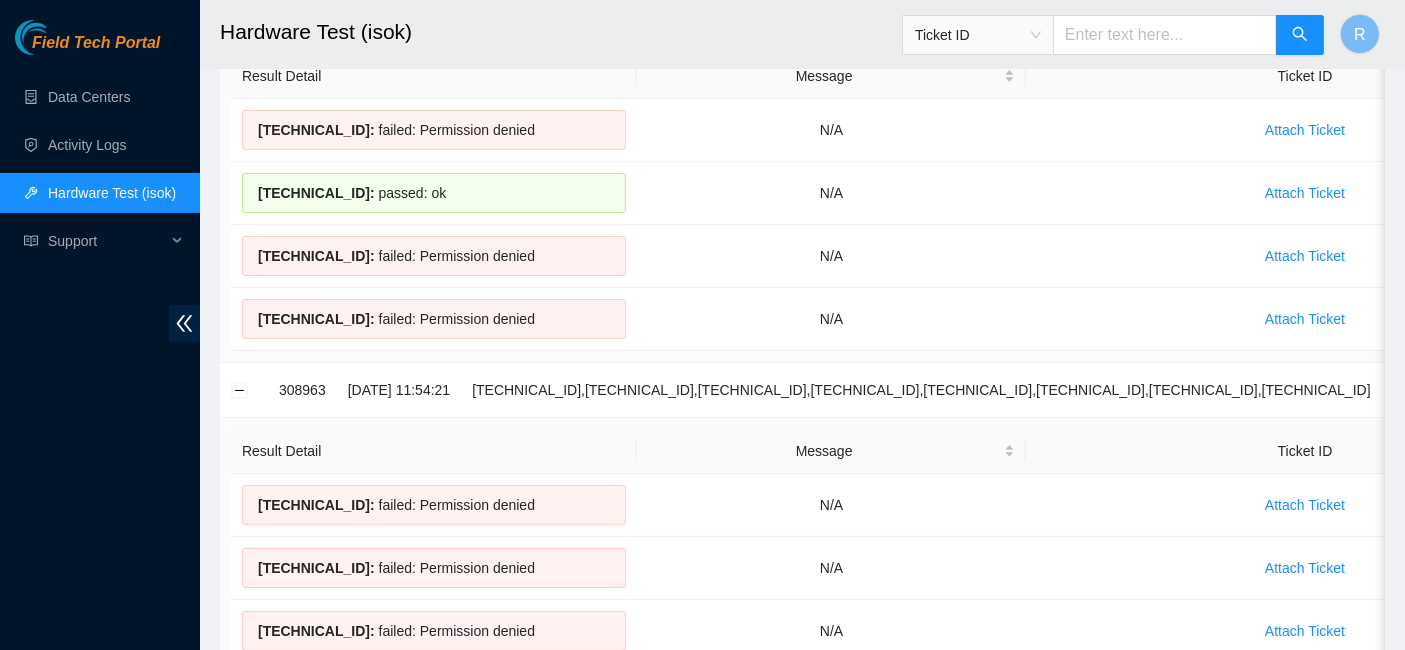 scroll, scrollTop: 234, scrollLeft: 0, axis: vertical 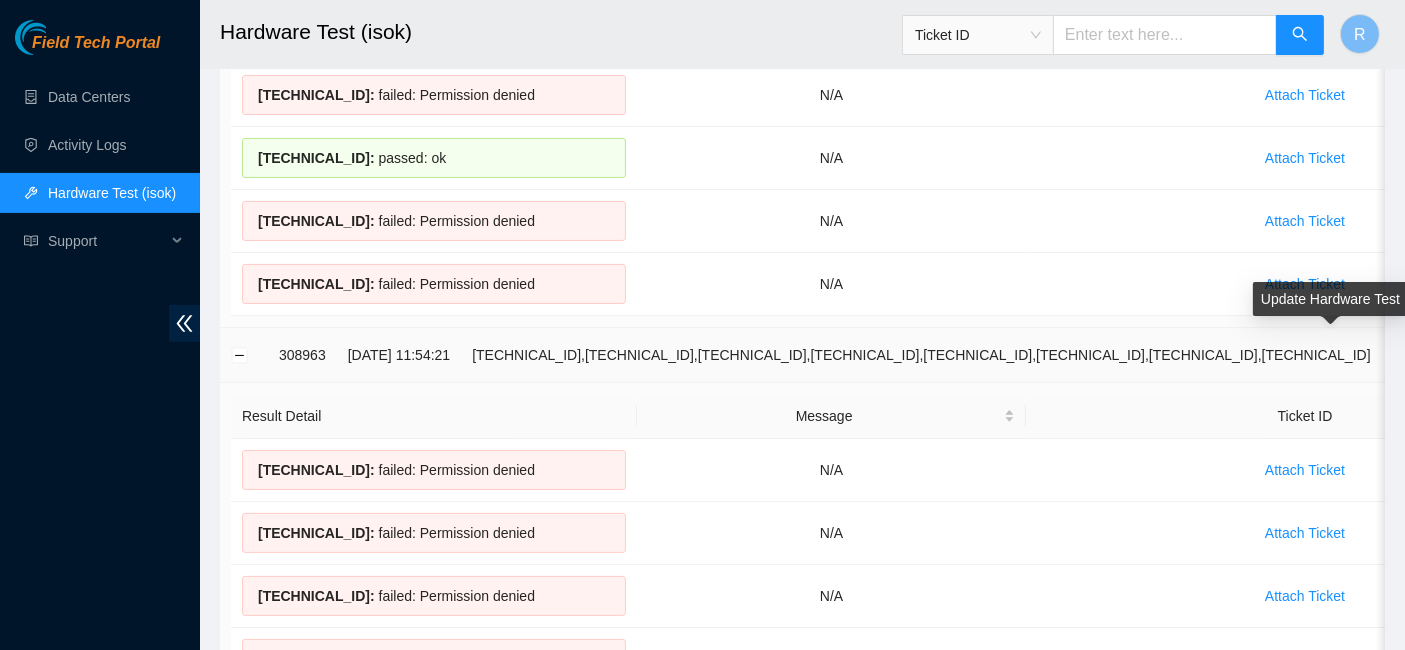 click 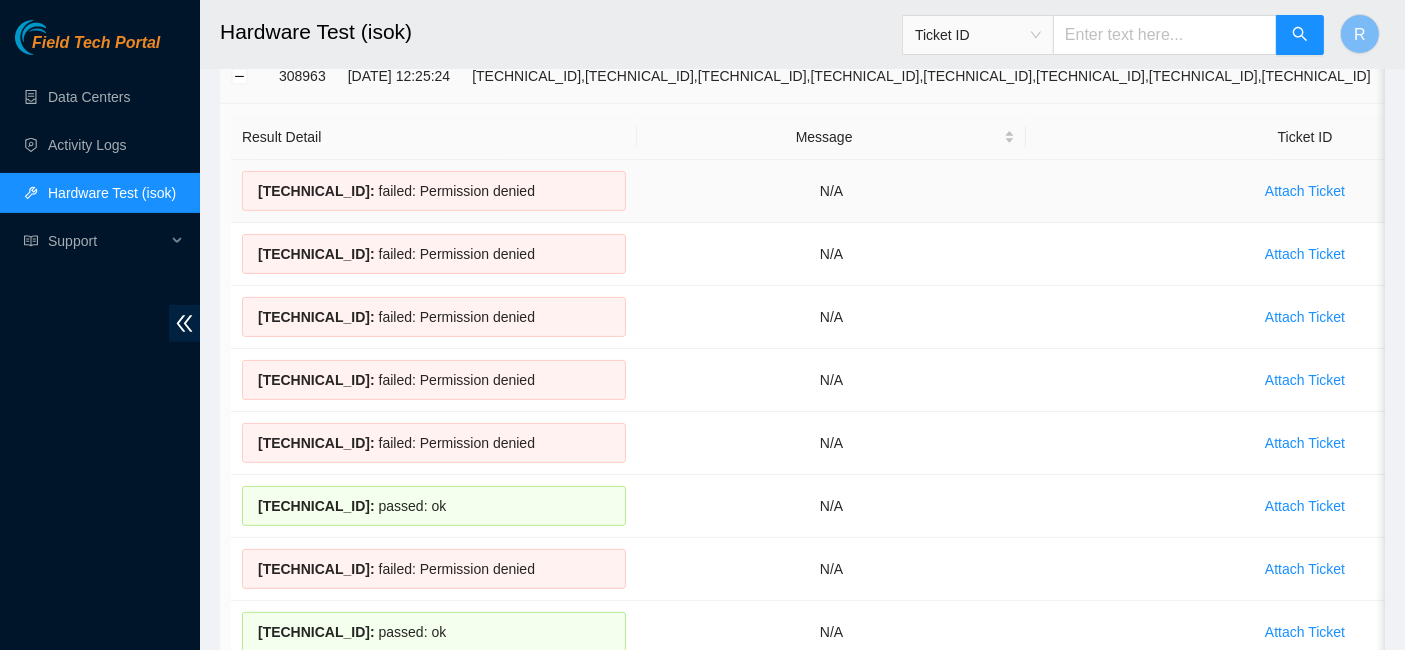 scroll, scrollTop: 0, scrollLeft: 0, axis: both 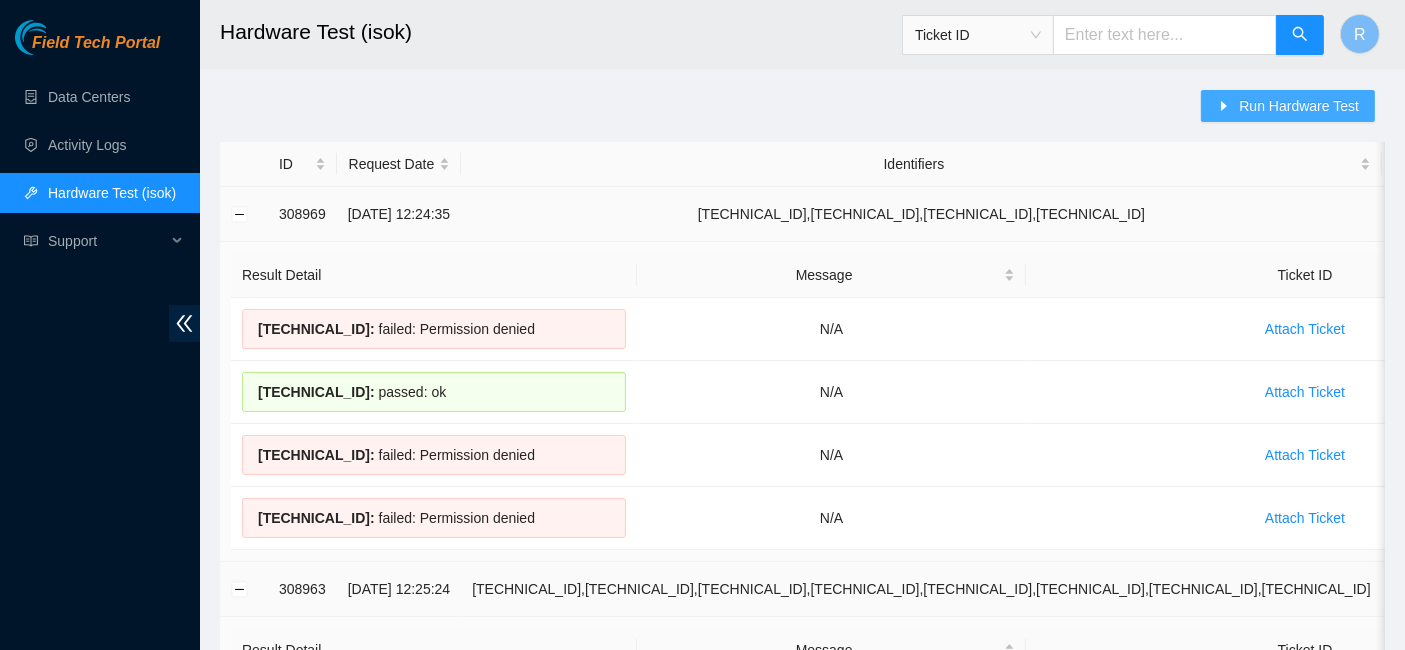 click on "Run Hardware Test" at bounding box center (1299, 106) 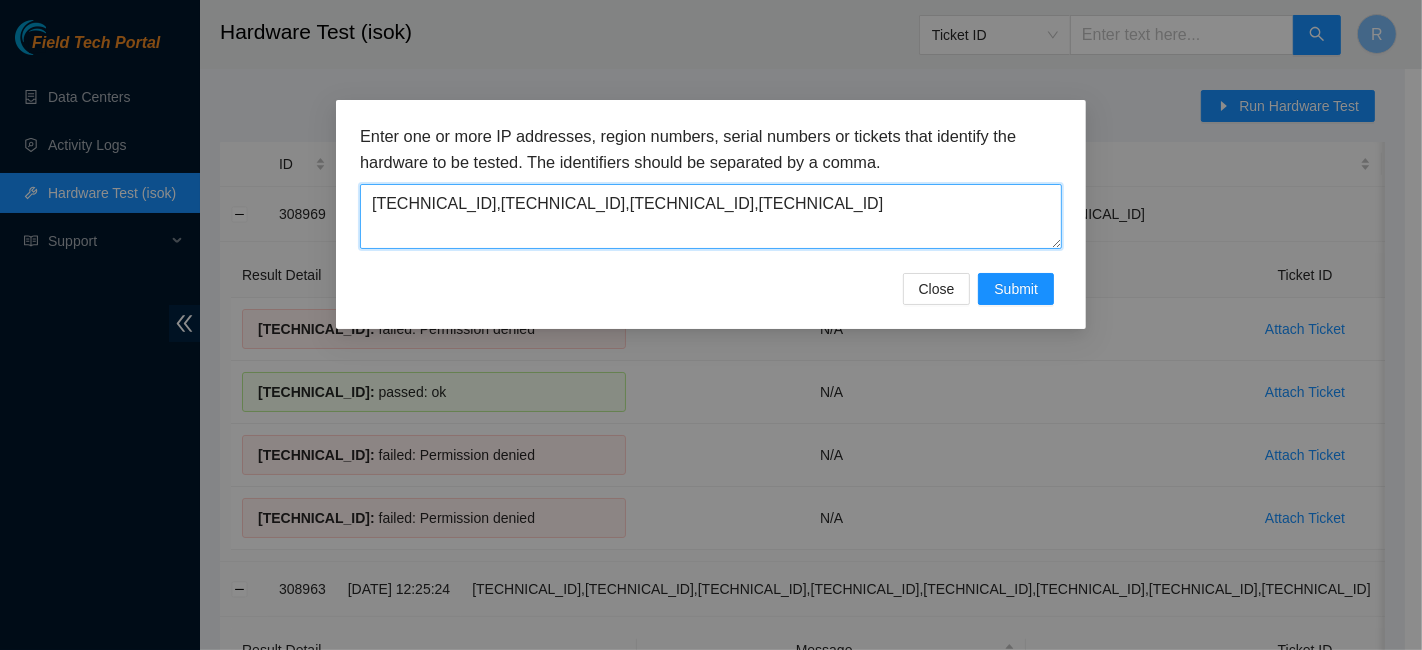 click on "95.100.255.13,95.100.255.14,95.100.255.15,95.100.255.16" at bounding box center [711, 216] 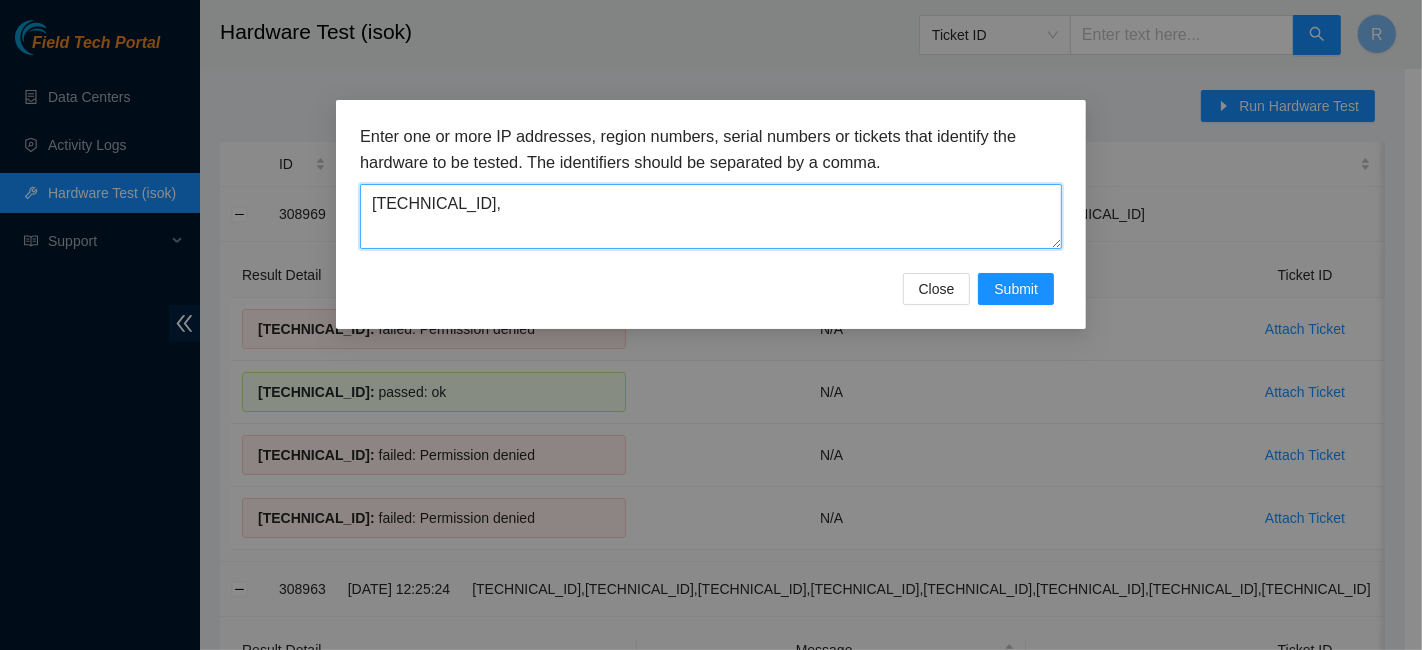 paste on "2.21.111.11" 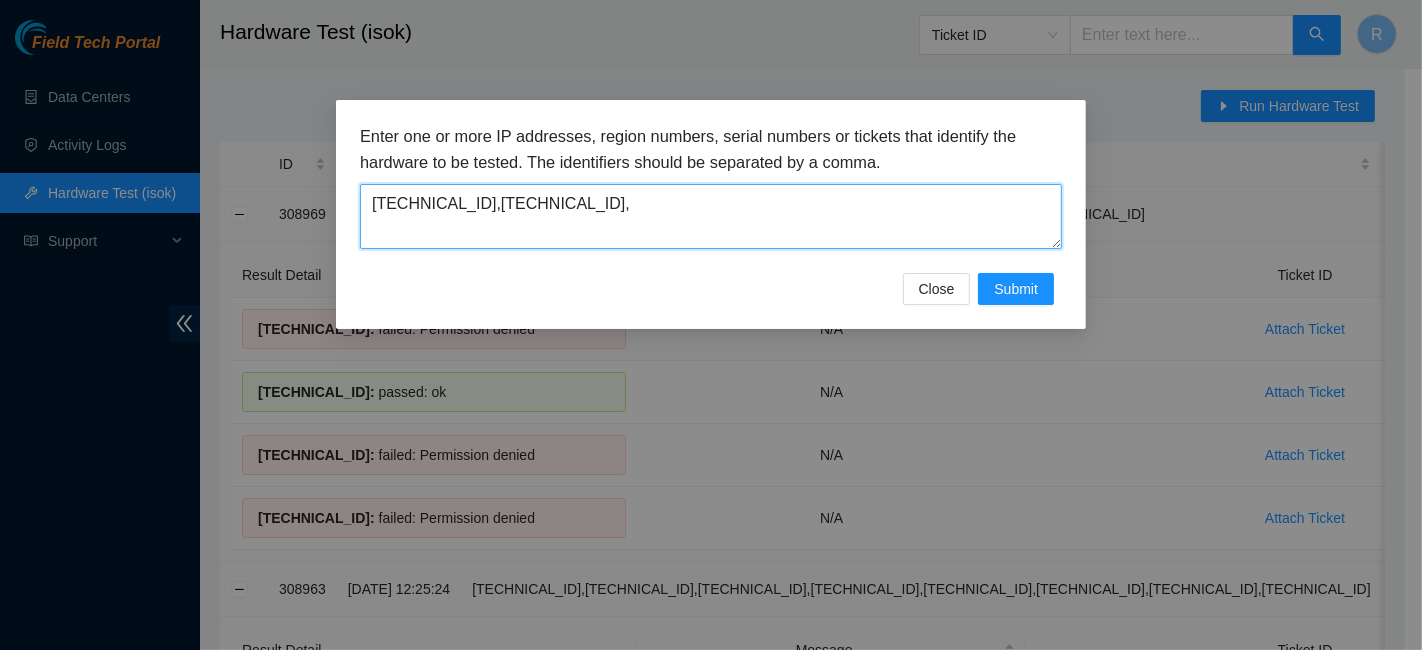 paste on "2.21.111.11" 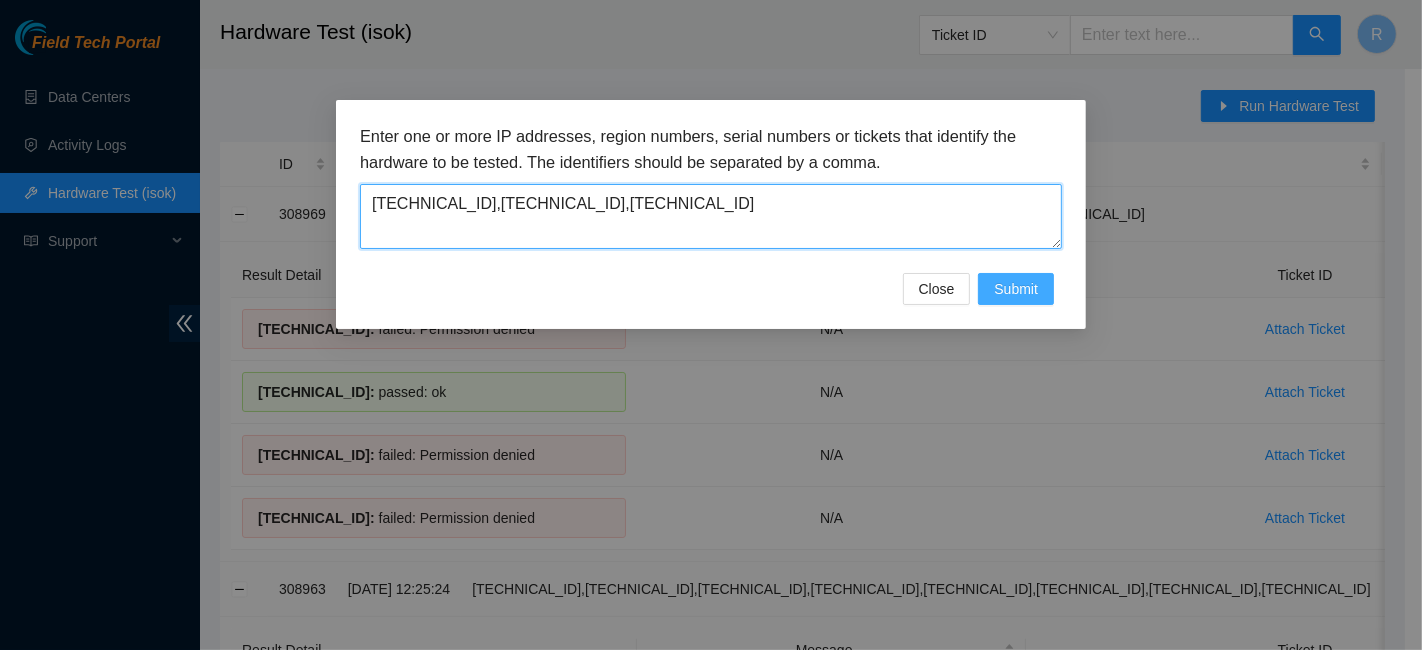 type on "[TECHNICAL_ID],[TECHNICAL_ID],[TECHNICAL_ID]" 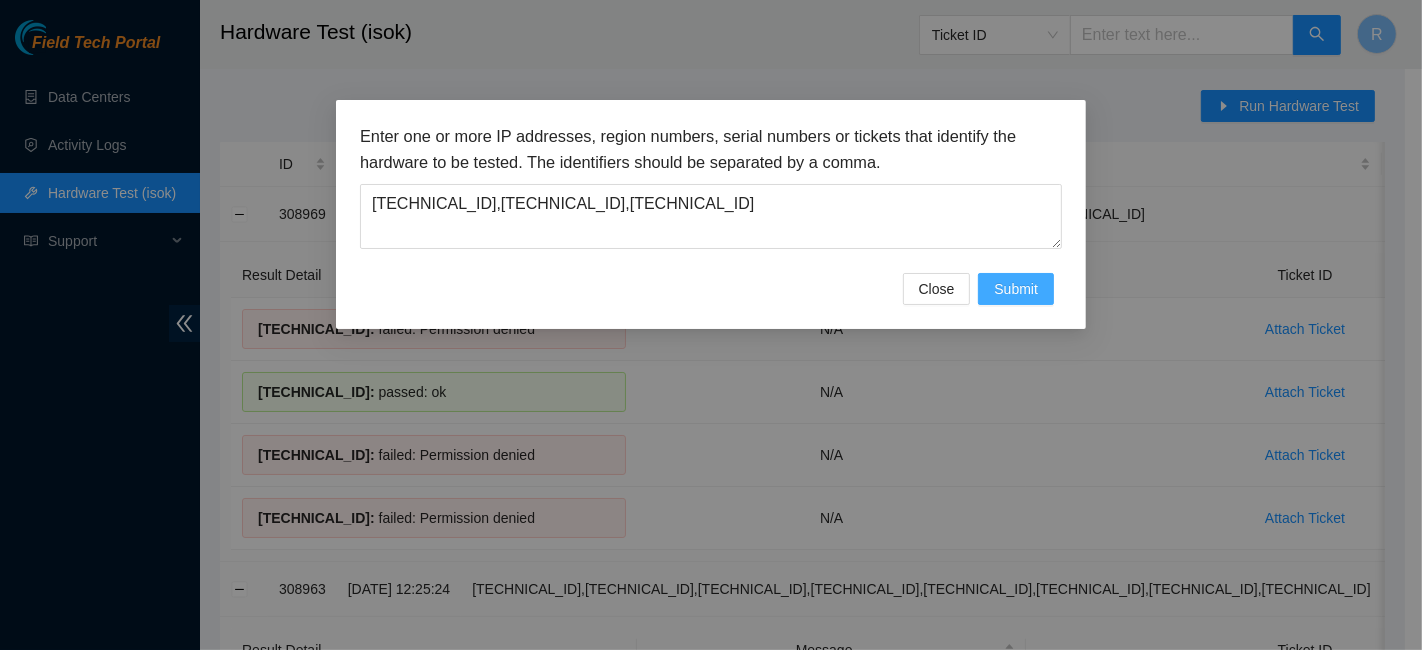 click on "Submit" at bounding box center (1016, 289) 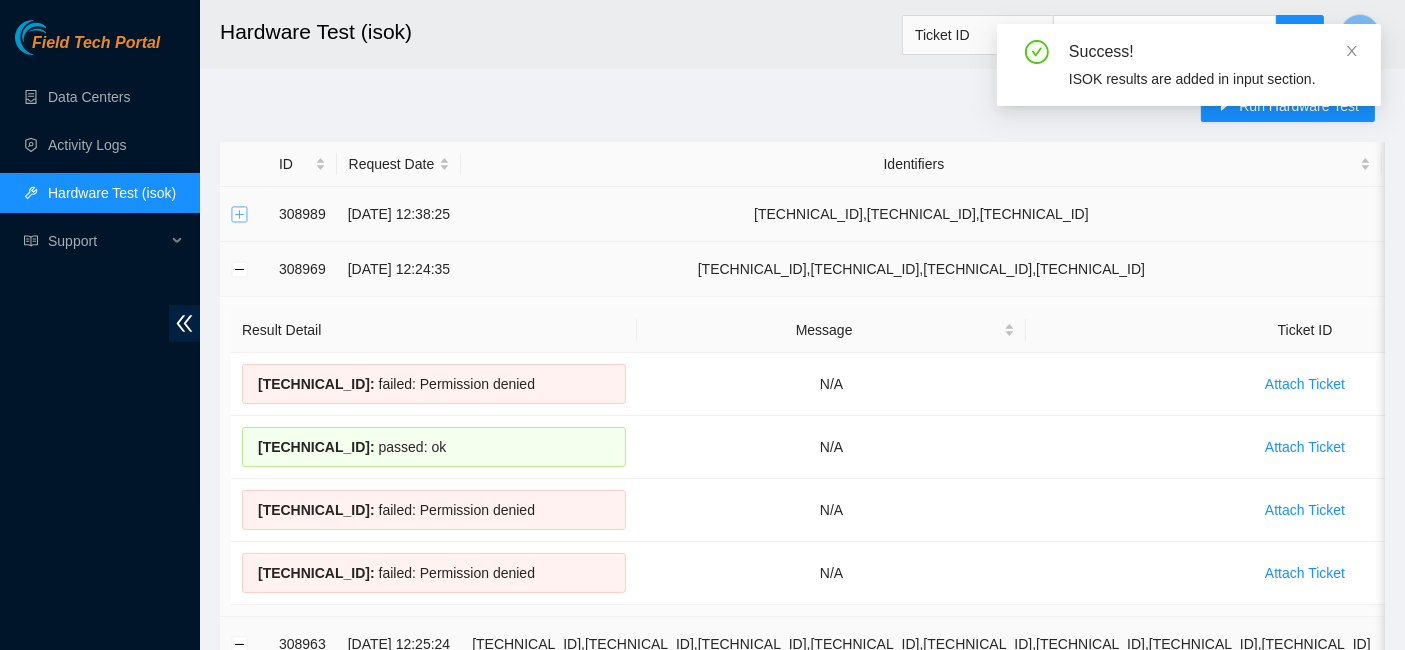 click at bounding box center [240, 214] 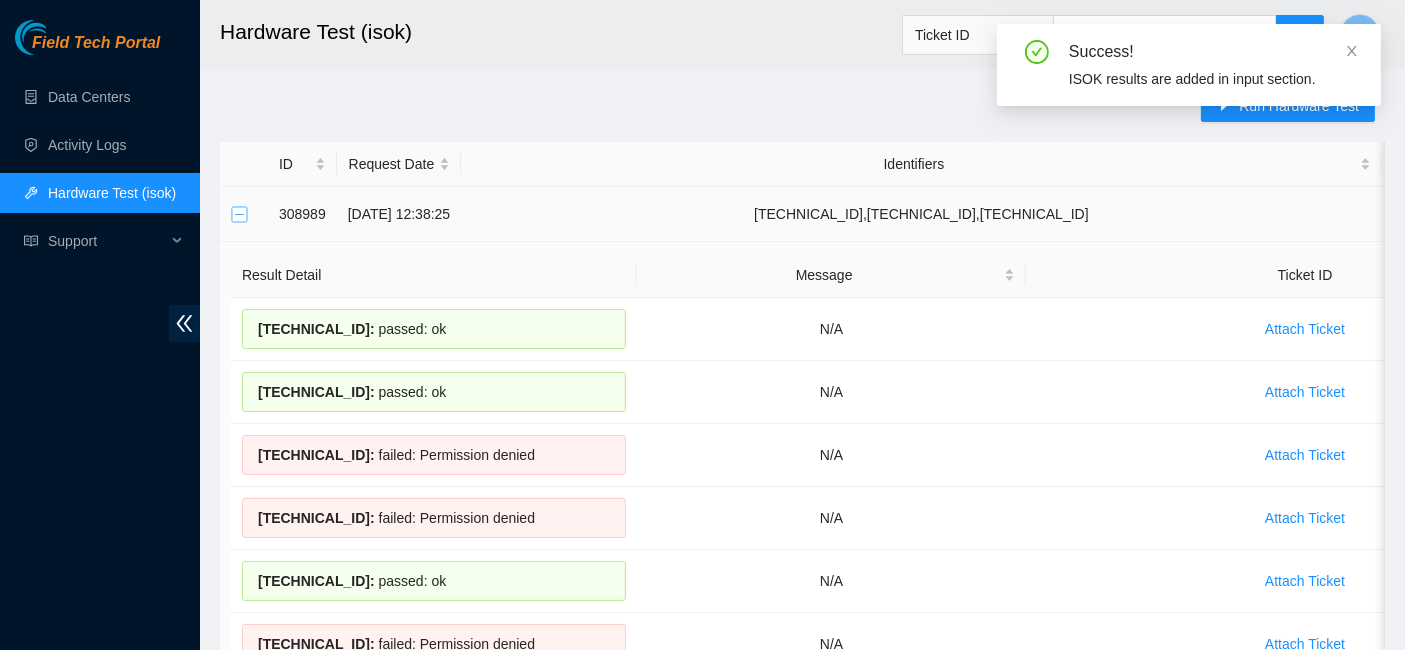 click at bounding box center (240, 214) 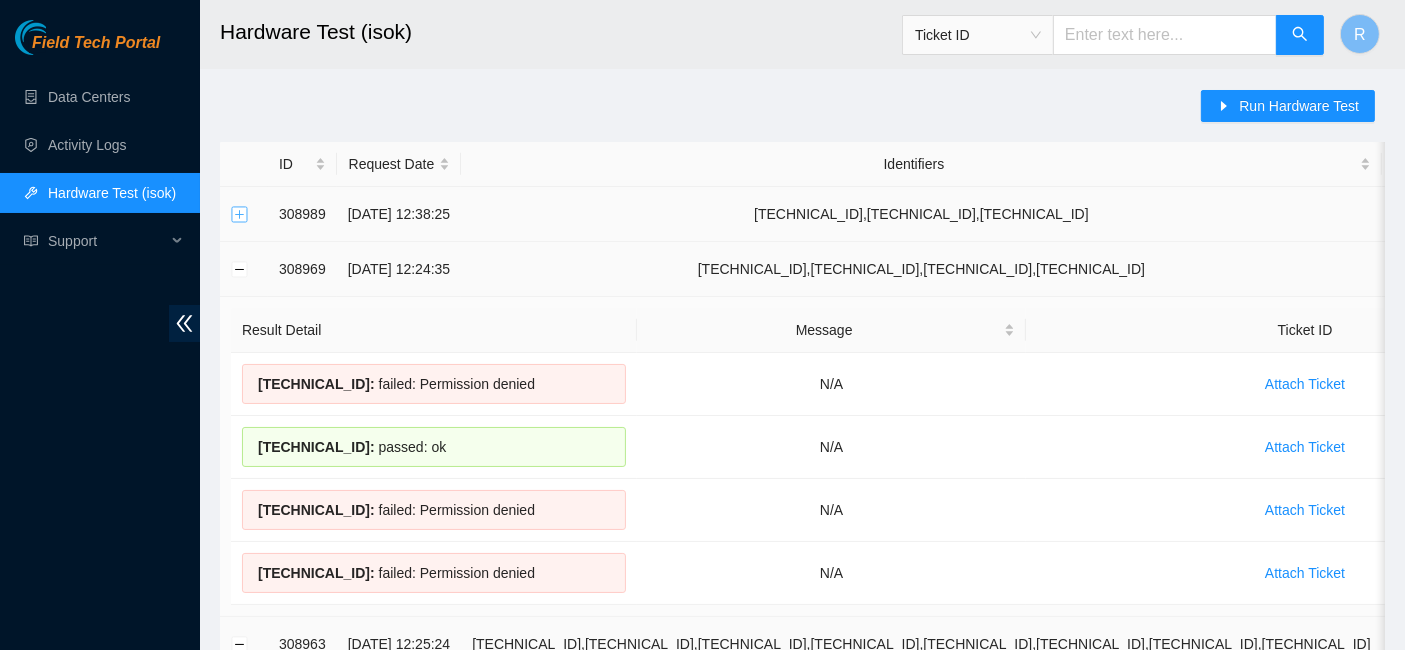 click at bounding box center [240, 214] 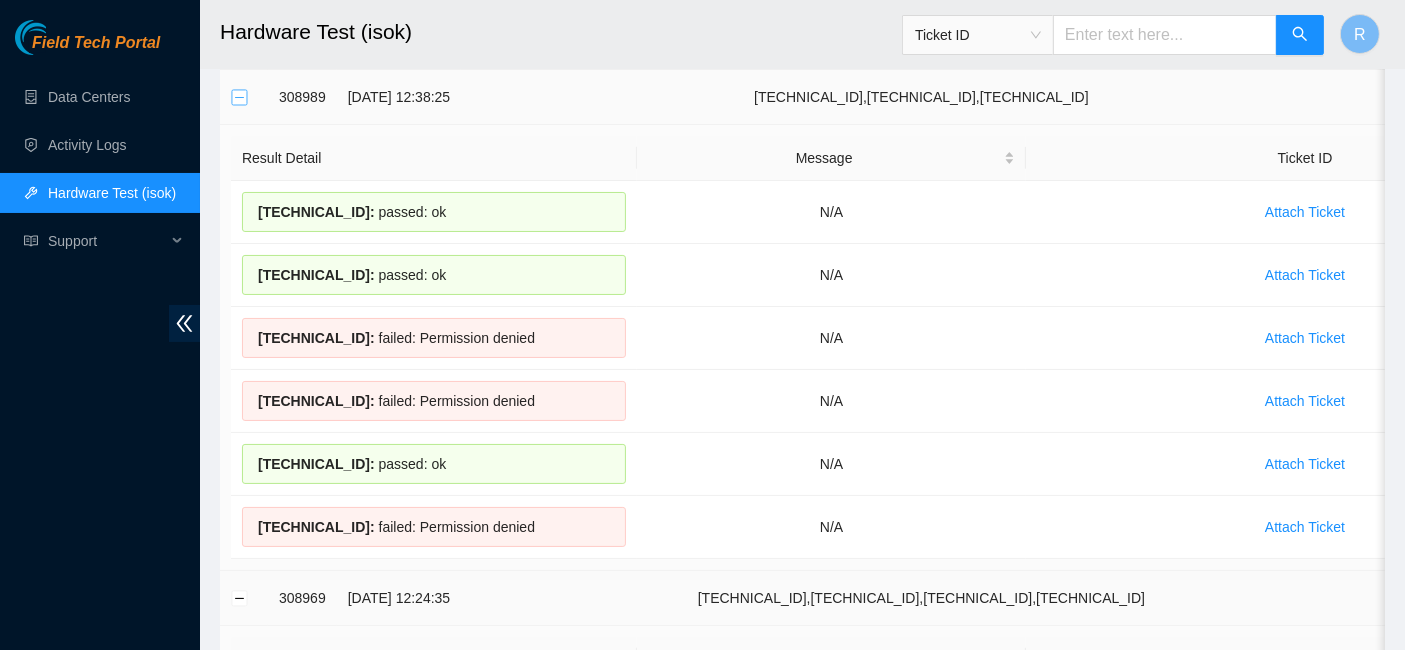 scroll, scrollTop: 117, scrollLeft: 0, axis: vertical 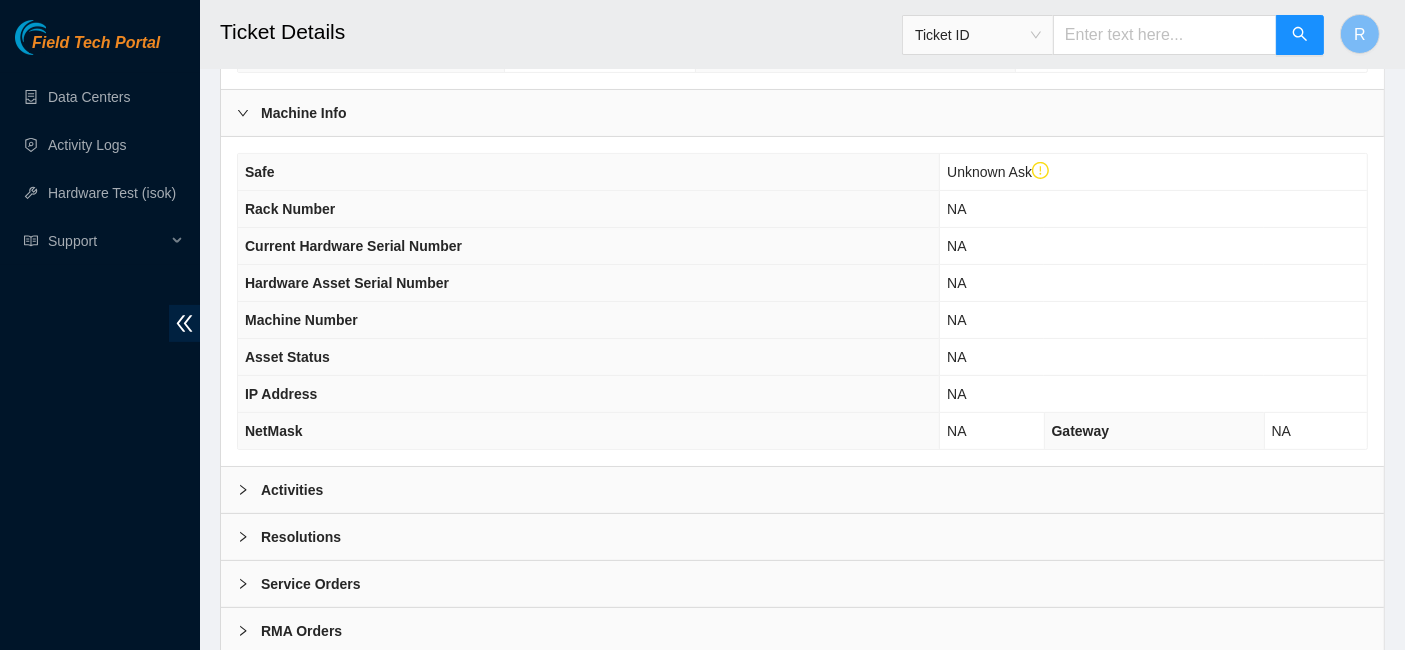 click on "Activities" at bounding box center (292, 490) 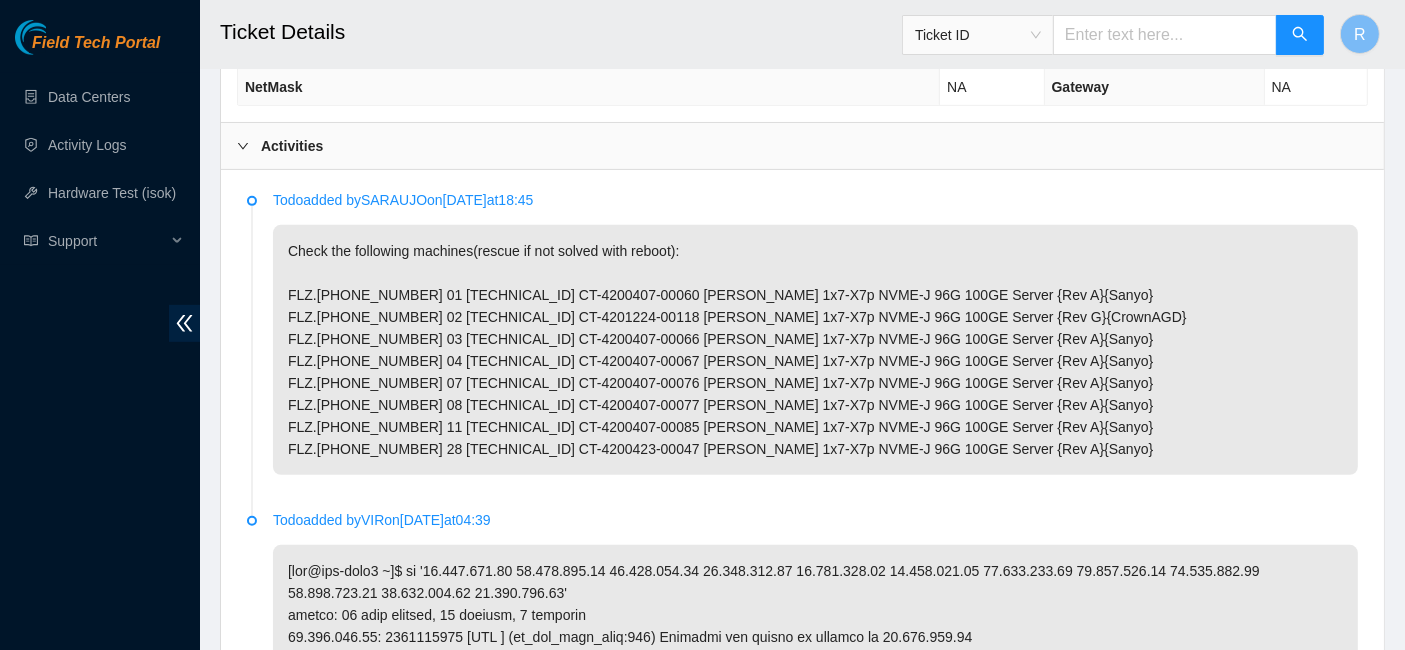 scroll, scrollTop: 911, scrollLeft: 0, axis: vertical 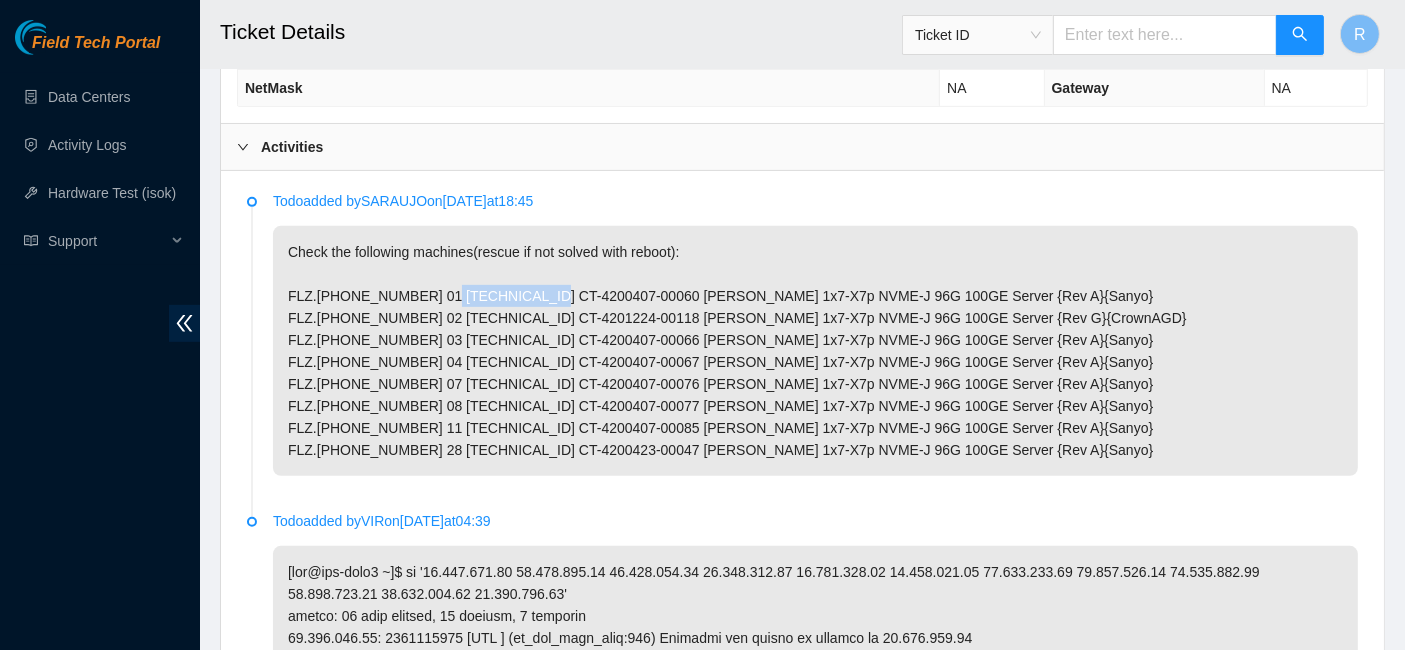 drag, startPoint x: 506, startPoint y: 289, endPoint x: 420, endPoint y: 287, distance: 86.023254 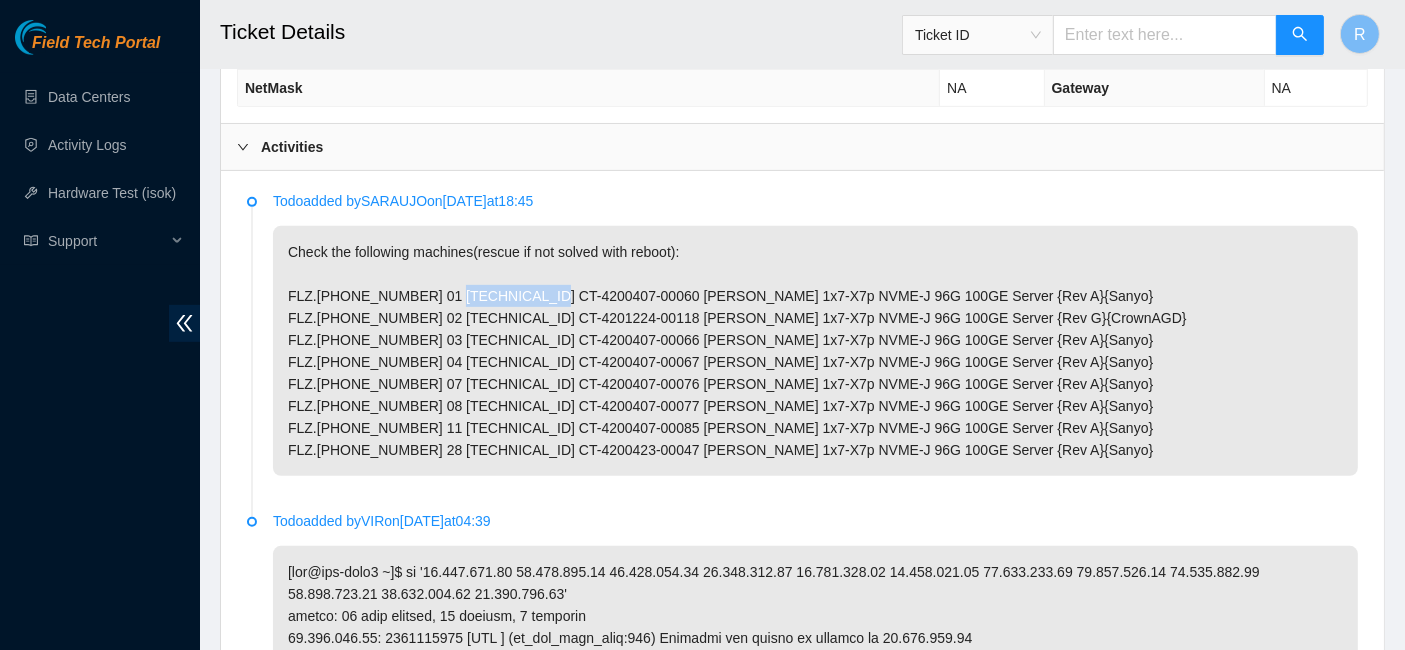 copy on "95.100.255.34" 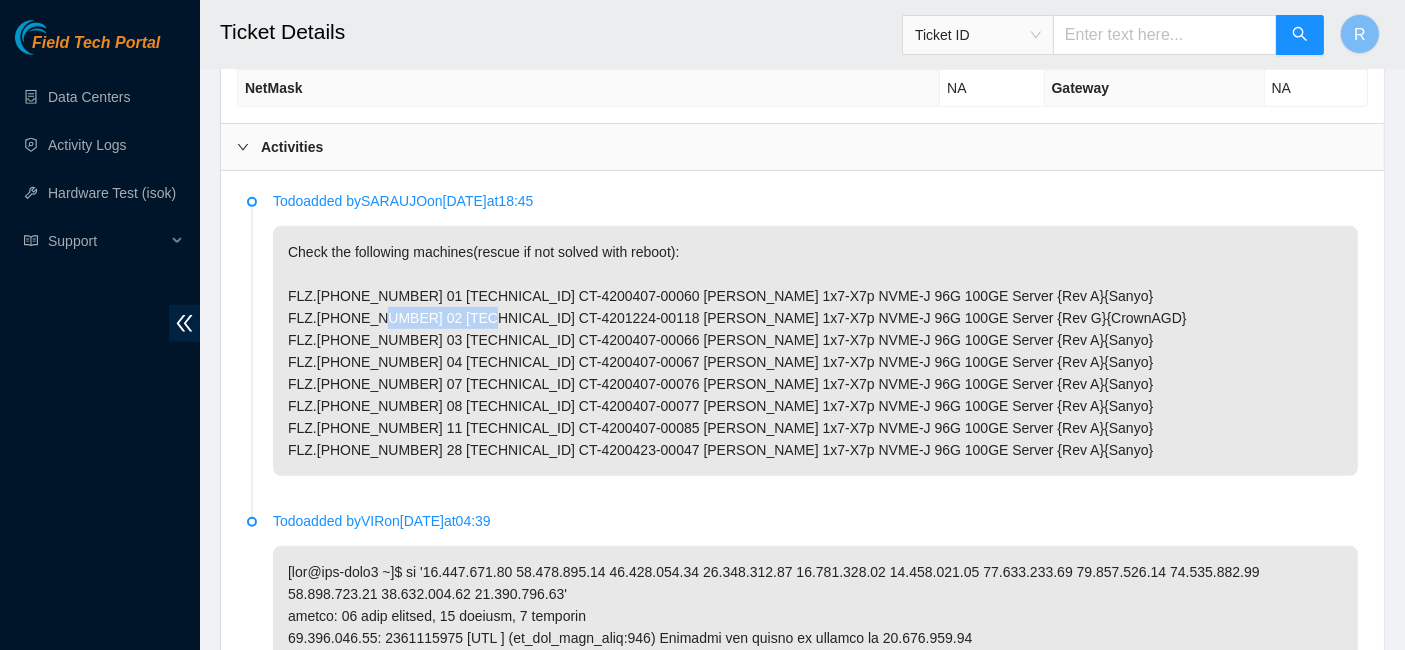 drag, startPoint x: 505, startPoint y: 312, endPoint x: 420, endPoint y: 308, distance: 85.09406 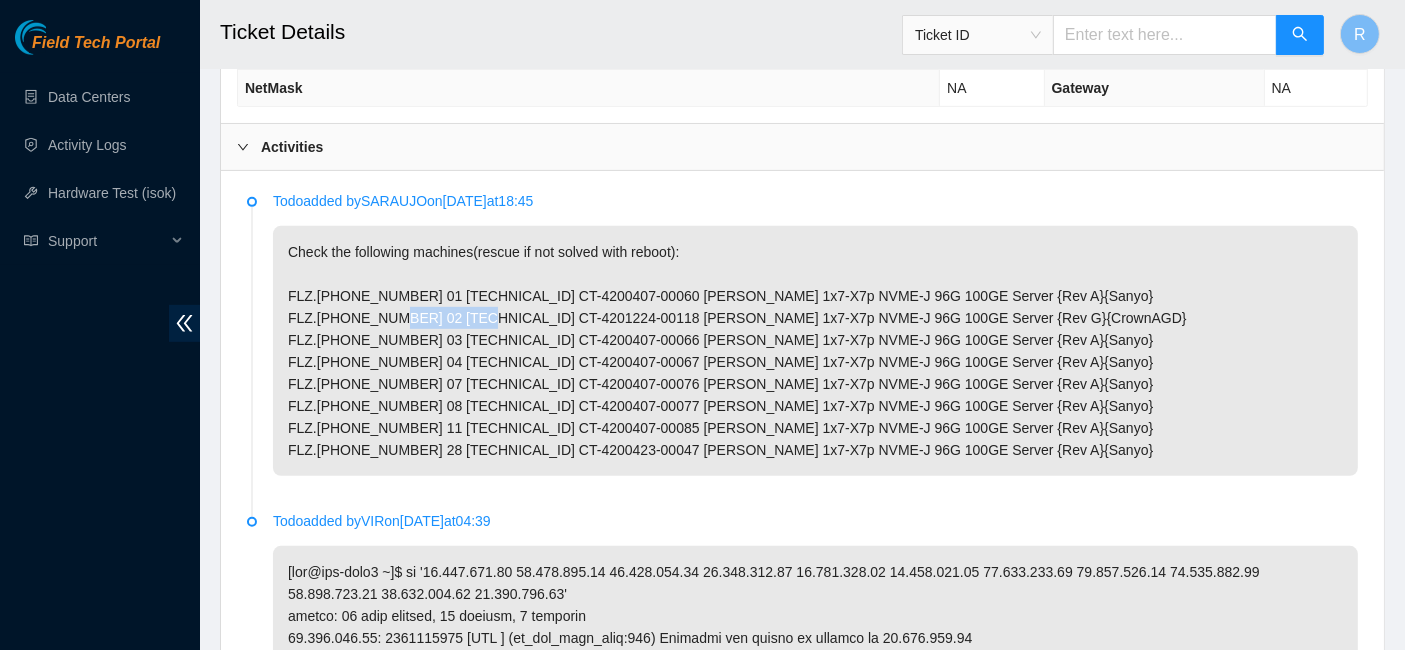 copy on "95.100.255.35" 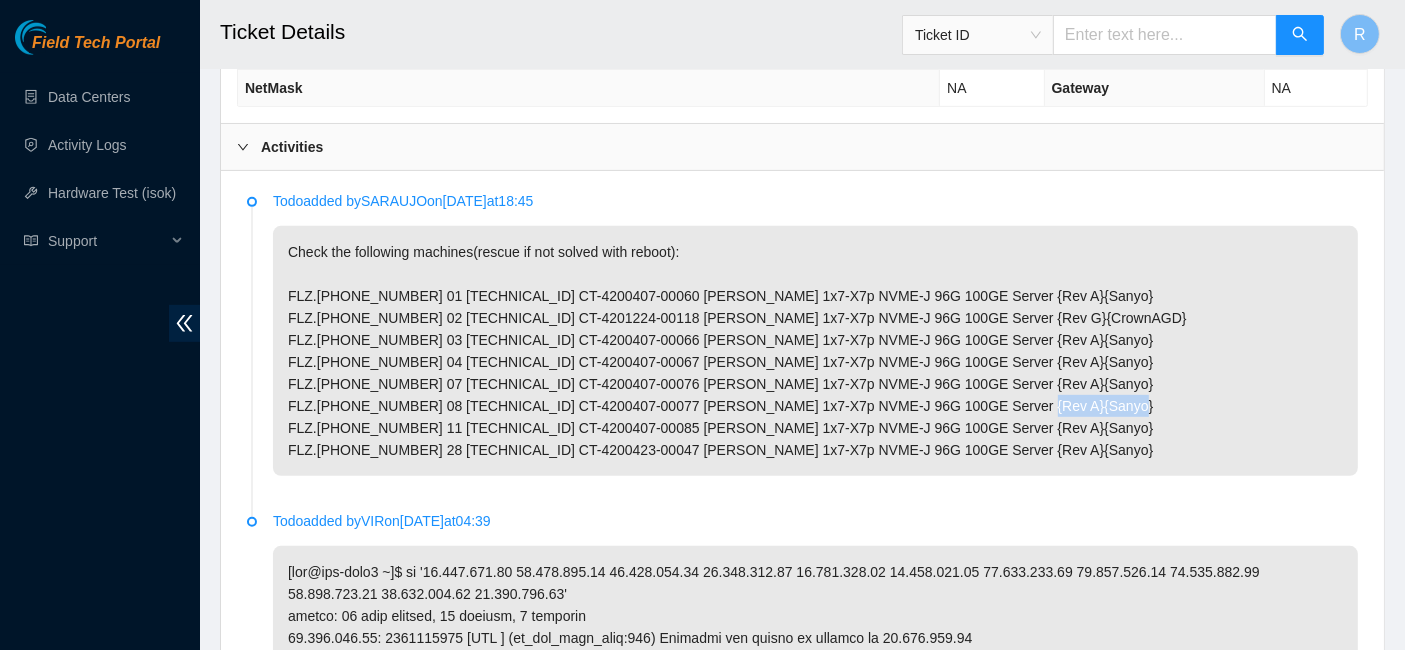 drag, startPoint x: 506, startPoint y: 424, endPoint x: 425, endPoint y: 421, distance: 81.055534 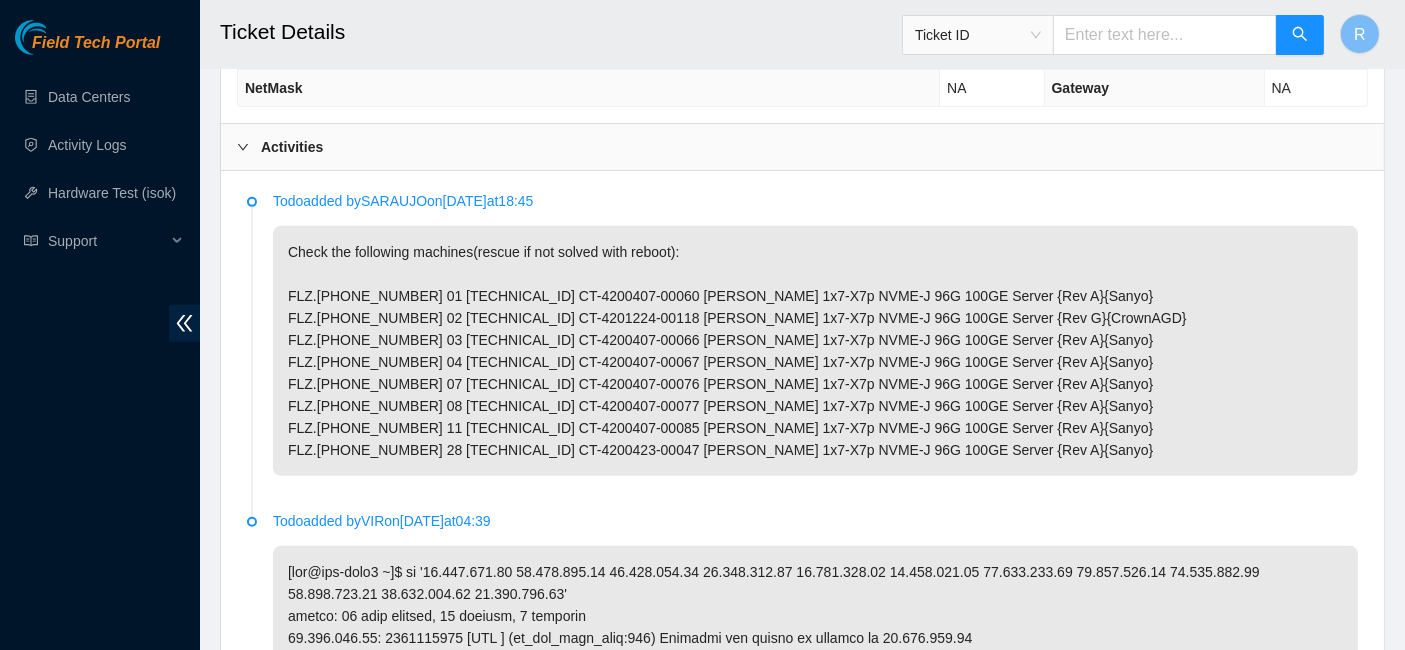 click on "Check the following machines(rescue if not solved with reboot):
FLZ.02.02.19.07.08 01  95.100.255.34 CT-4200407-00060  Ciara 1x7-X7p NVME-J 96G 100GE Server {Rev A}{Sanyo}
FLZ.02.02.19.07.08 02  95.100.255.35 CT-4201224-00118  Ciara 1x7-X7p NVME-J 96G 100GE Server {Rev G}{CrownAGD}
FLZ.02.02.19.07.08 03  95.100.255.36 CT-4200407-00066  Ciara 1x7-X7p NVME-J 96G 100GE Server {Rev A}{Sanyo}
FLZ.02.02.19.07.08 04  95.100.255.37 CT-4200407-00067  Ciara 1x7-X7p NVME-J 96G 100GE Server {Rev A}{Sanyo}
FLZ.02.02.19.07.08 07  95.100.255.40 CT-4200407-00076  Ciara 1x7-X7p NVME-J 96G 100GE Server {Rev A}{Sanyo}
FLZ.02.02.19.07.08 08  95.100.255.41 CT-4200407-00077  Ciara 1x7-X7p NVME-J 96G 100GE Server {Rev A}{Sanyo}
FLZ.02.02.19.07.08 11  95.100.255.44 CT-4200407-00085  Ciara 1x7-X7p NVME-J 96G 100GE Server {Rev A}{Sanyo}
FLZ.02.02.19.07.08 28  95.100.255.61 CT-4200423-00047  Ciara 1x7-X7p NVME-J 96G 100GE Server {Rev A}{Sanyo}" at bounding box center (815, 351) 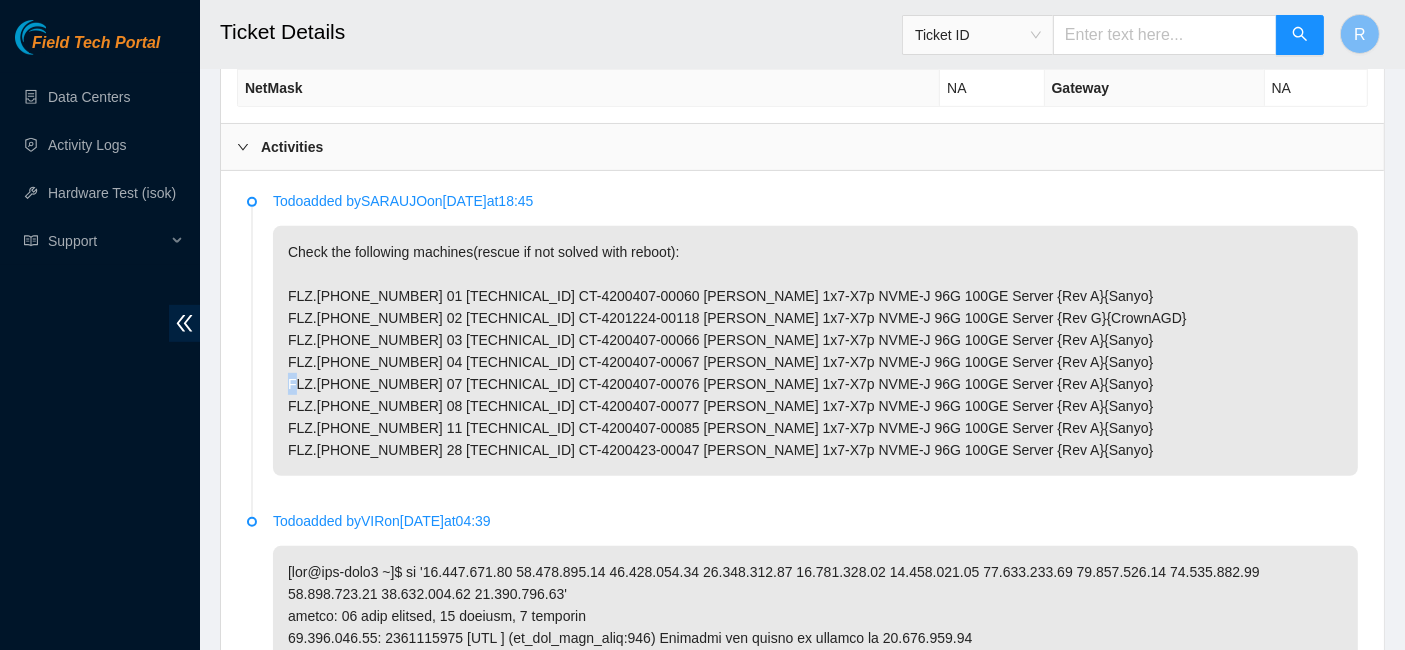 click on "Check the following machines(rescue if not solved with reboot):
FLZ.02.02.19.07.08 01  95.100.255.34 CT-4200407-00060  Ciara 1x7-X7p NVME-J 96G 100GE Server {Rev A}{Sanyo}
FLZ.02.02.19.07.08 02  95.100.255.35 CT-4201224-00118  Ciara 1x7-X7p NVME-J 96G 100GE Server {Rev G}{CrownAGD}
FLZ.02.02.19.07.08 03  95.100.255.36 CT-4200407-00066  Ciara 1x7-X7p NVME-J 96G 100GE Server {Rev A}{Sanyo}
FLZ.02.02.19.07.08 04  95.100.255.37 CT-4200407-00067  Ciara 1x7-X7p NVME-J 96G 100GE Server {Rev A}{Sanyo}
FLZ.02.02.19.07.08 07  95.100.255.40 CT-4200407-00076  Ciara 1x7-X7p NVME-J 96G 100GE Server {Rev A}{Sanyo}
FLZ.02.02.19.07.08 08  95.100.255.41 CT-4200407-00077  Ciara 1x7-X7p NVME-J 96G 100GE Server {Rev A}{Sanyo}
FLZ.02.02.19.07.08 11  95.100.255.44 CT-4200407-00085  Ciara 1x7-X7p NVME-J 96G 100GE Server {Rev A}{Sanyo}
FLZ.02.02.19.07.08 28  95.100.255.61 CT-4200423-00047  Ciara 1x7-X7p NVME-J 96G 100GE Server {Rev A}{Sanyo}" at bounding box center (815, 351) 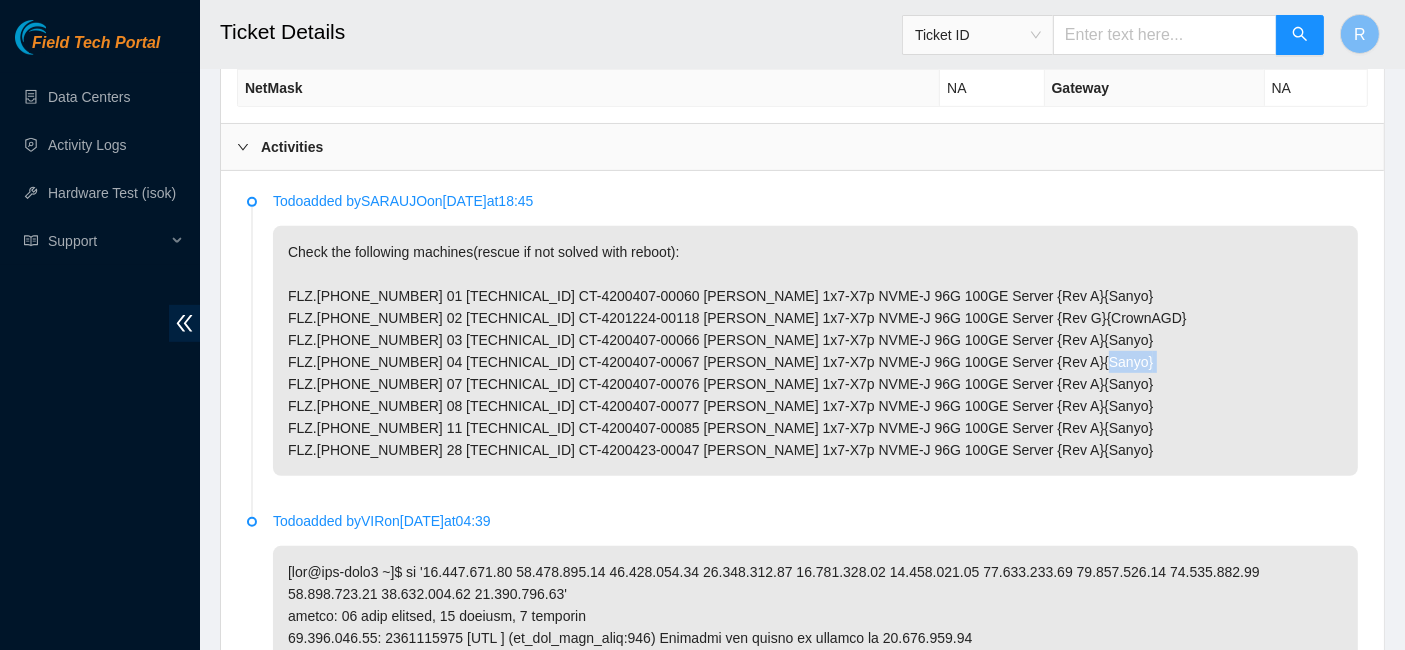 drag, startPoint x: 423, startPoint y: 375, endPoint x: 507, endPoint y: 381, distance: 84.21401 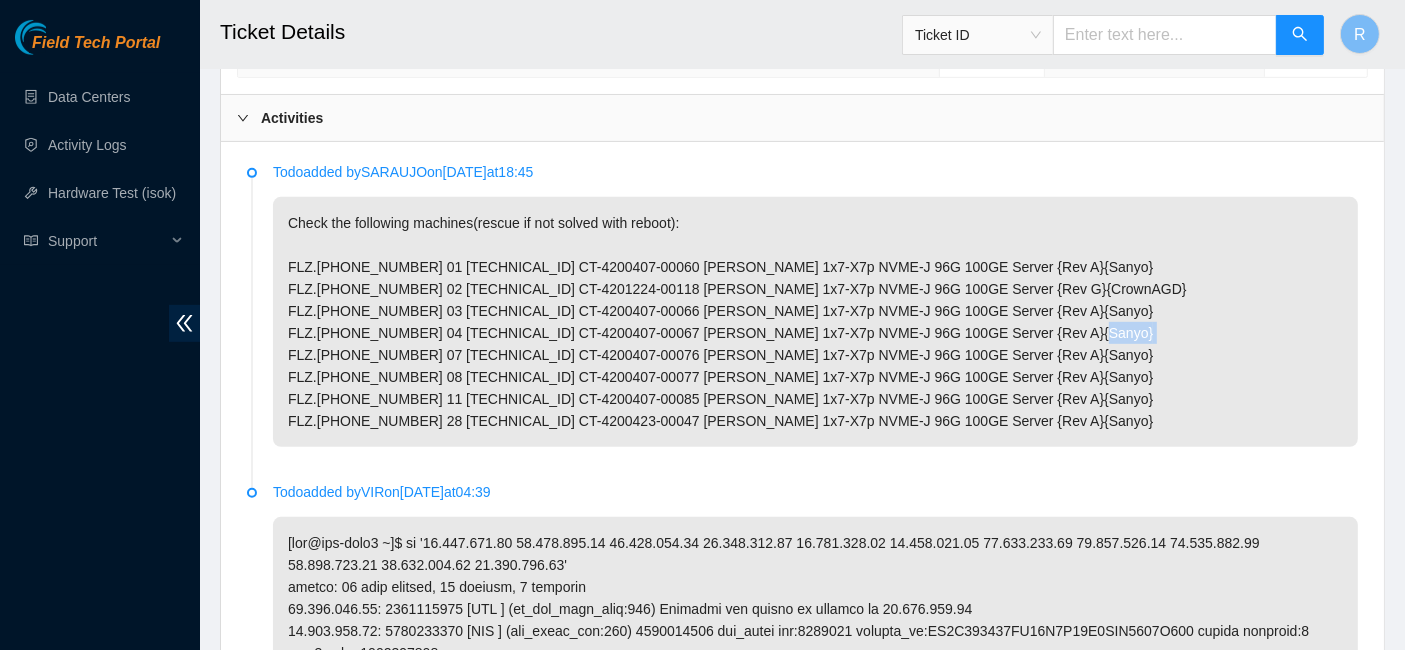 scroll, scrollTop: 937, scrollLeft: 0, axis: vertical 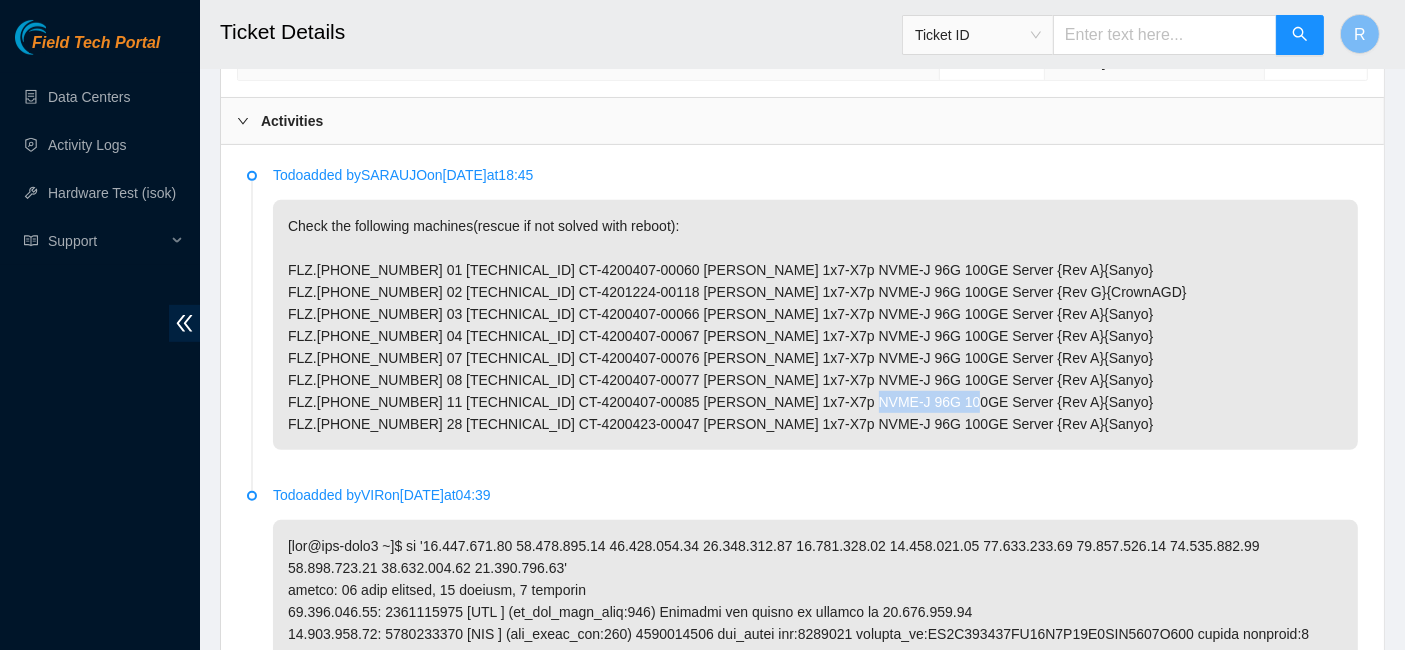 drag, startPoint x: 424, startPoint y: 414, endPoint x: 506, endPoint y: 421, distance: 82.29824 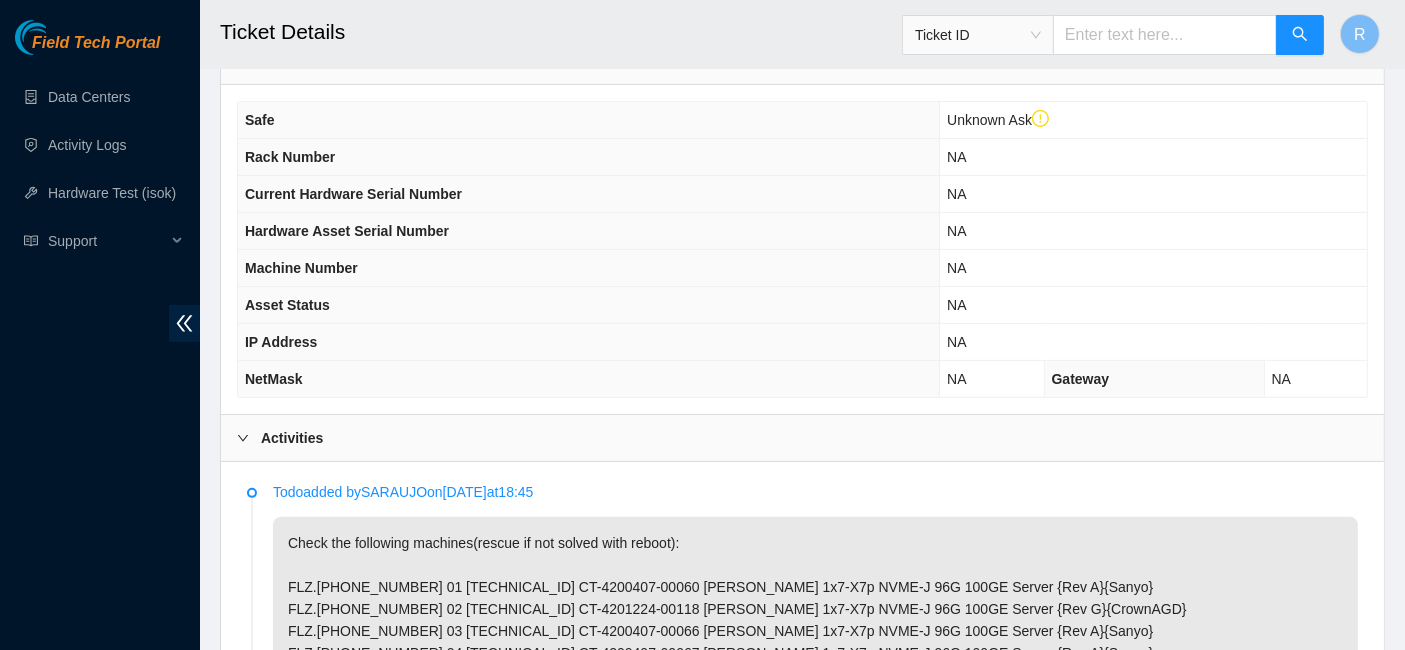 scroll, scrollTop: 711, scrollLeft: 0, axis: vertical 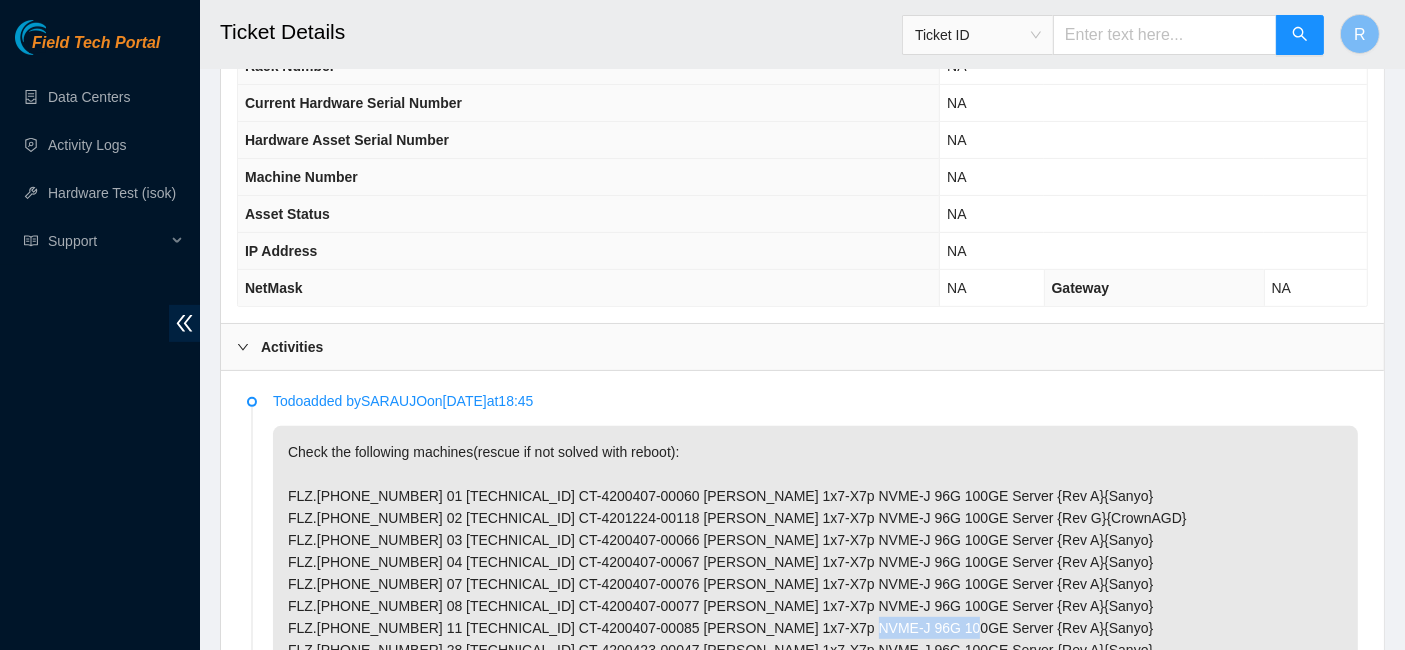 copy on "95.100.255.61" 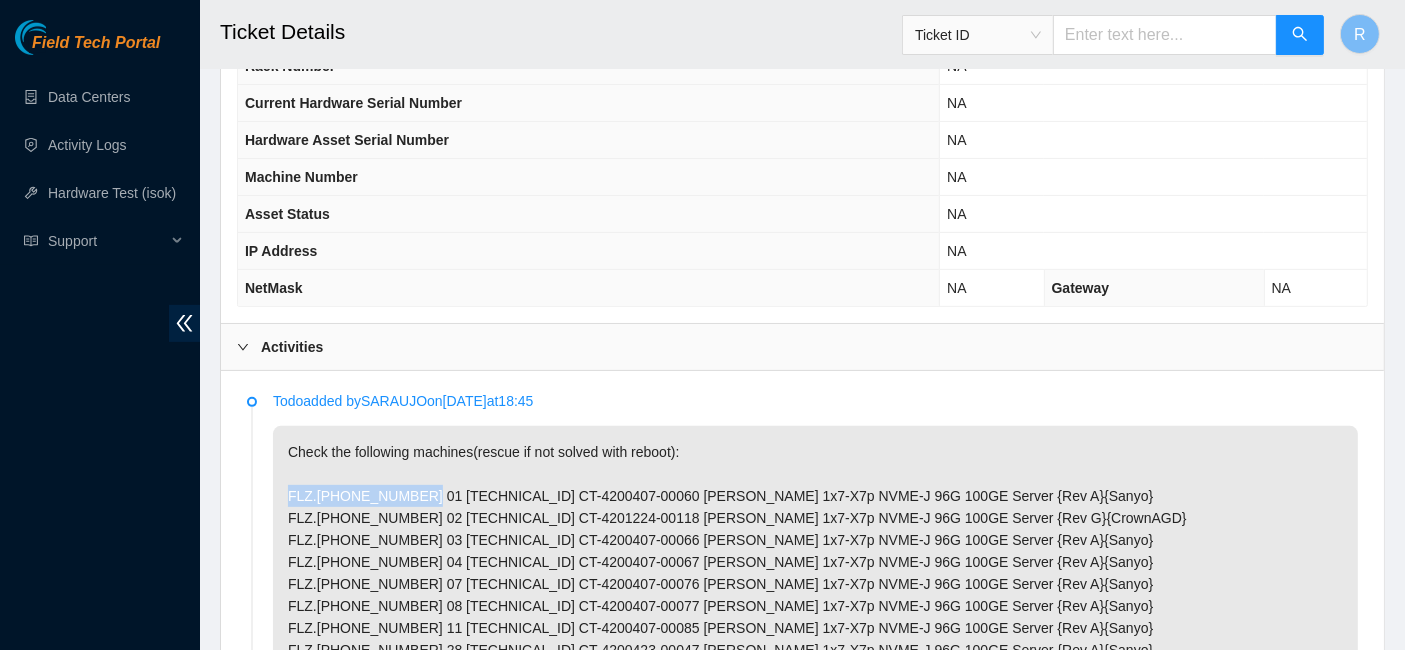 drag, startPoint x: 397, startPoint y: 492, endPoint x: 287, endPoint y: 489, distance: 110.0409 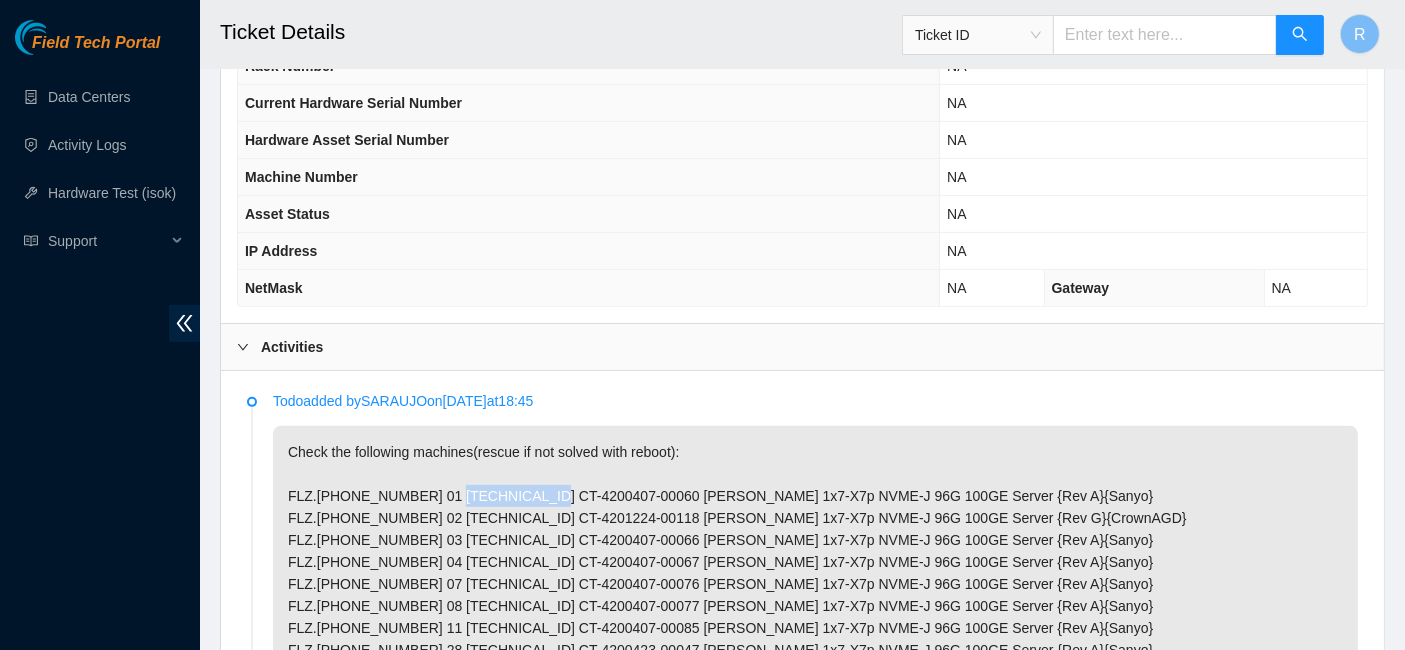 drag, startPoint x: 506, startPoint y: 490, endPoint x: 422, endPoint y: 487, distance: 84.05355 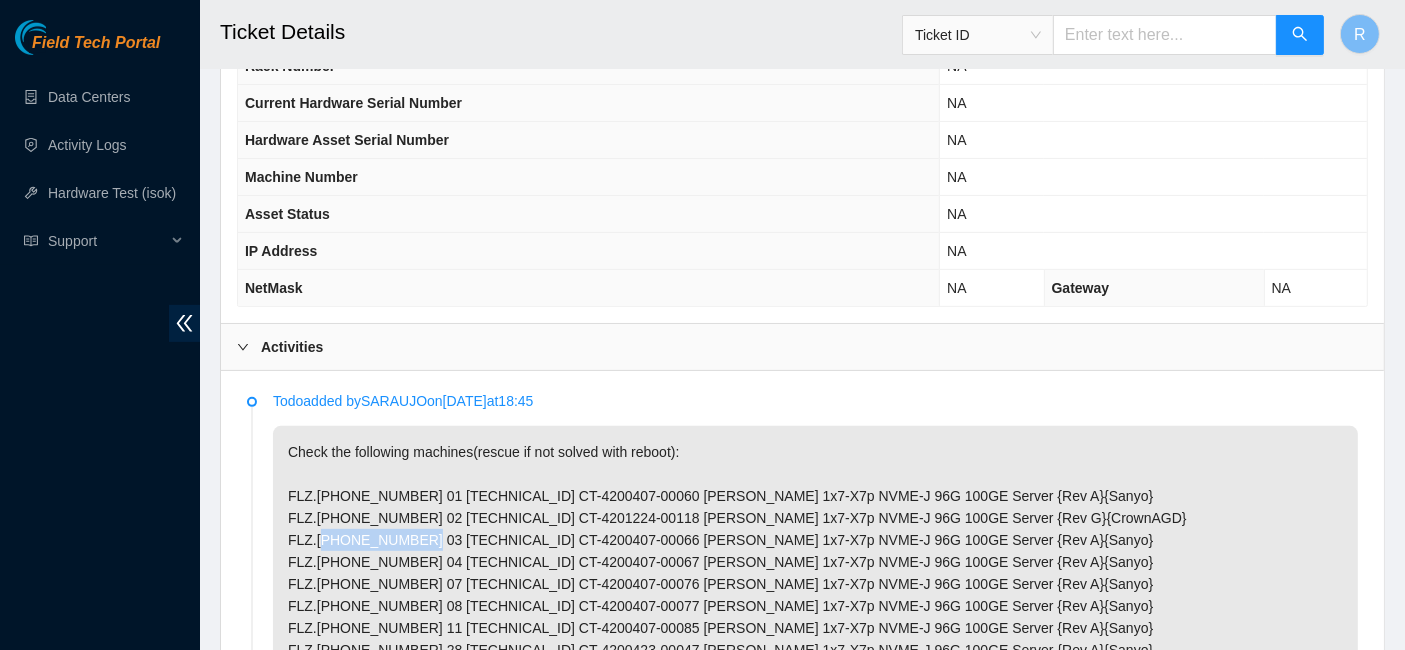 drag, startPoint x: 508, startPoint y: 533, endPoint x: 424, endPoint y: 540, distance: 84.29116 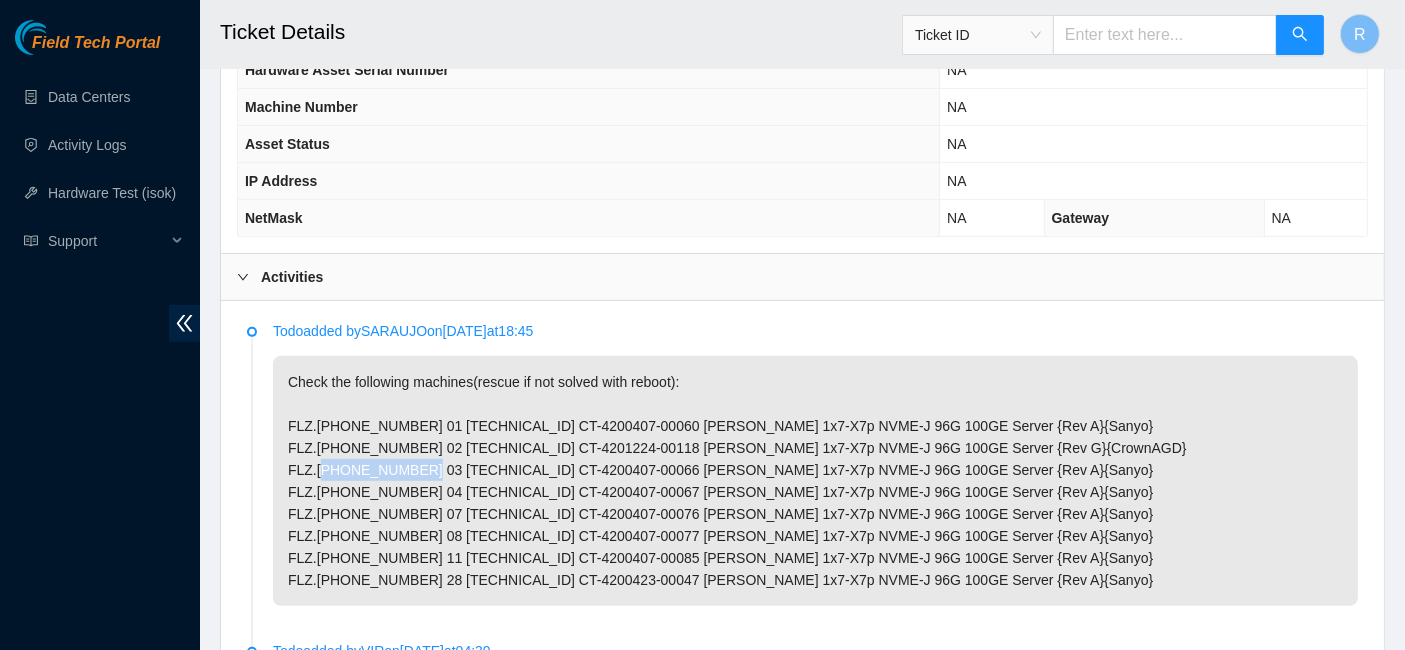 scroll, scrollTop: 782, scrollLeft: 0, axis: vertical 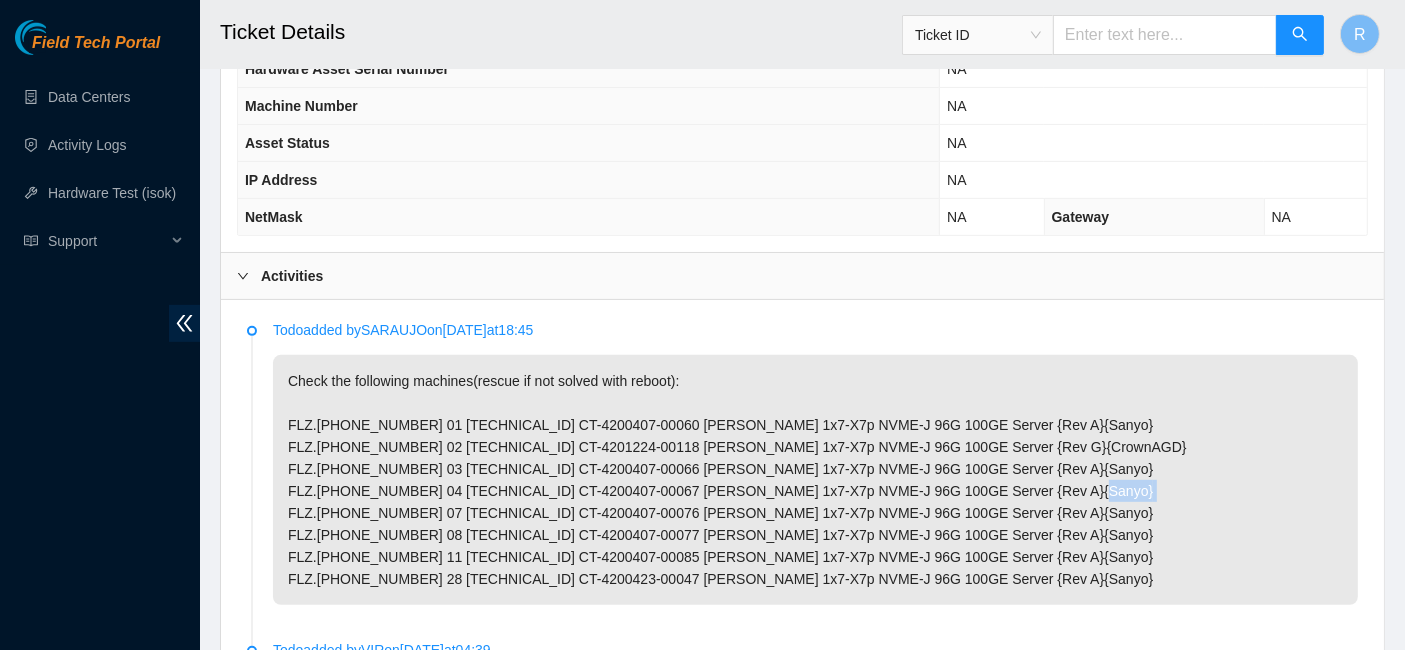 drag, startPoint x: 505, startPoint y: 504, endPoint x: 424, endPoint y: 509, distance: 81.154175 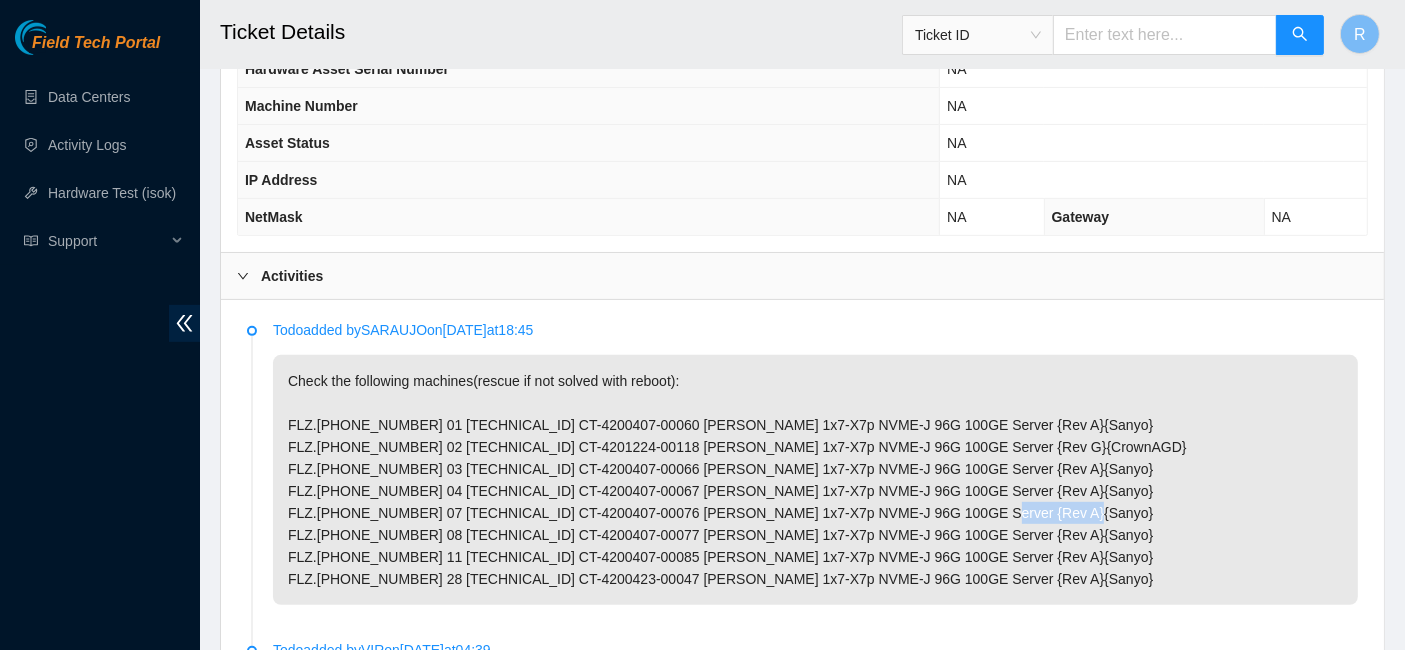 drag, startPoint x: 422, startPoint y: 525, endPoint x: 504, endPoint y: 532, distance: 82.29824 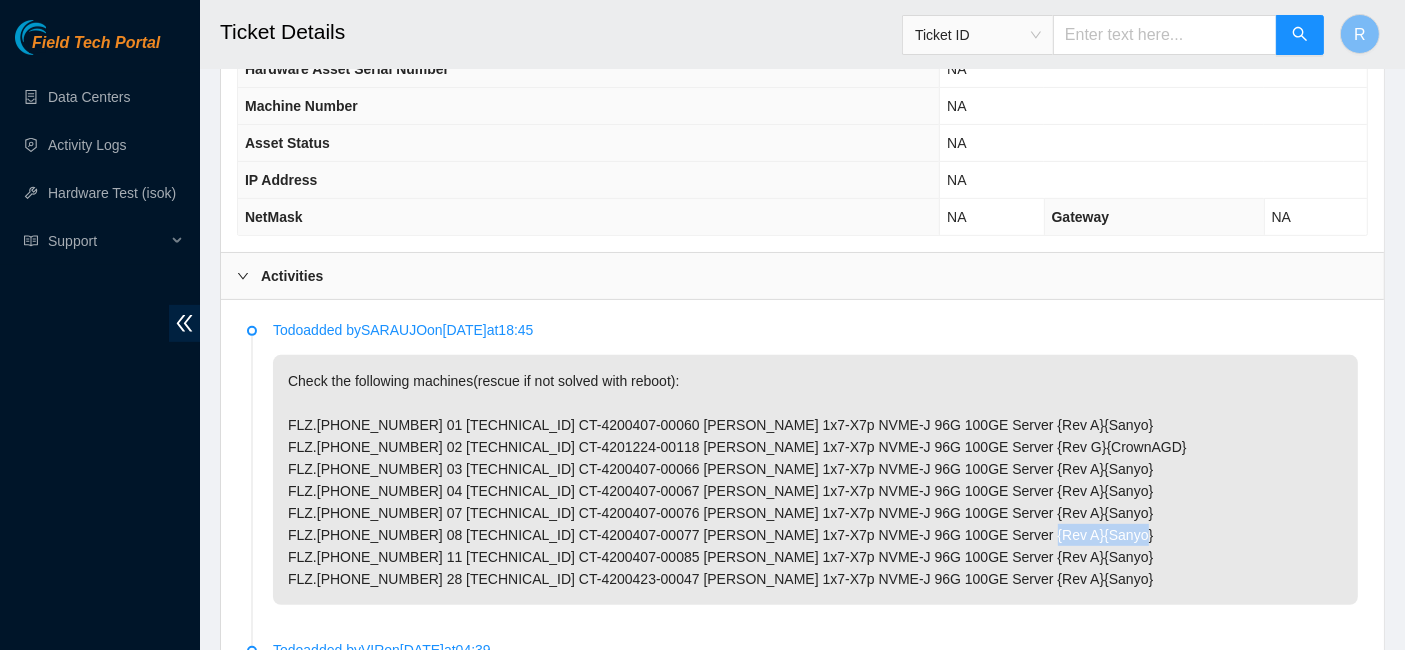 drag, startPoint x: 503, startPoint y: 552, endPoint x: 425, endPoint y: 550, distance: 78.025635 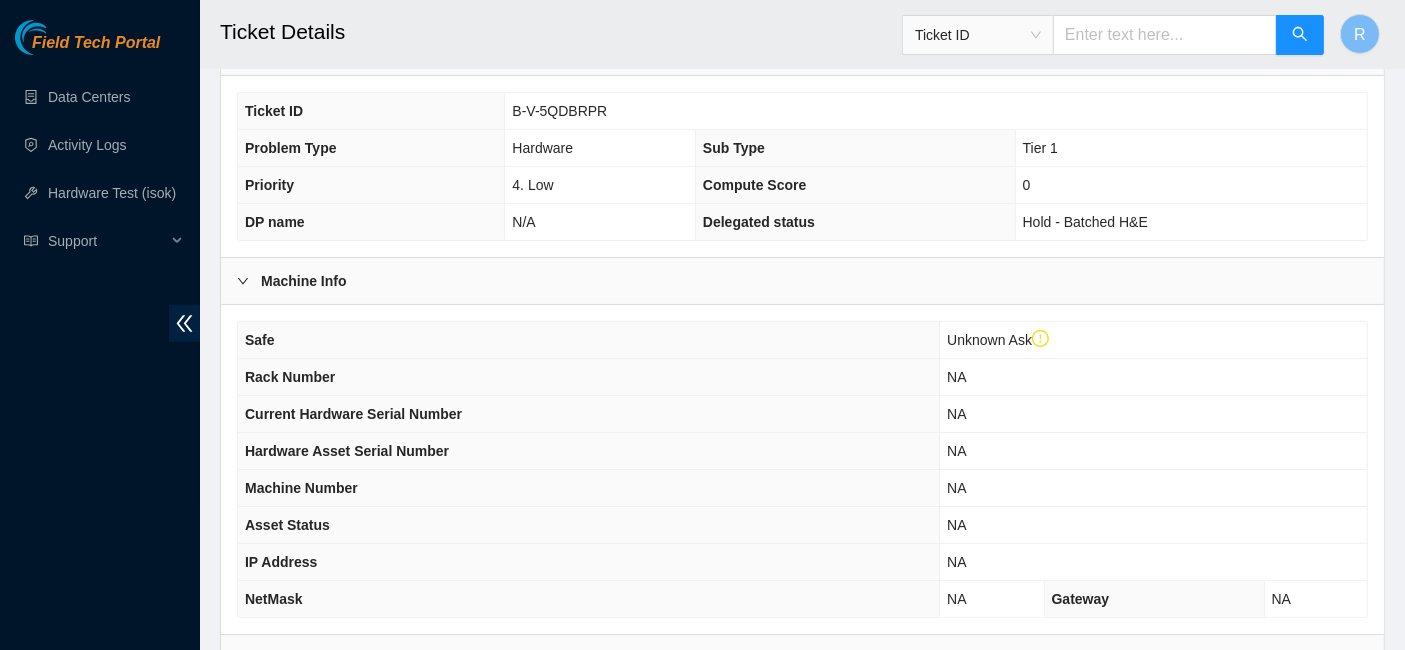 scroll, scrollTop: 345, scrollLeft: 0, axis: vertical 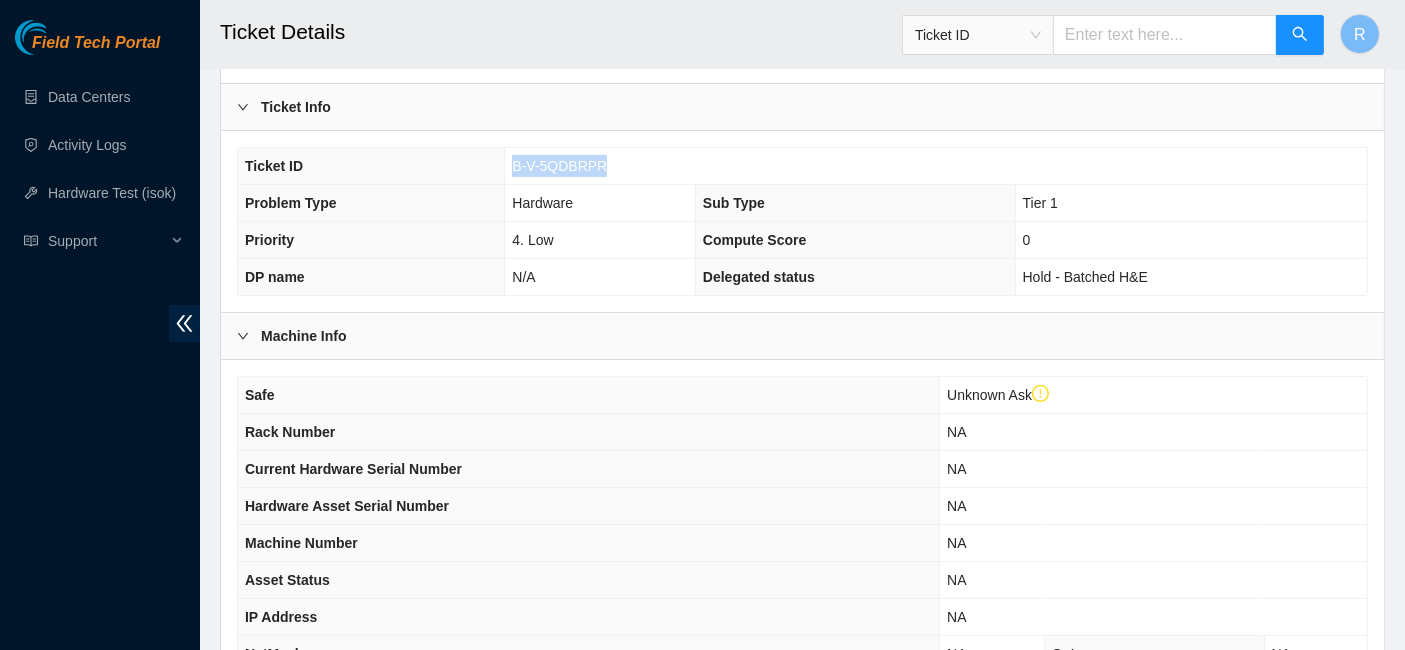 drag, startPoint x: 516, startPoint y: 164, endPoint x: 606, endPoint y: 158, distance: 90.199776 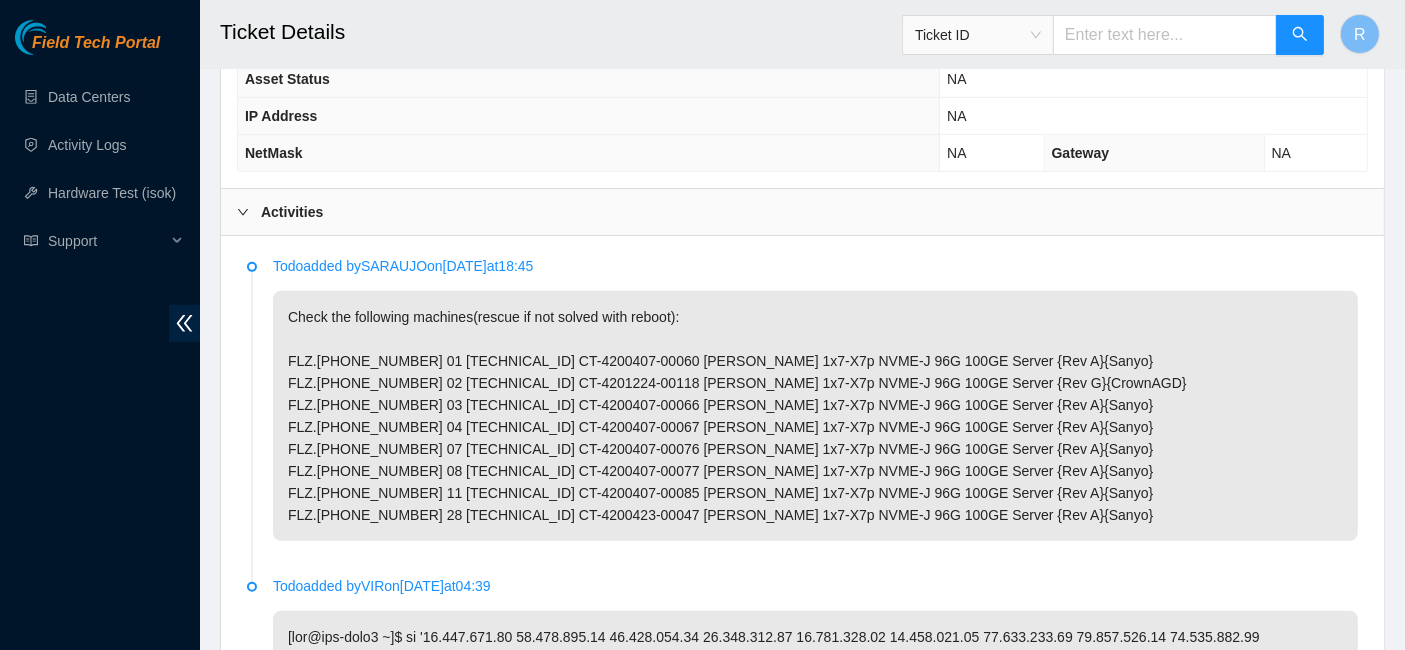 scroll, scrollTop: 845, scrollLeft: 0, axis: vertical 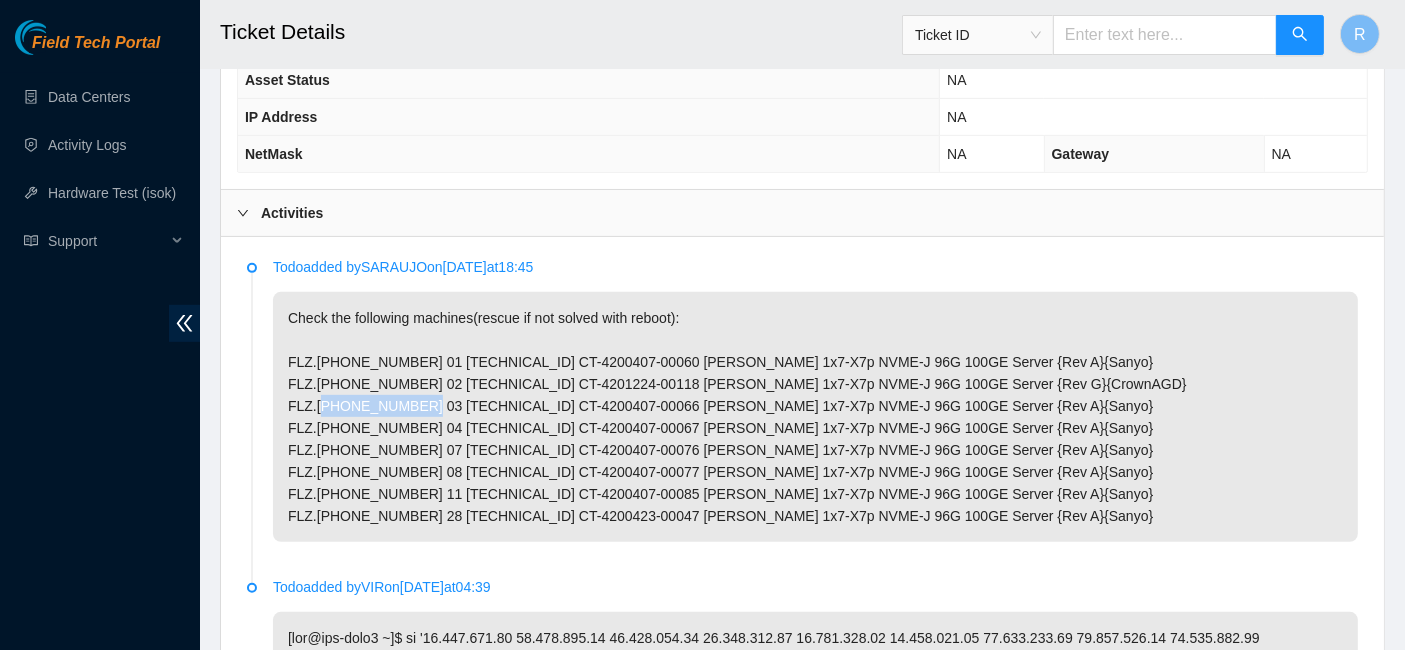 drag, startPoint x: 505, startPoint y: 397, endPoint x: 422, endPoint y: 394, distance: 83.0542 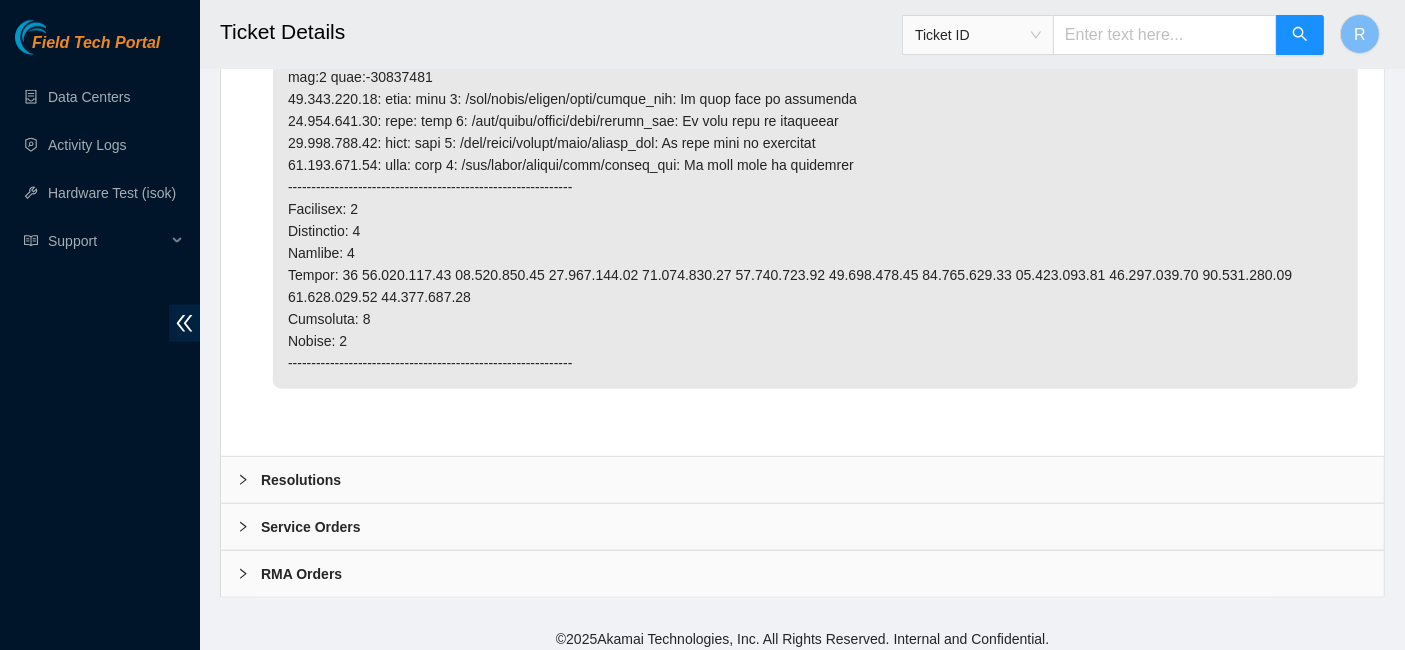 scroll, scrollTop: 1976, scrollLeft: 0, axis: vertical 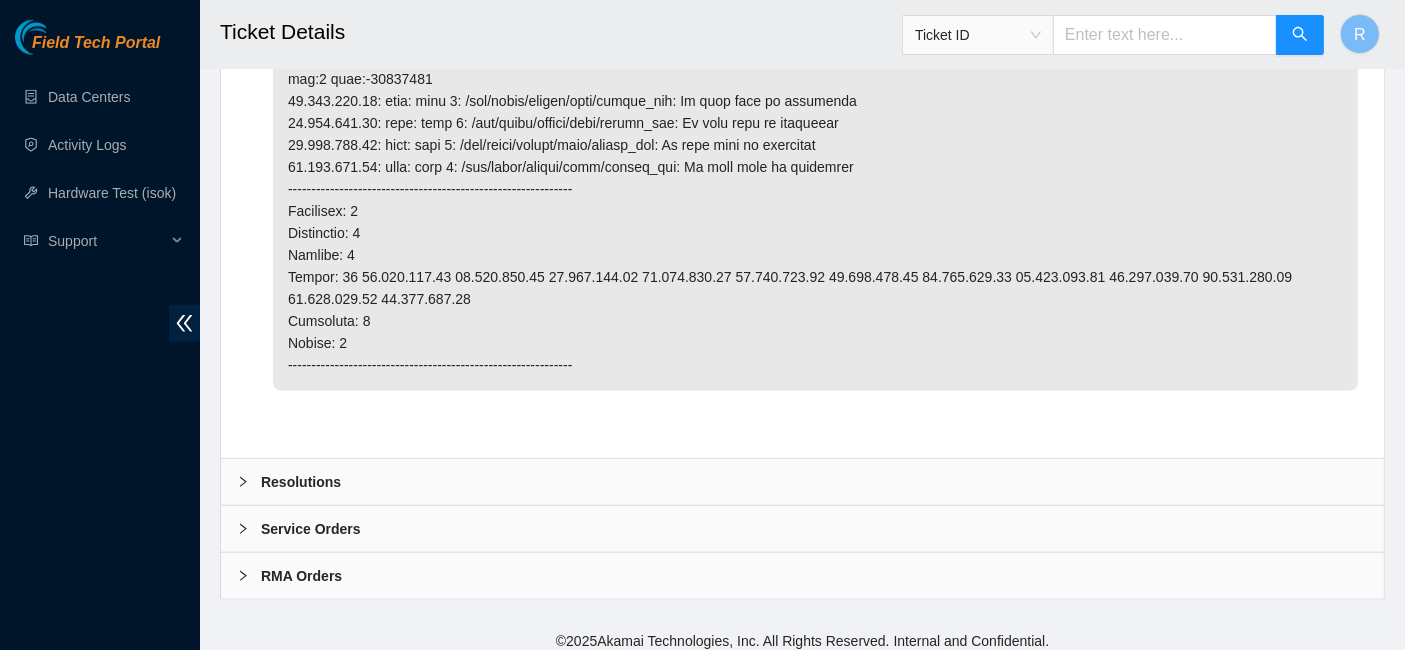 click on "Resolutions" at bounding box center [802, 482] 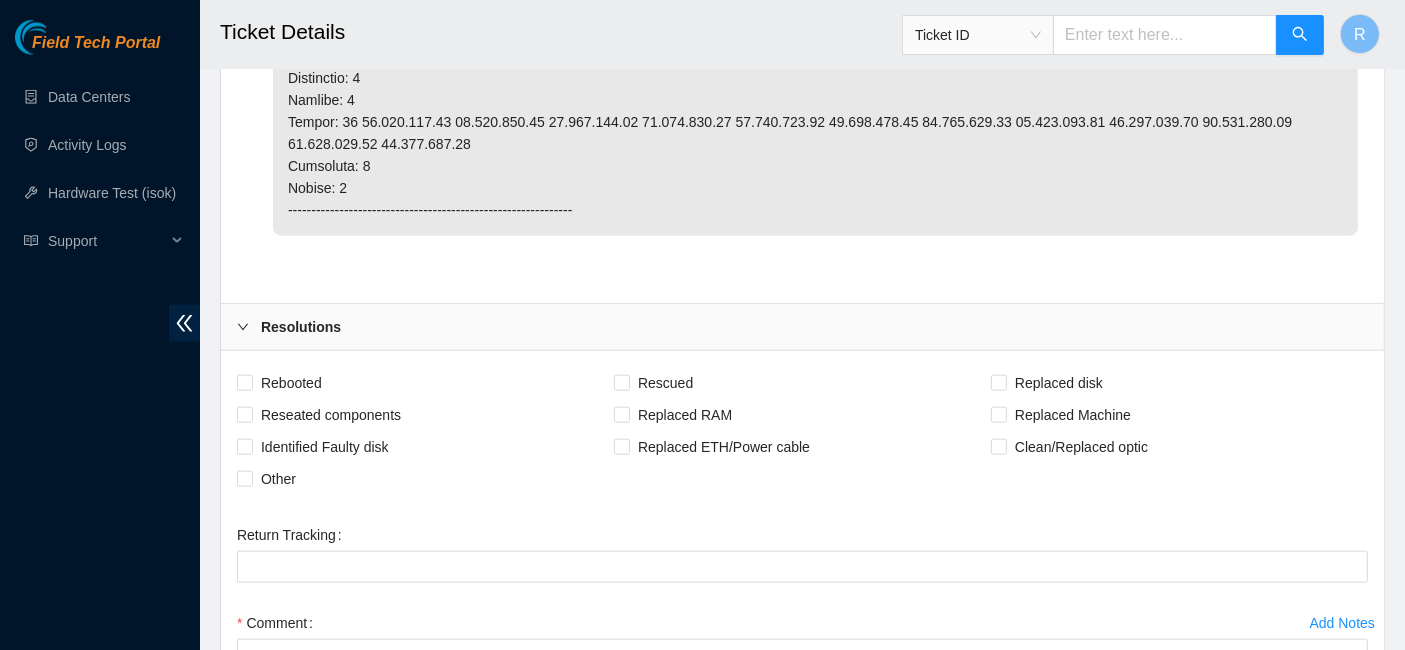 scroll, scrollTop: 2136, scrollLeft: 0, axis: vertical 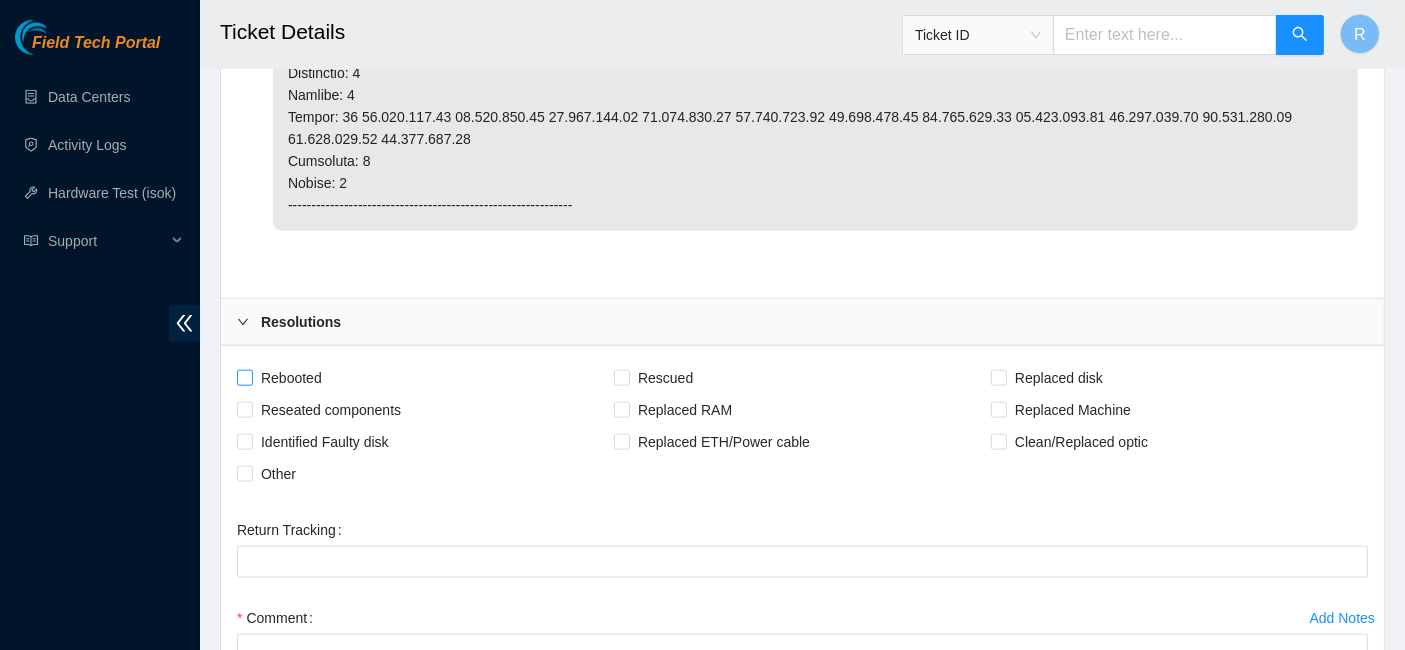 click on "Rebooted" at bounding box center [291, 378] 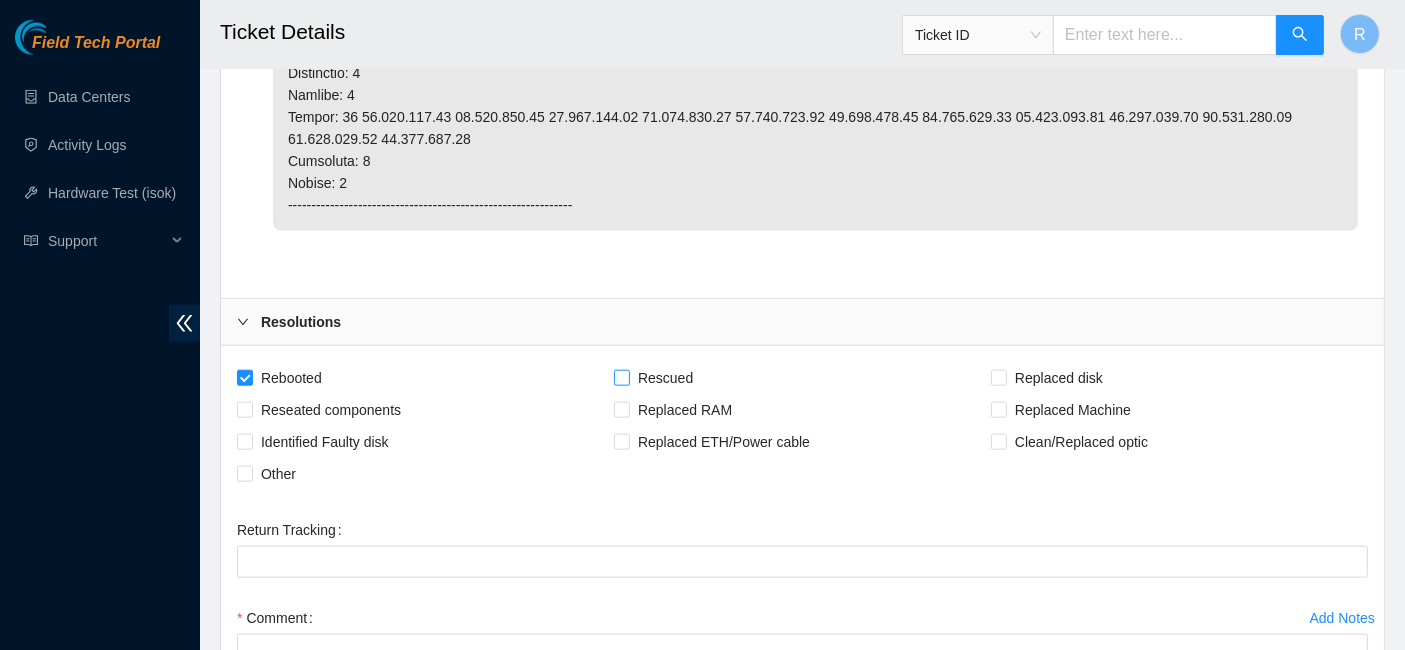 click on "Rescued" at bounding box center [665, 378] 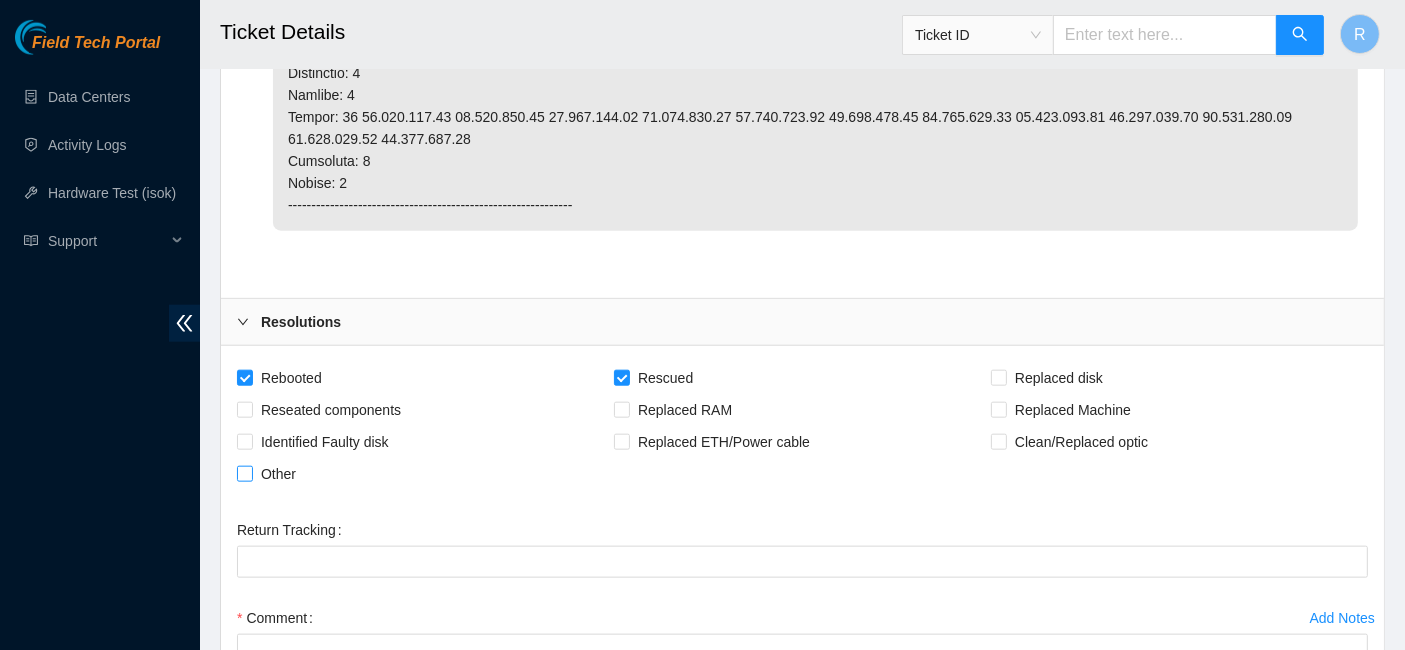 click on "Other" at bounding box center [278, 474] 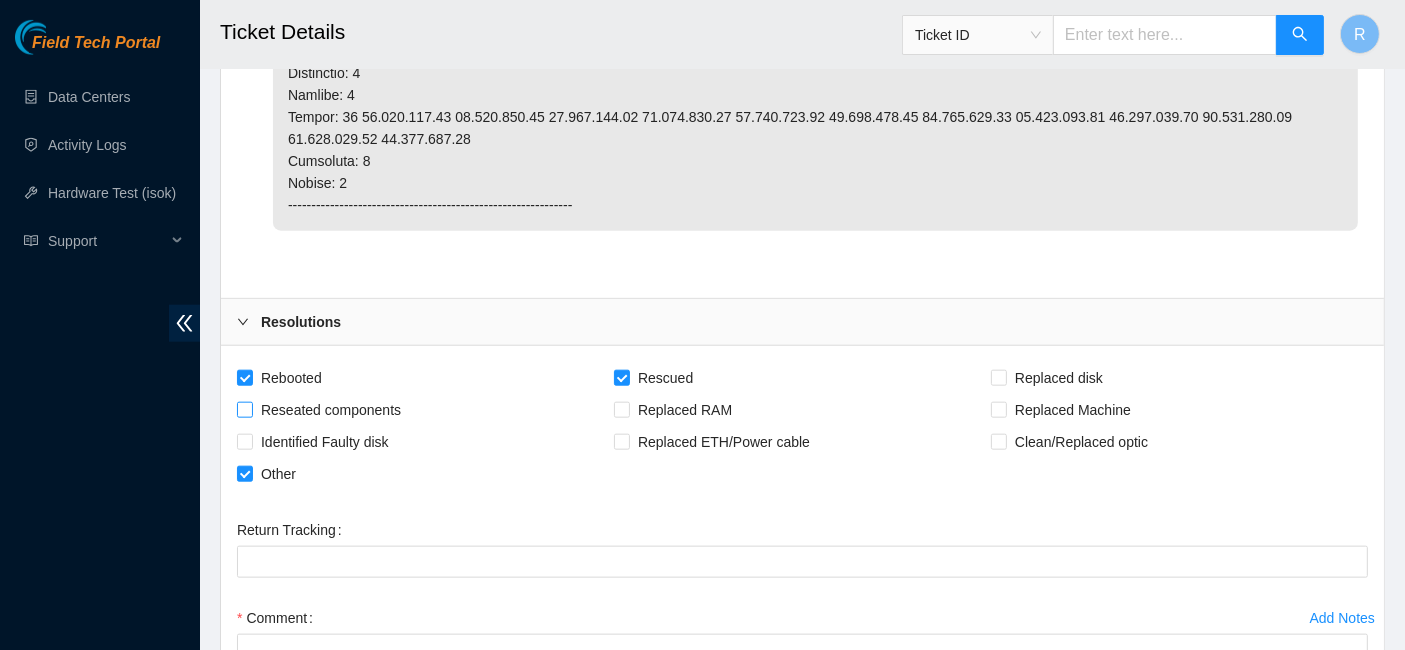 click on "Reseated components" at bounding box center [331, 410] 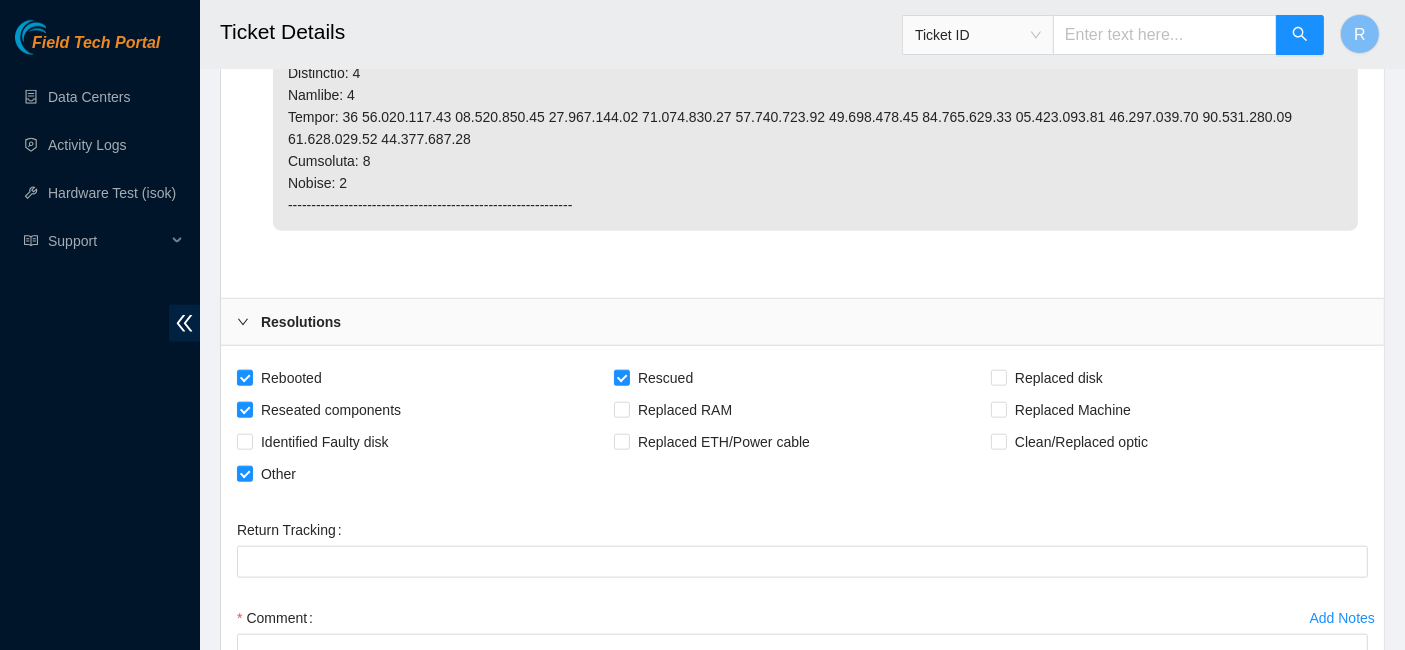 scroll, scrollTop: 2274, scrollLeft: 0, axis: vertical 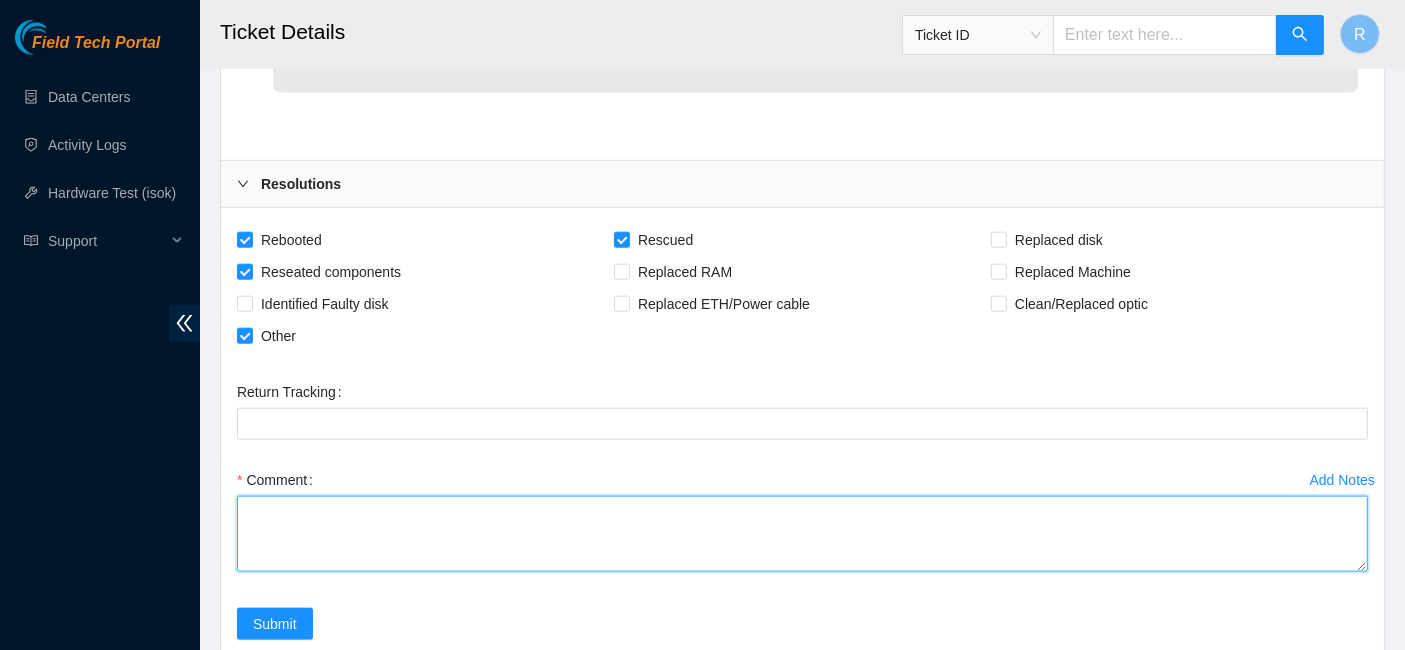 click on "Comment" at bounding box center (802, 534) 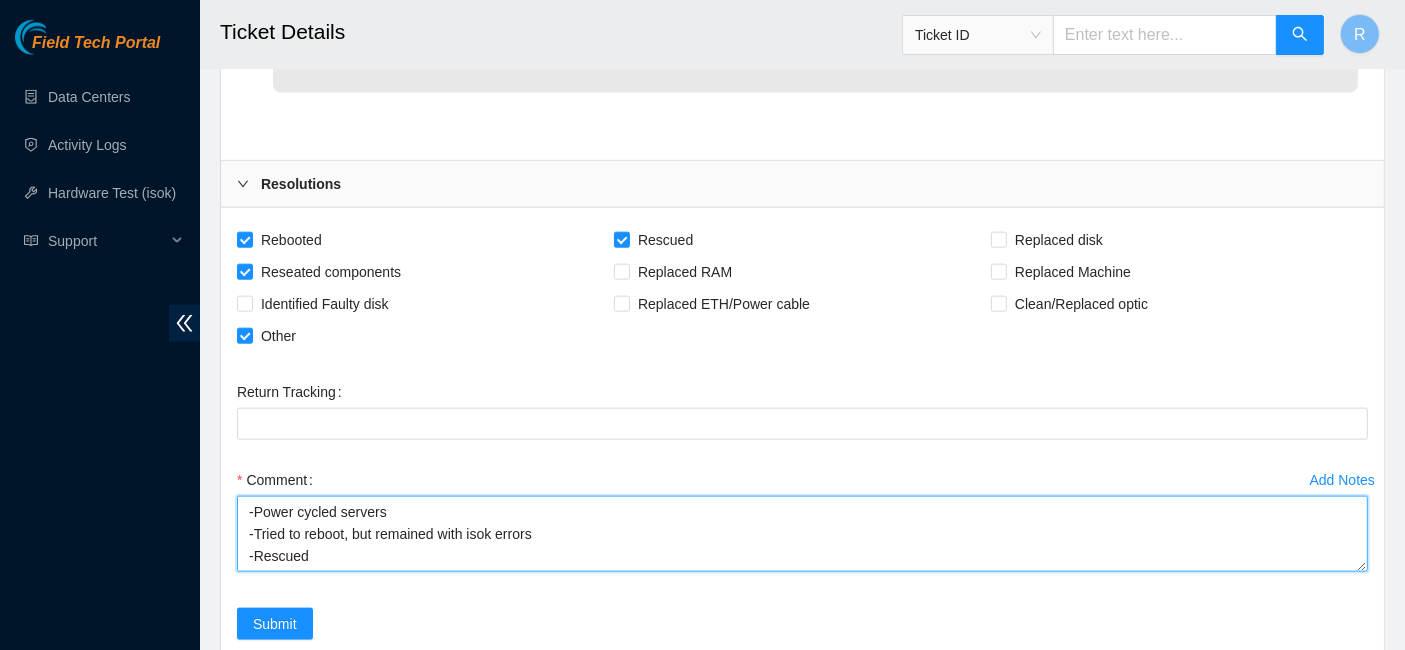 scroll, scrollTop: 16, scrollLeft: 0, axis: vertical 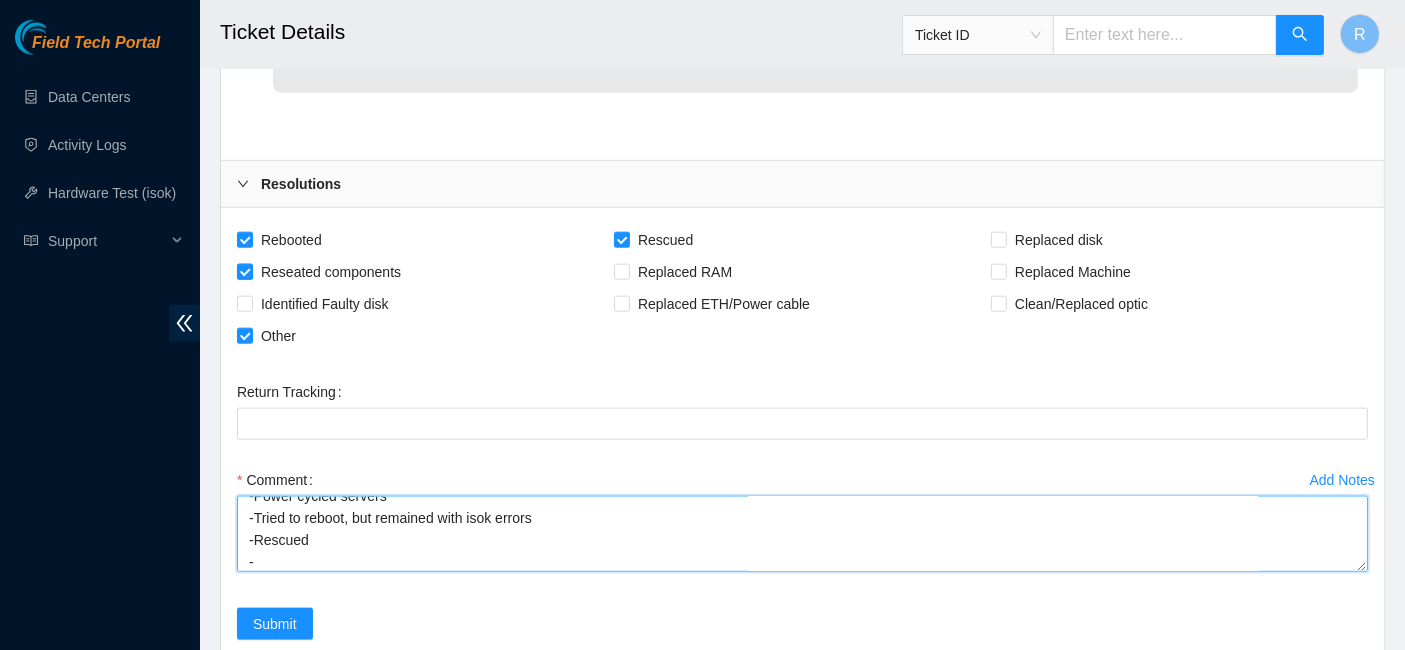 type on "-Power cycled servers
-Tried to reboot, but remained with isok errors
-Rescued
-" 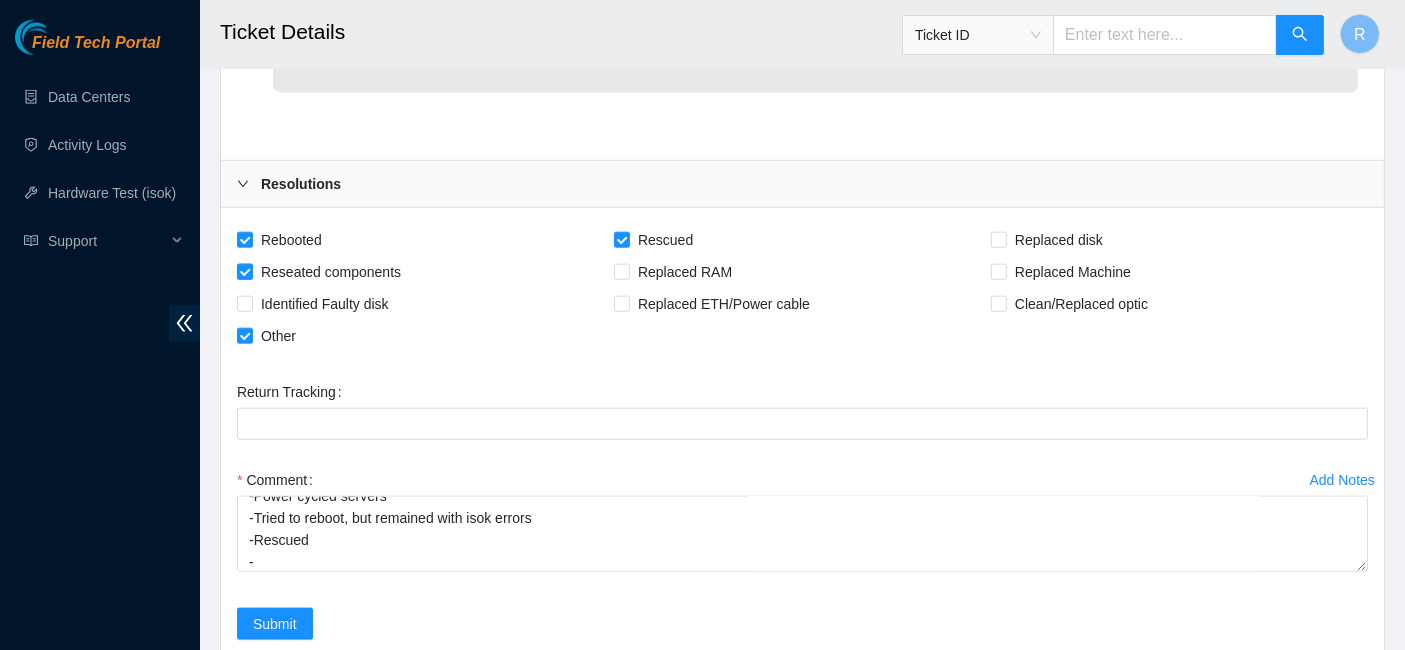 click on "Reseated components" at bounding box center [244, 271] 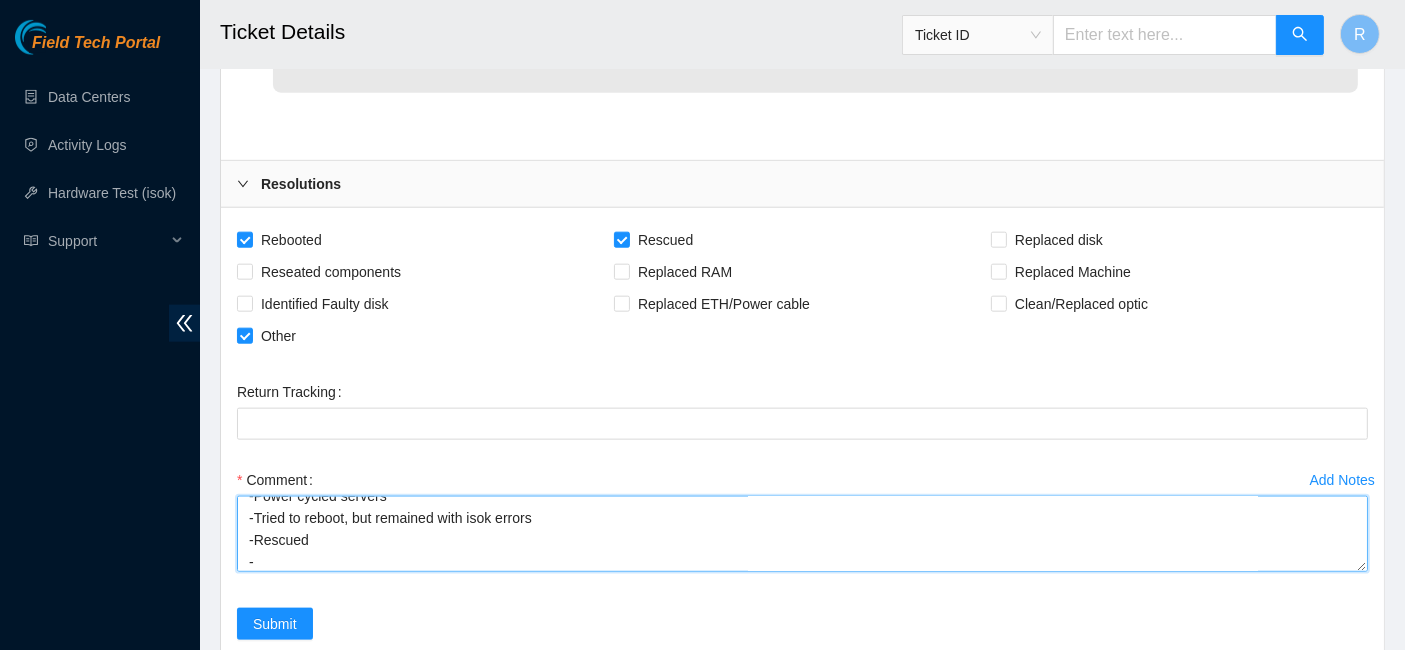 click on "-Power cycled servers
-Tried to reboot, but remained with isok errors
-Rescued
-" at bounding box center (802, 534) 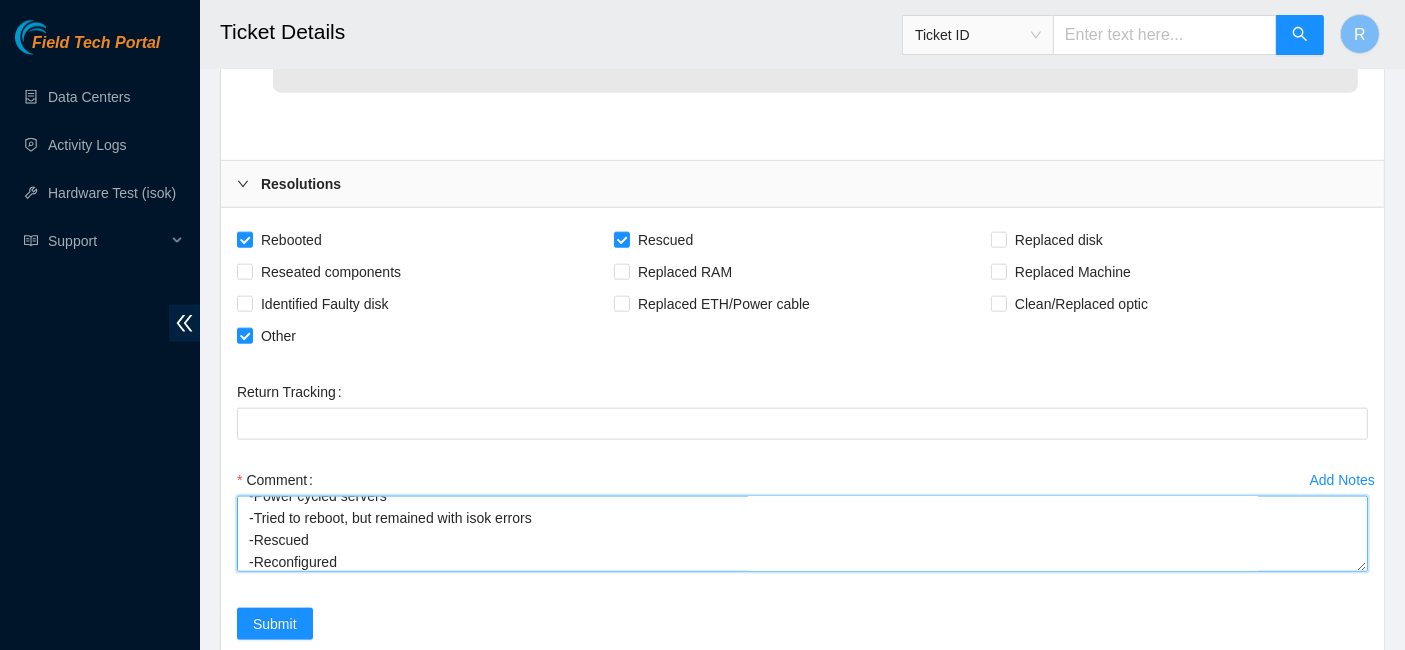 scroll, scrollTop: 38, scrollLeft: 0, axis: vertical 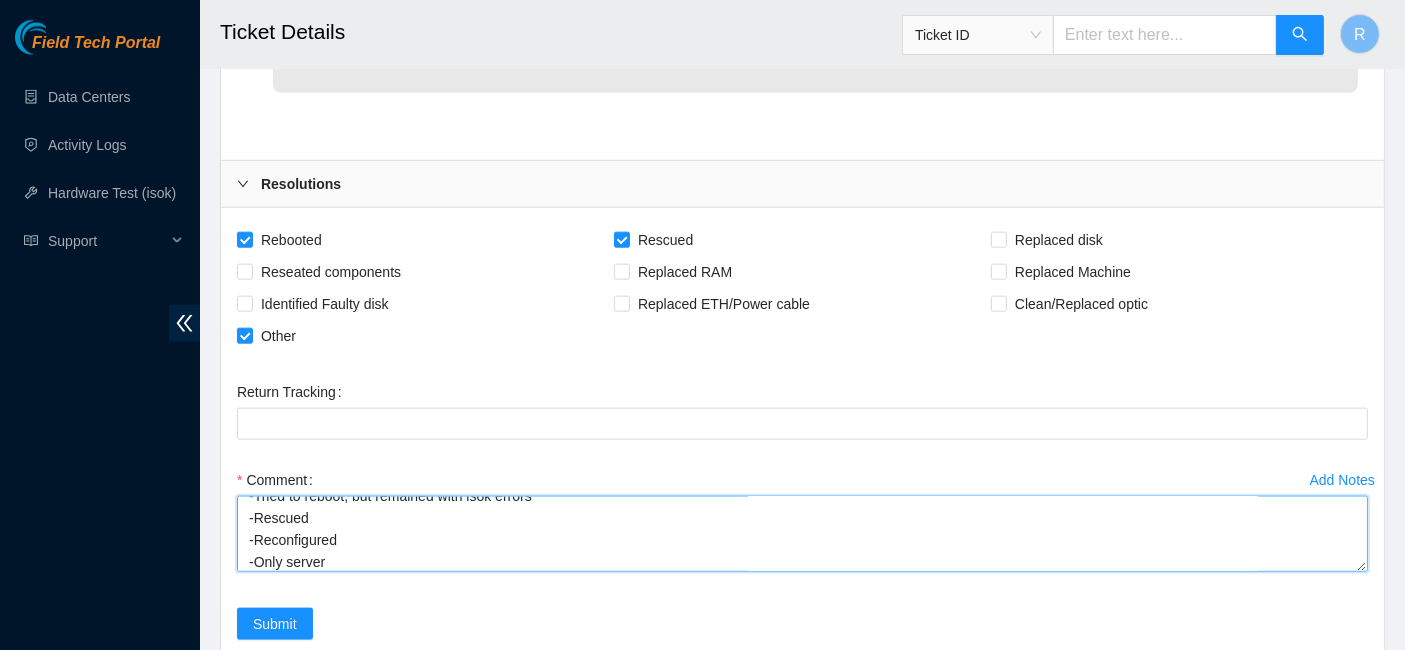 paste on "95.100.255.36 and 95.100.255.44" 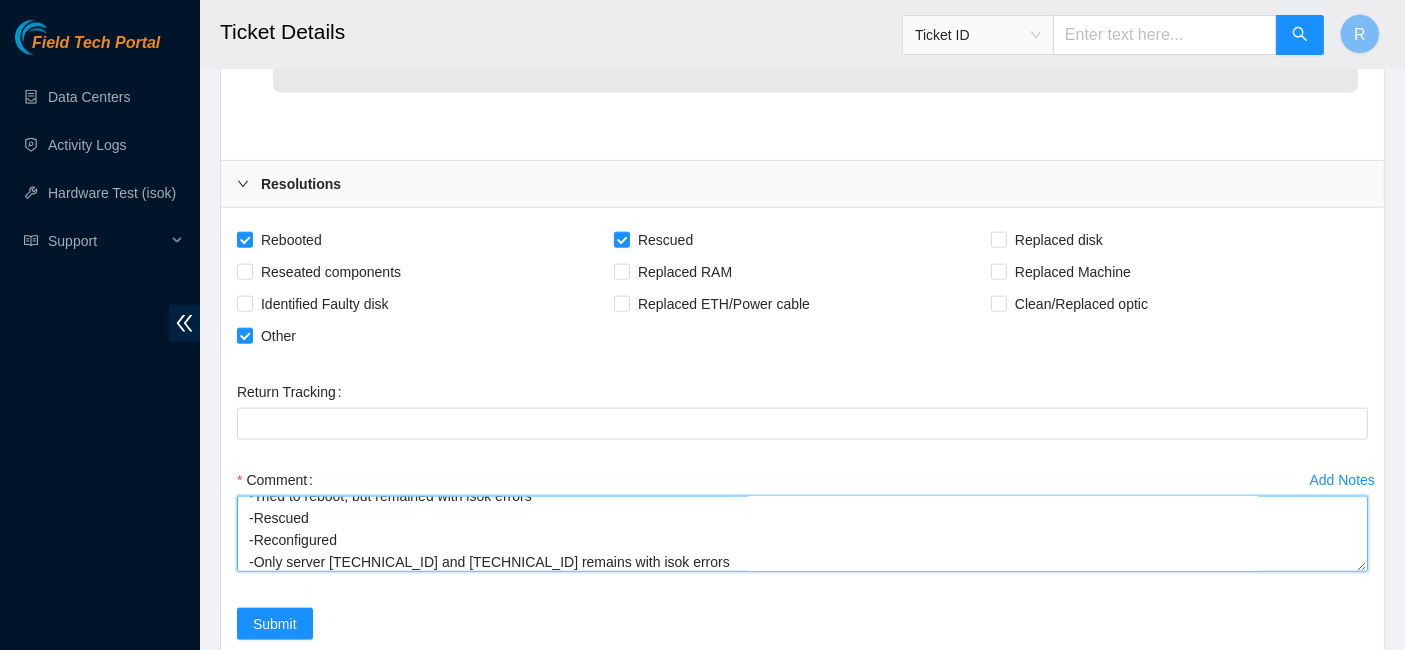 scroll, scrollTop: 60, scrollLeft: 0, axis: vertical 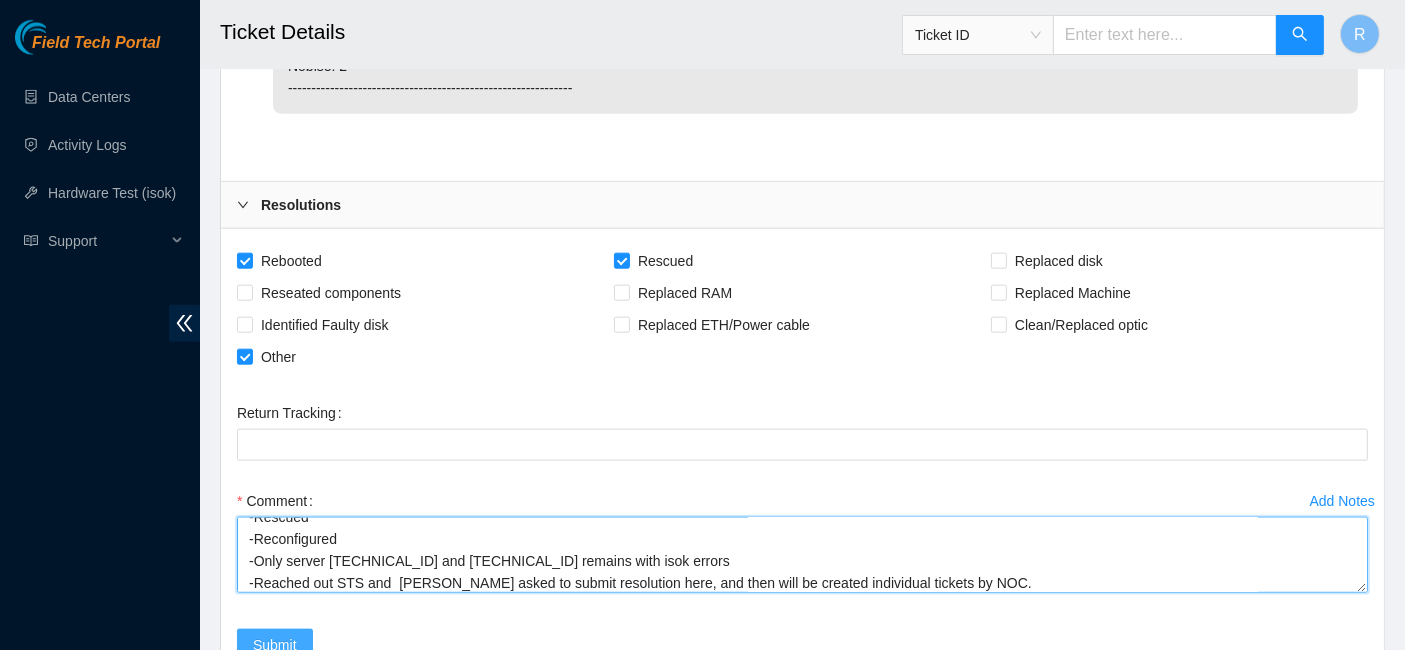 type on "-Power cycled servers
-Tried to reboot, but remained with isok errors
-Rescued
-Reconfigured
-Only server 95.100.255.36 and 95.100.255.44 remains with isok errors
-Reached out STS and  JuanMa asked to submit resolution here, and then will be created individual tickets by NOC." 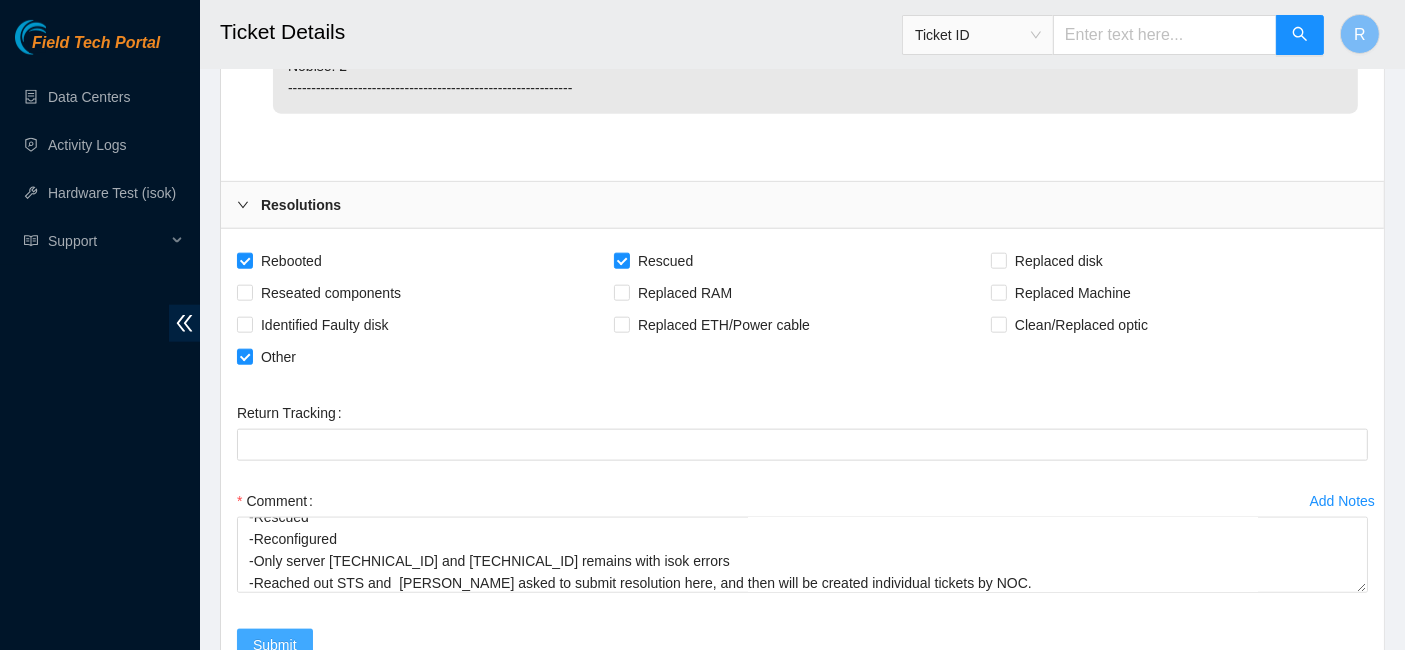 click on "Submit" at bounding box center [275, 645] 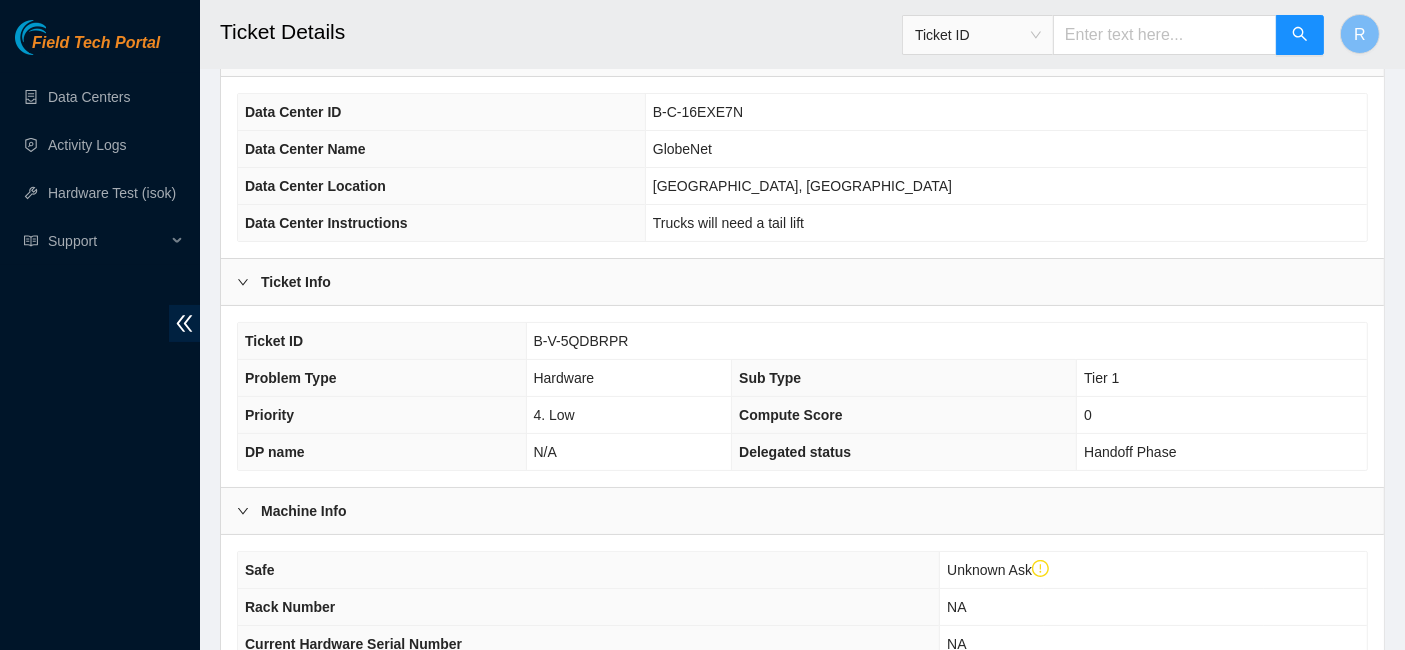 scroll, scrollTop: 344, scrollLeft: 0, axis: vertical 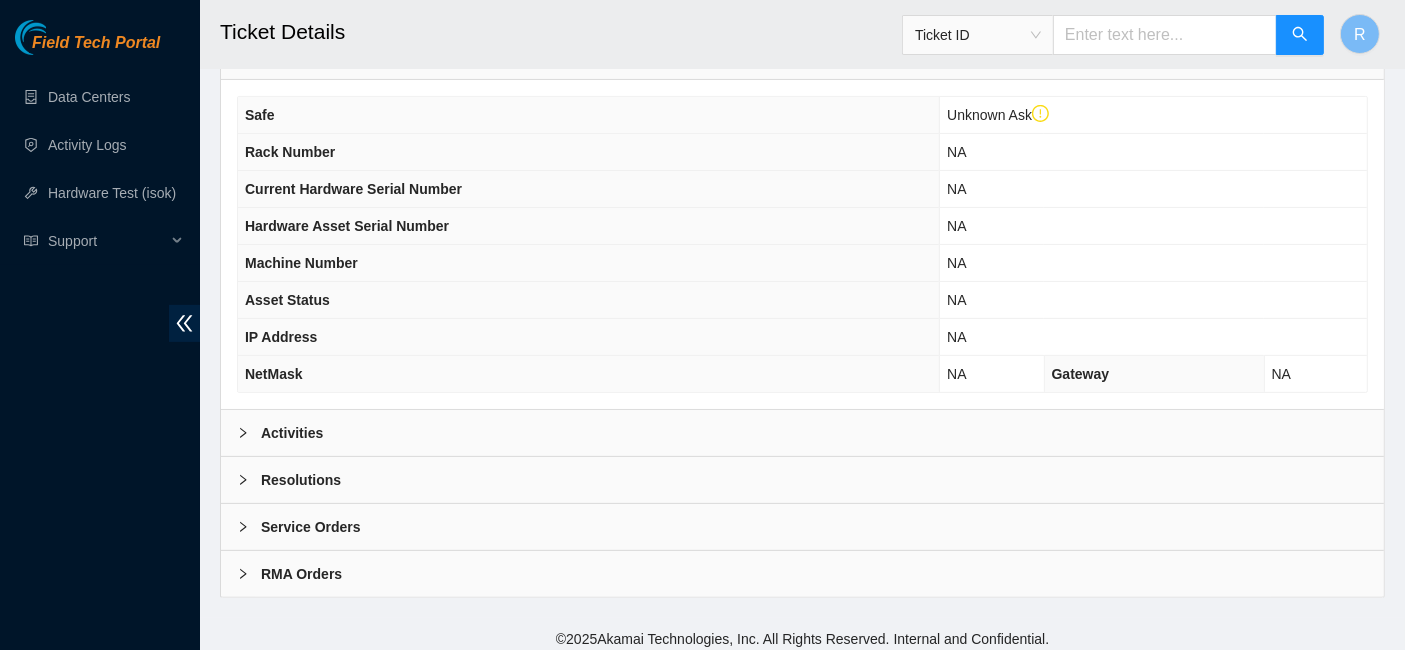 click on "Activities" at bounding box center [802, 433] 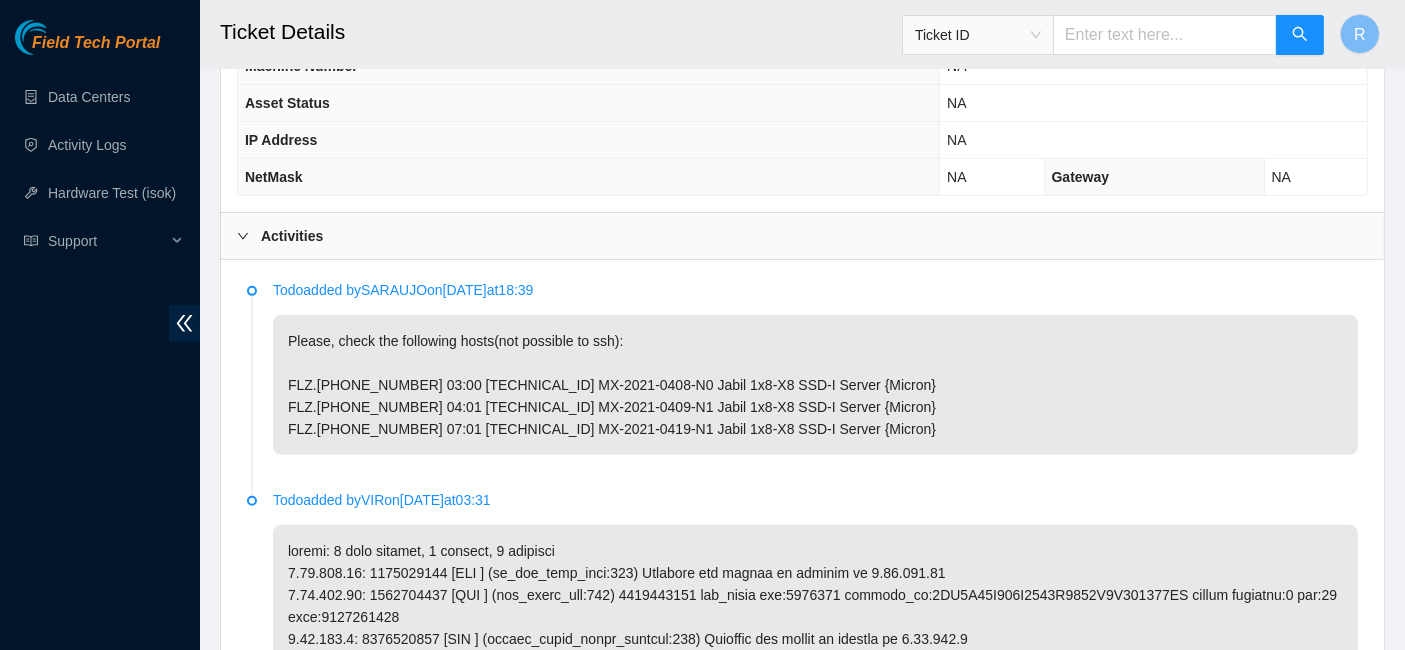 scroll, scrollTop: 821, scrollLeft: 0, axis: vertical 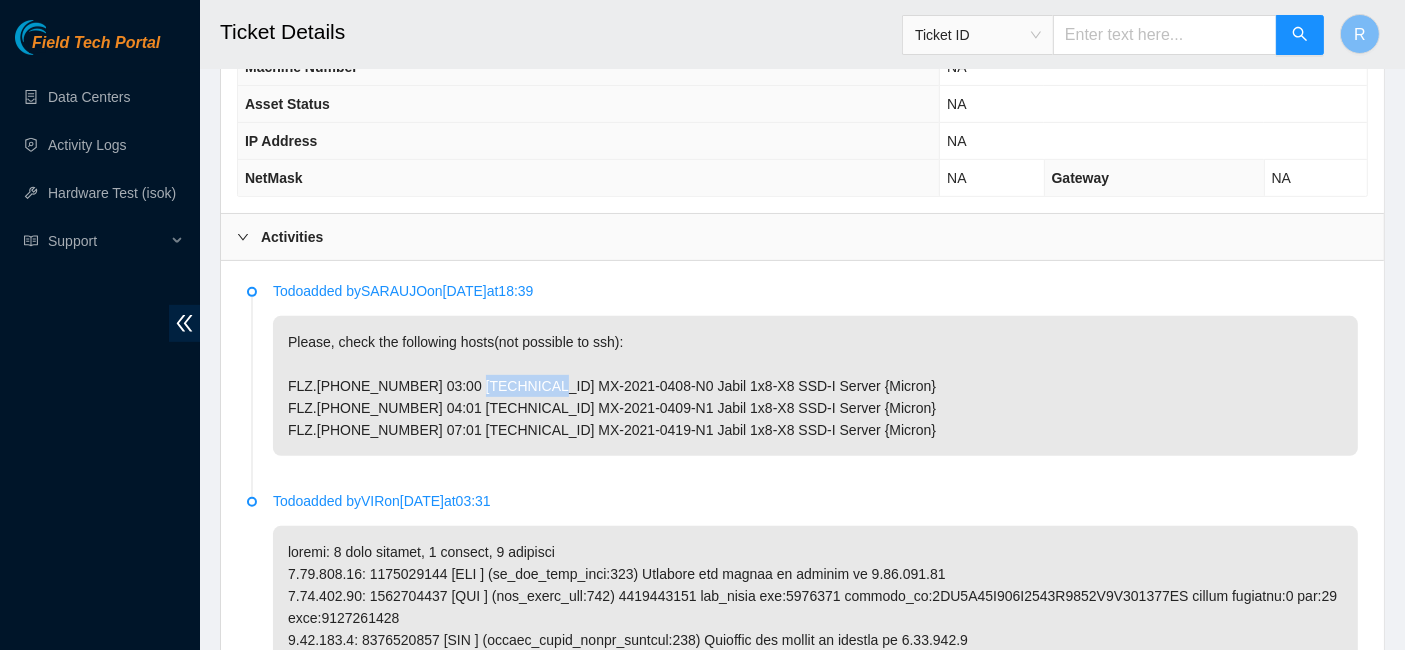 drag, startPoint x: 502, startPoint y: 381, endPoint x: 442, endPoint y: 378, distance: 60.074955 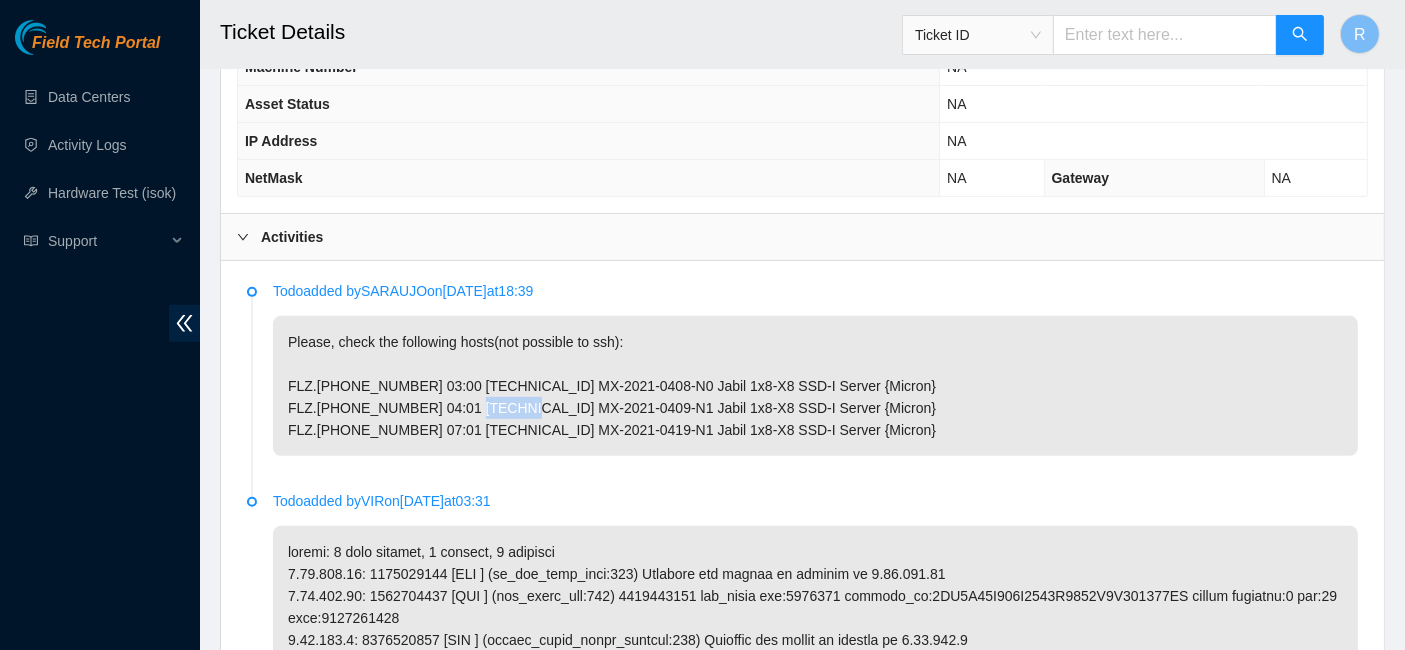drag, startPoint x: 508, startPoint y: 404, endPoint x: 440, endPoint y: 399, distance: 68.18358 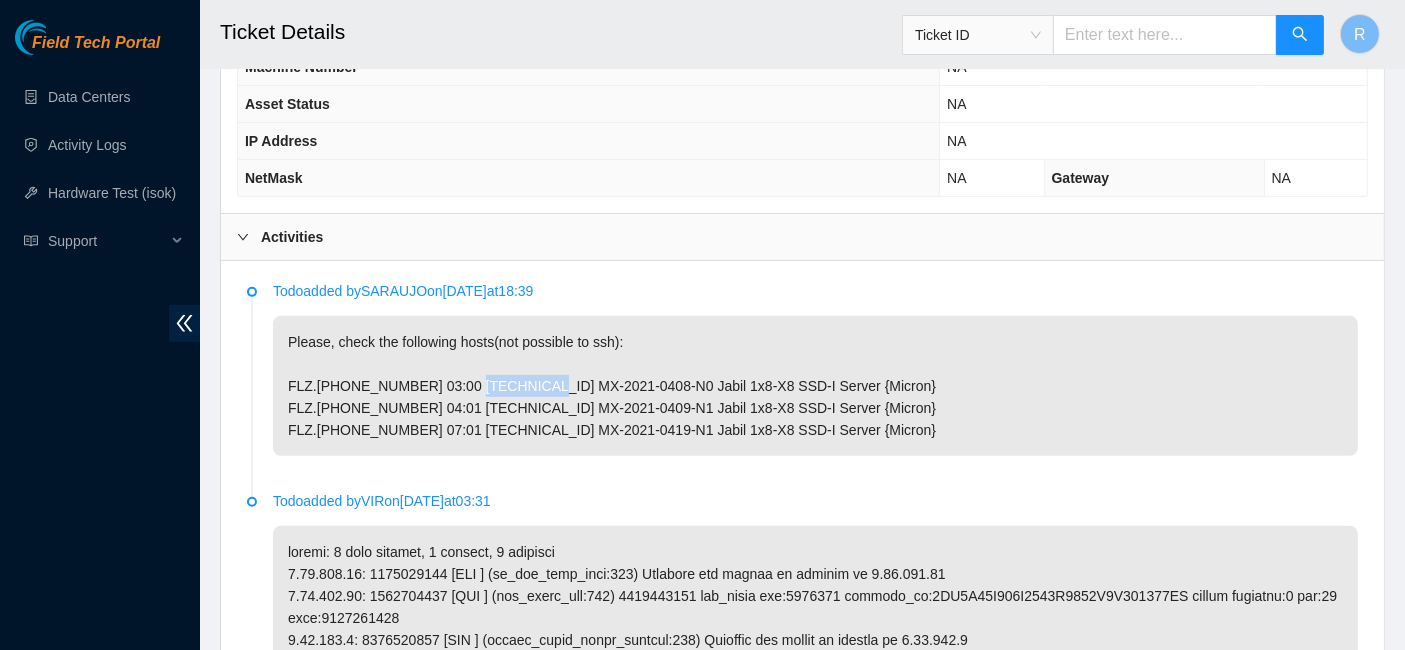 drag, startPoint x: 502, startPoint y: 382, endPoint x: 442, endPoint y: 375, distance: 60.40695 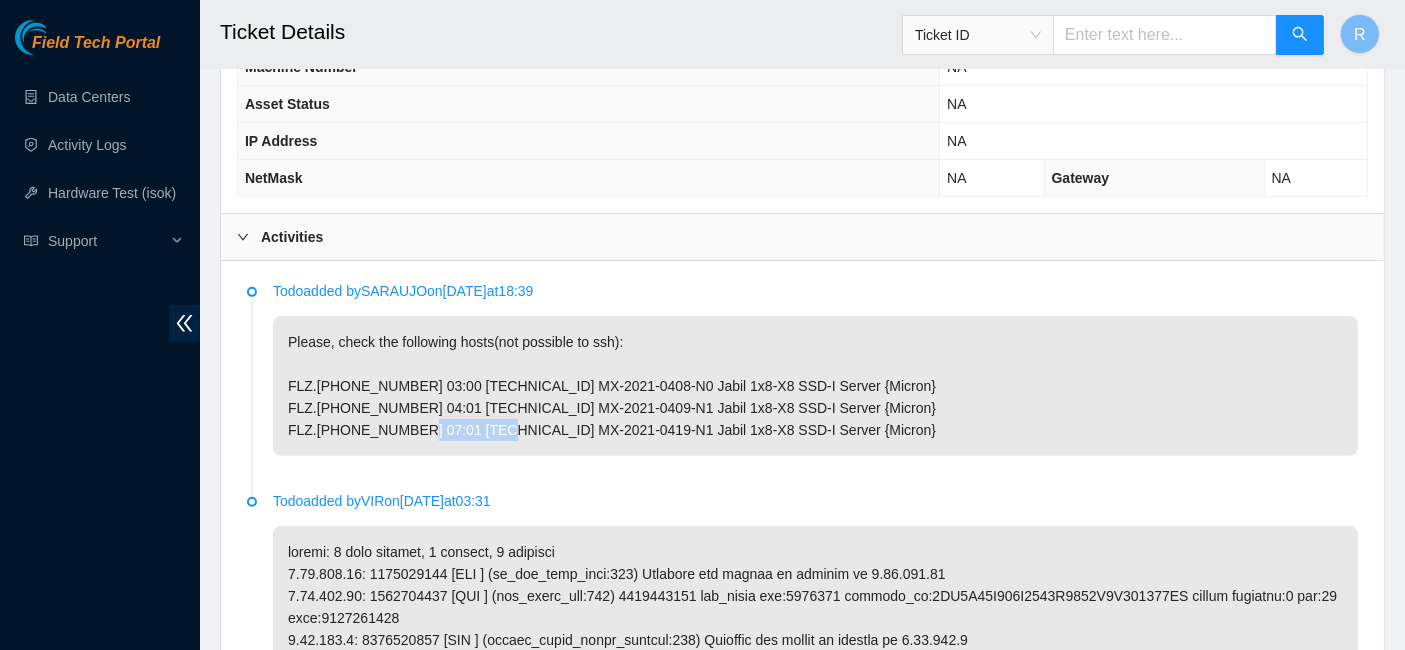 drag, startPoint x: 508, startPoint y: 421, endPoint x: 437, endPoint y: 424, distance: 71.063354 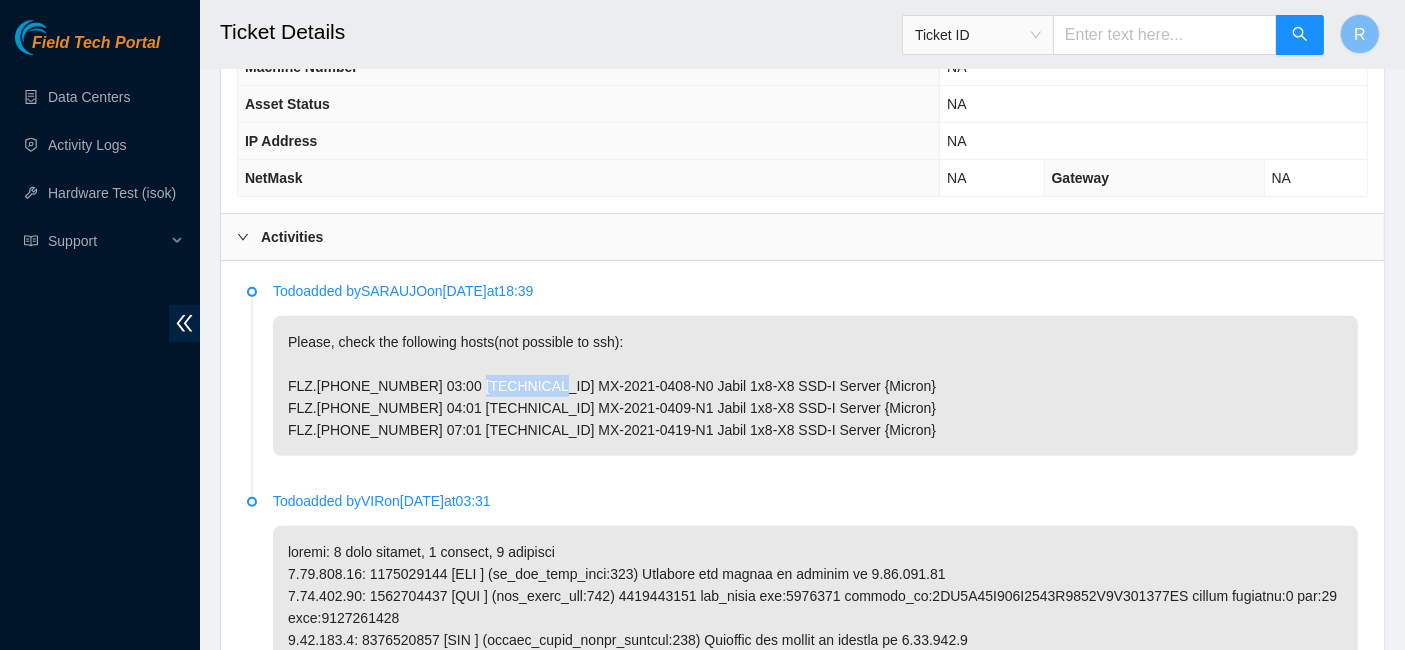 drag, startPoint x: 501, startPoint y: 378, endPoint x: 442, endPoint y: 382, distance: 59.135437 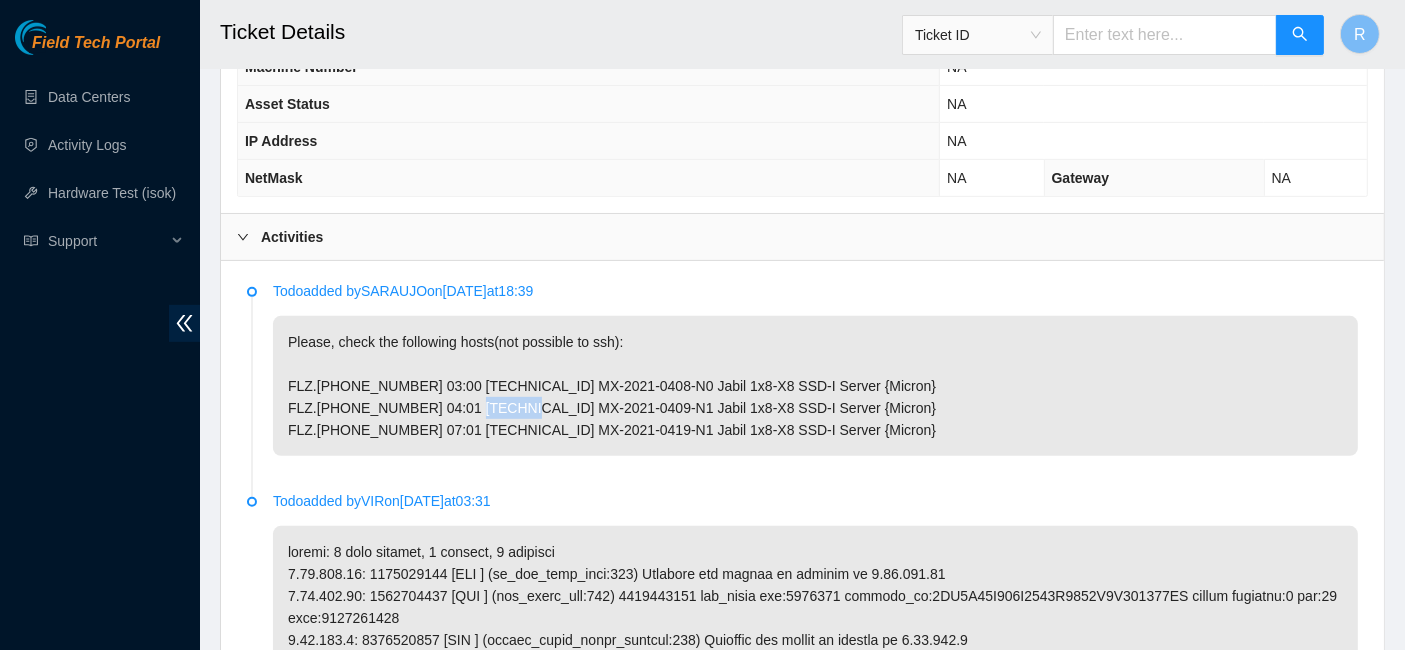 drag, startPoint x: 506, startPoint y: 399, endPoint x: 442, endPoint y: 400, distance: 64.00781 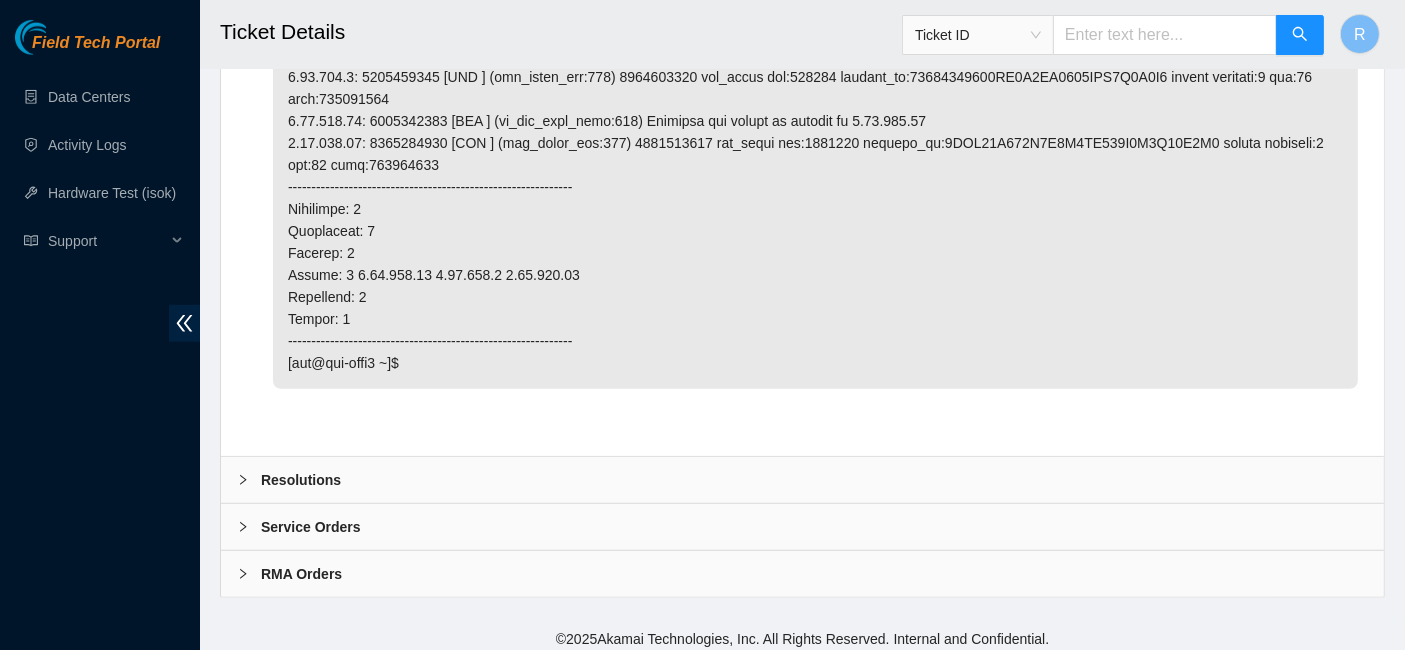 click on "Resolutions" at bounding box center (301, 480) 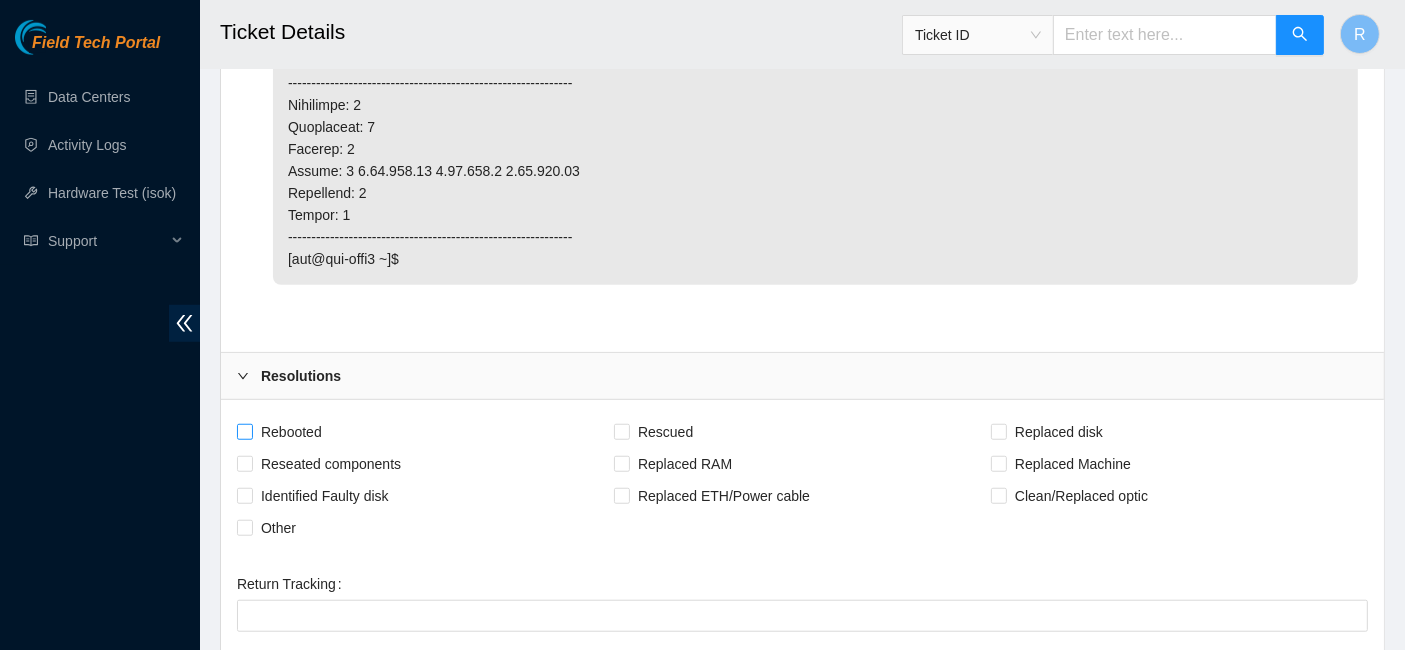 scroll, scrollTop: 1511, scrollLeft: 0, axis: vertical 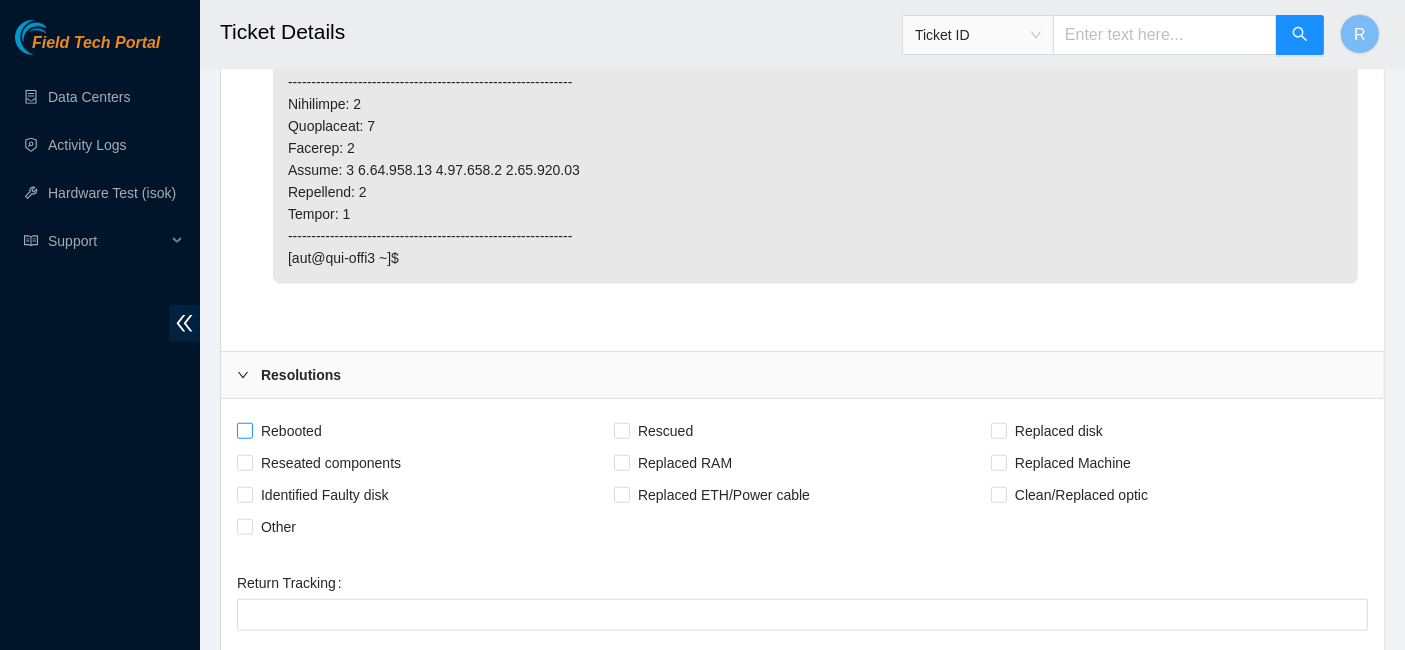 click on "Rebooted" at bounding box center [291, 431] 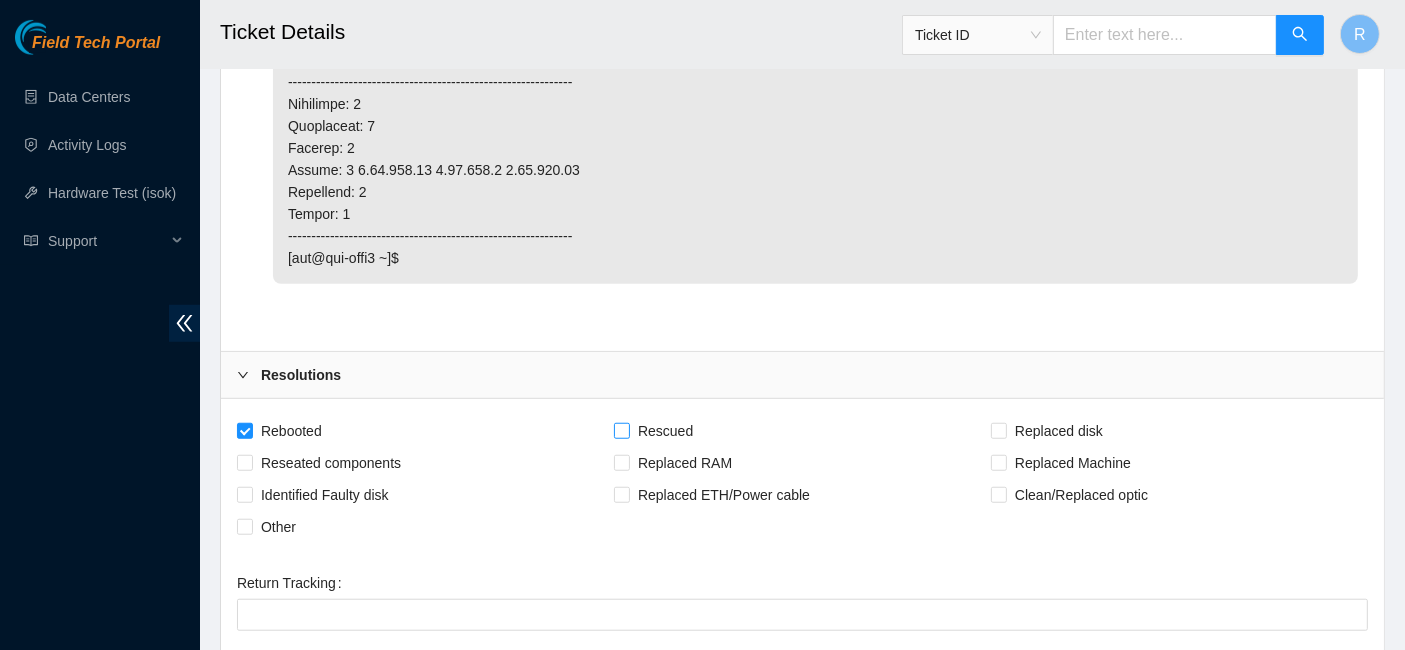 click on "Rescued" at bounding box center [665, 431] 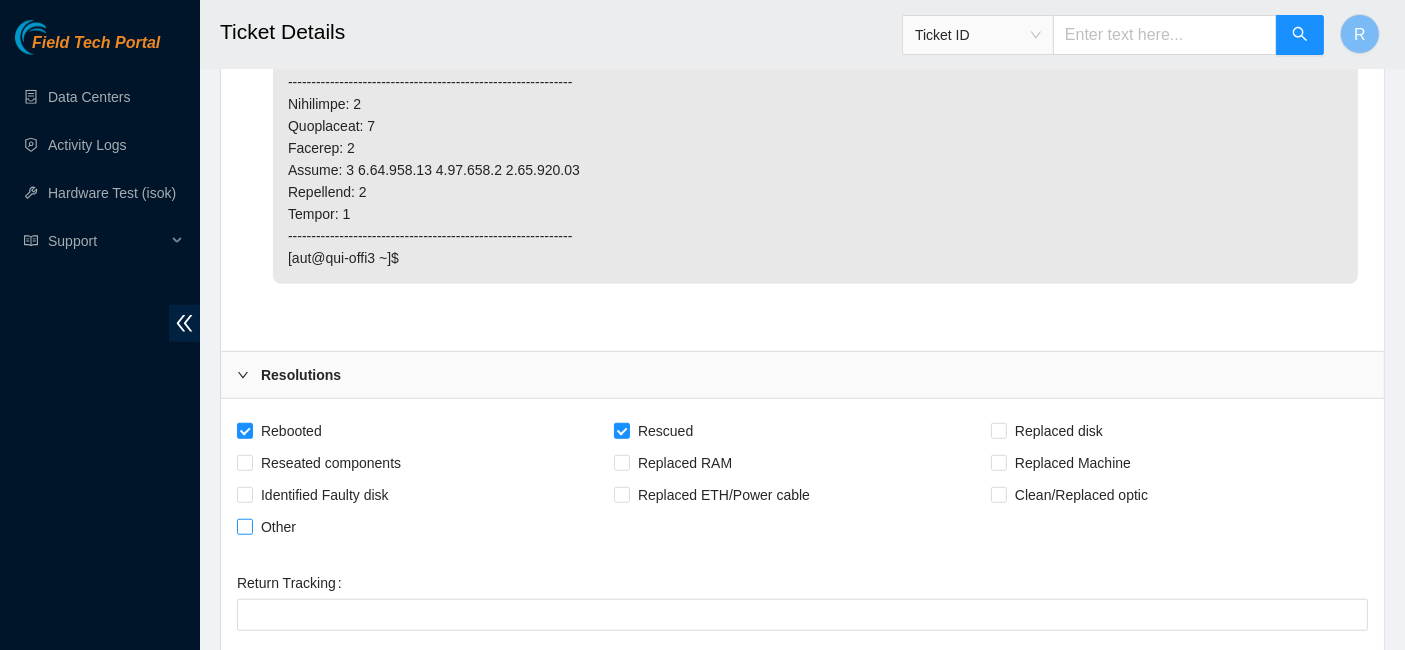 click on "Other" at bounding box center (278, 527) 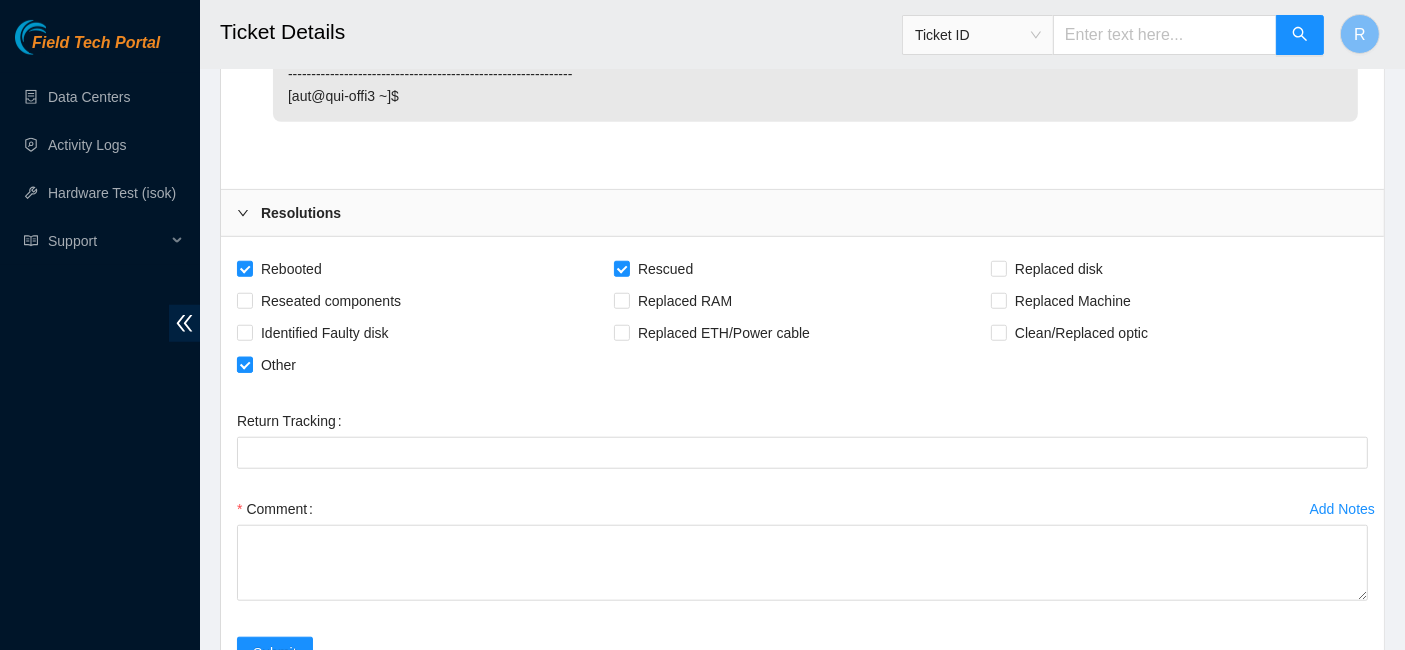 scroll, scrollTop: 1674, scrollLeft: 0, axis: vertical 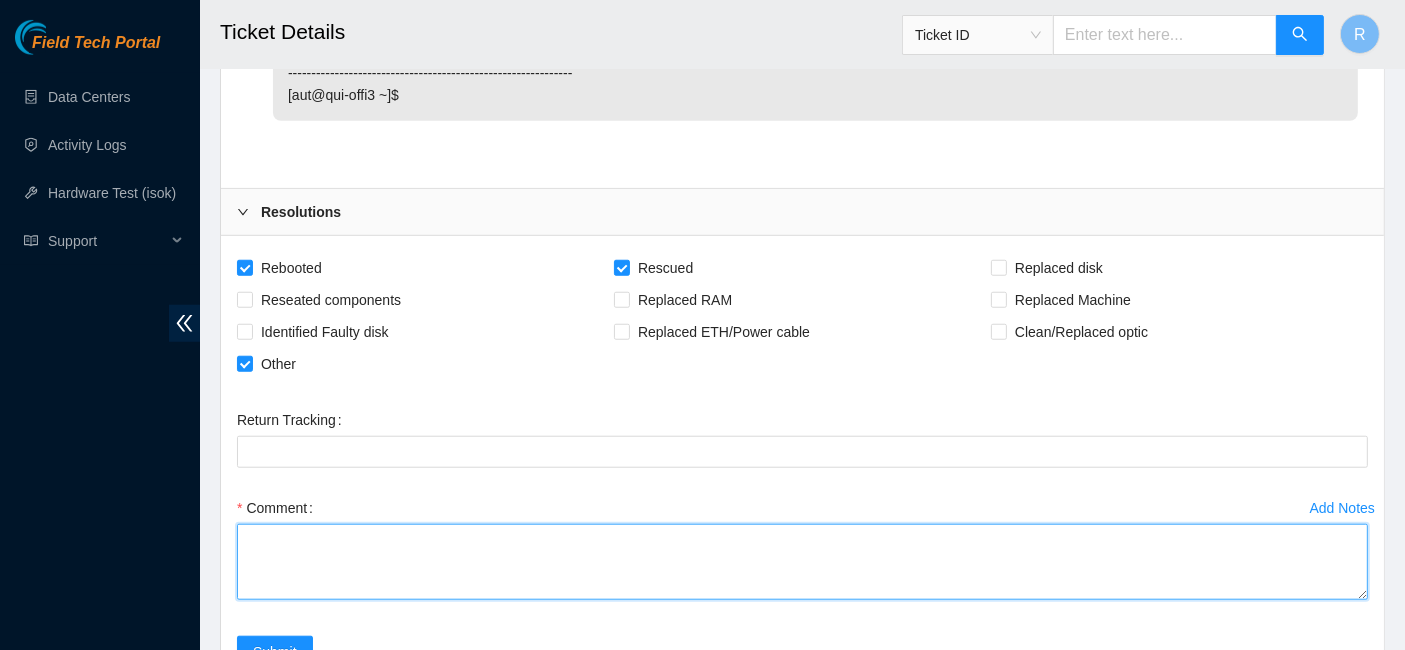 paste on "-Power cycled servers -Tried to reboot, but remained with isok errors -Rescued -Reconfigured" 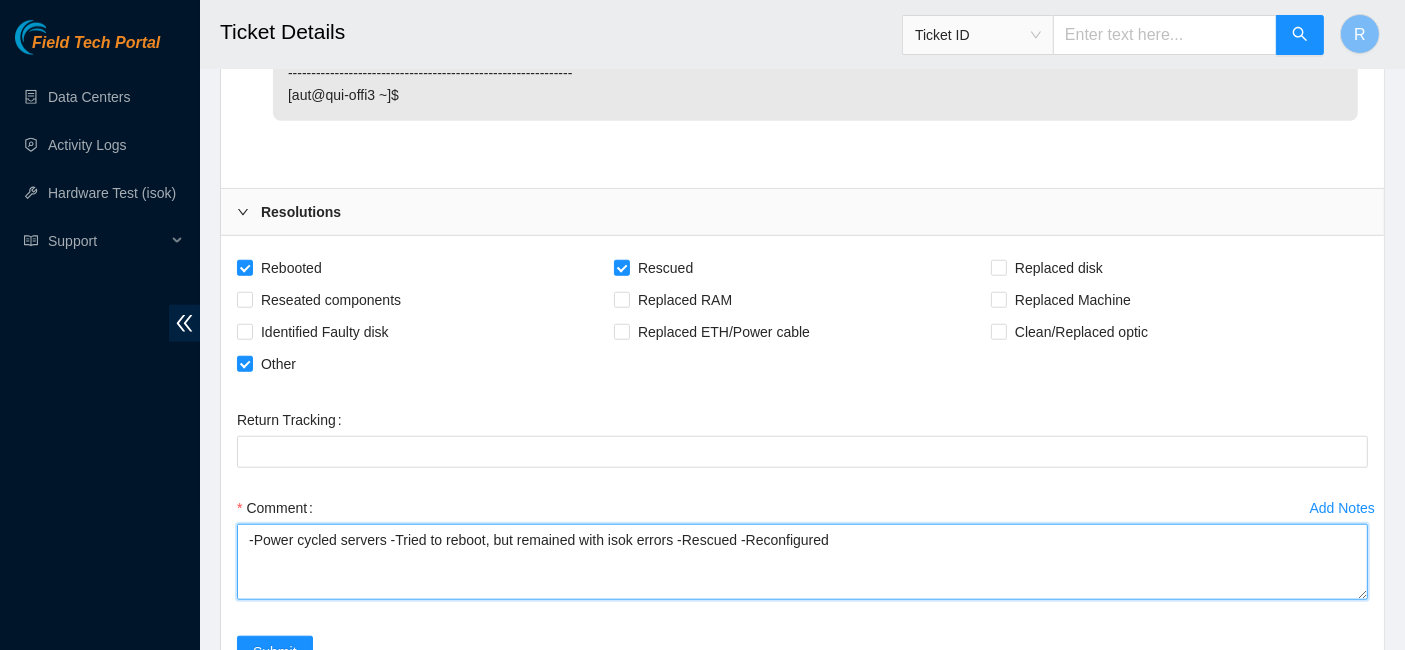click on "-Power cycled servers -Tried to reboot, but remained with isok errors -Rescued -Reconfigured" at bounding box center (802, 562) 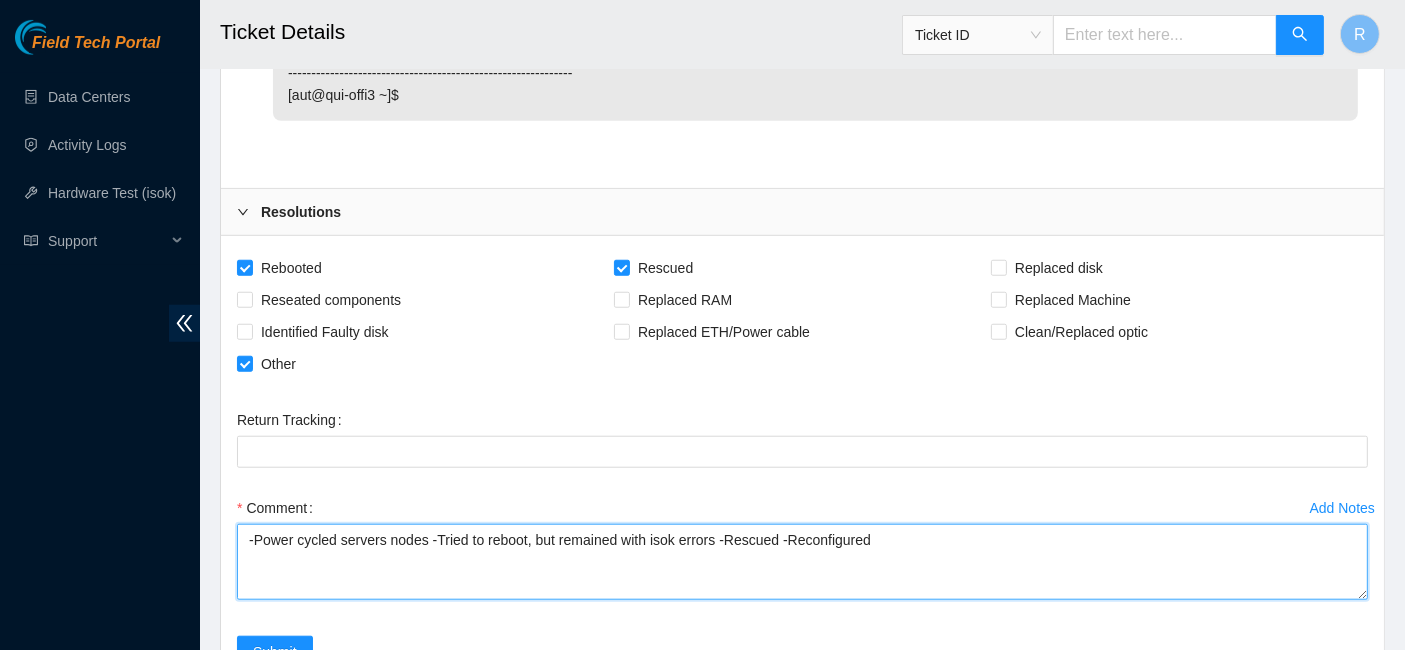 drag, startPoint x: 706, startPoint y: 532, endPoint x: 465, endPoint y: 525, distance: 241.10164 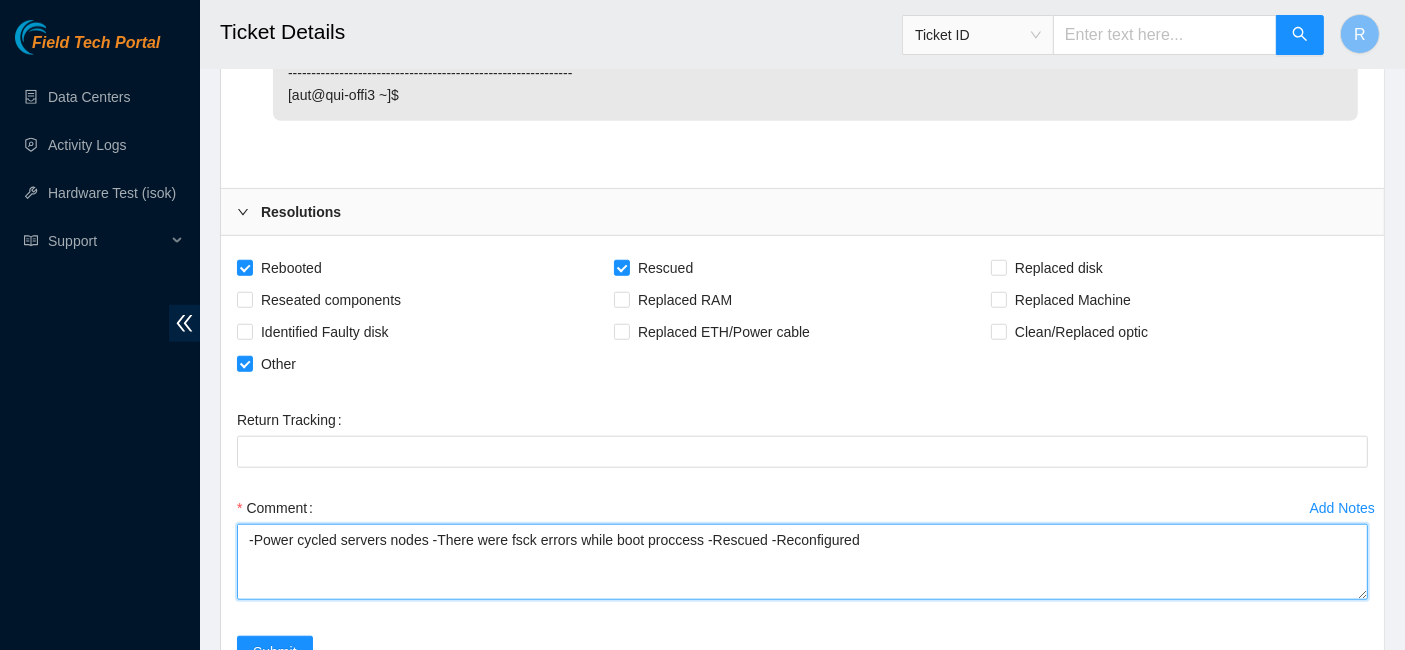 click on "-Power cycled servers nodes -There were fsck errors while boot proccess -Rescued -Reconfigured" at bounding box center (802, 562) 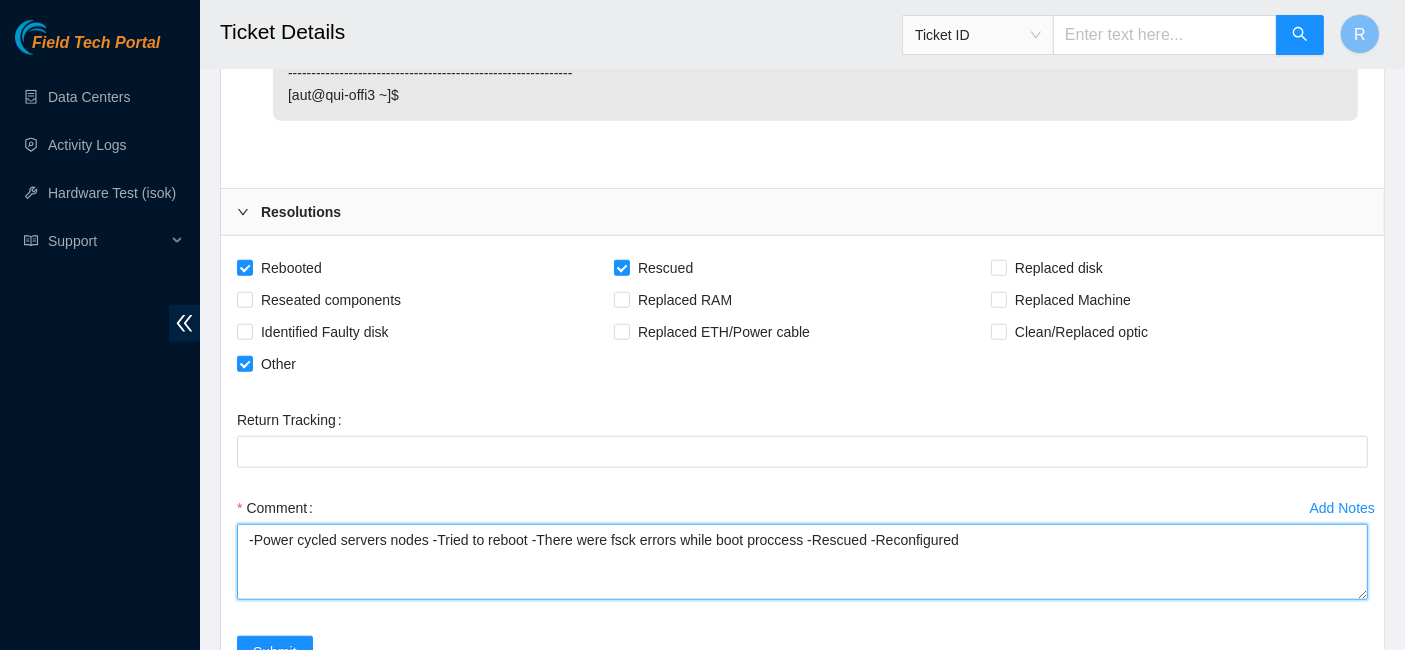 drag, startPoint x: 807, startPoint y: 532, endPoint x: 987, endPoint y: 530, distance: 180.01111 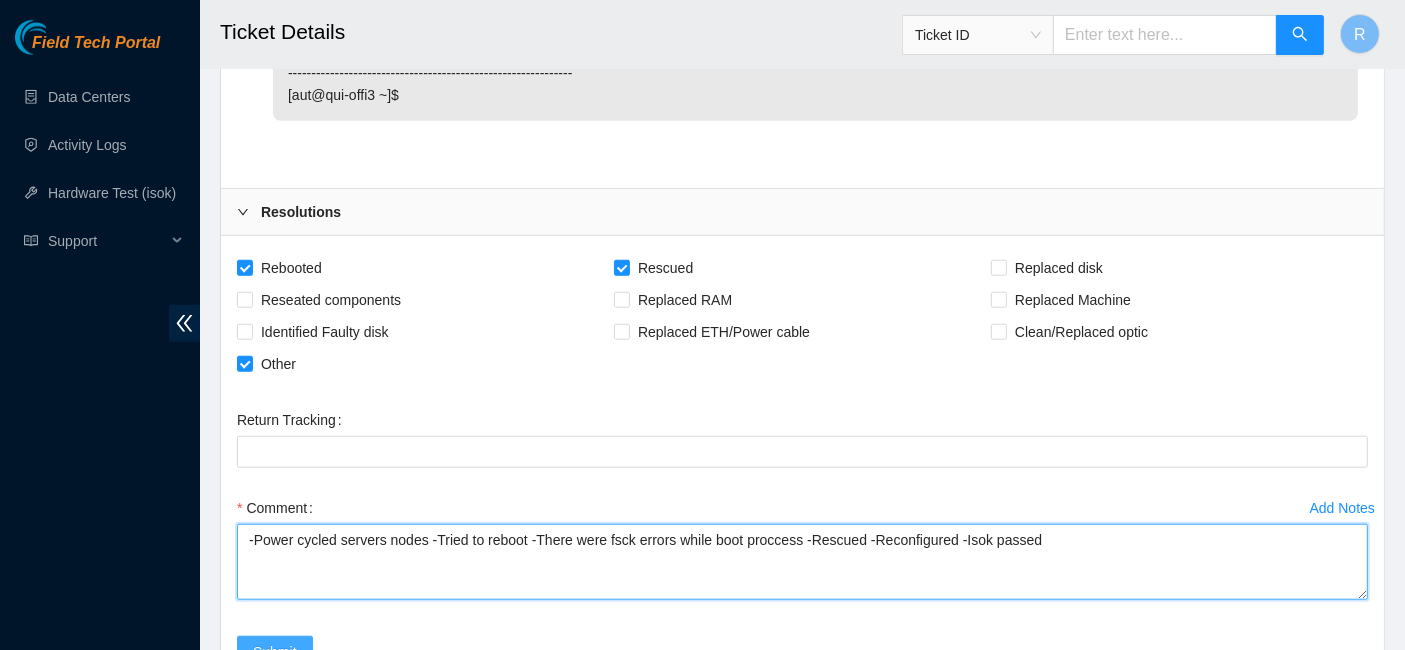 type on "-Power cycled servers nodes -Tried to reboot -There were fsck errors while boot proccess -Rescued -Reconfigured -Isok passed" 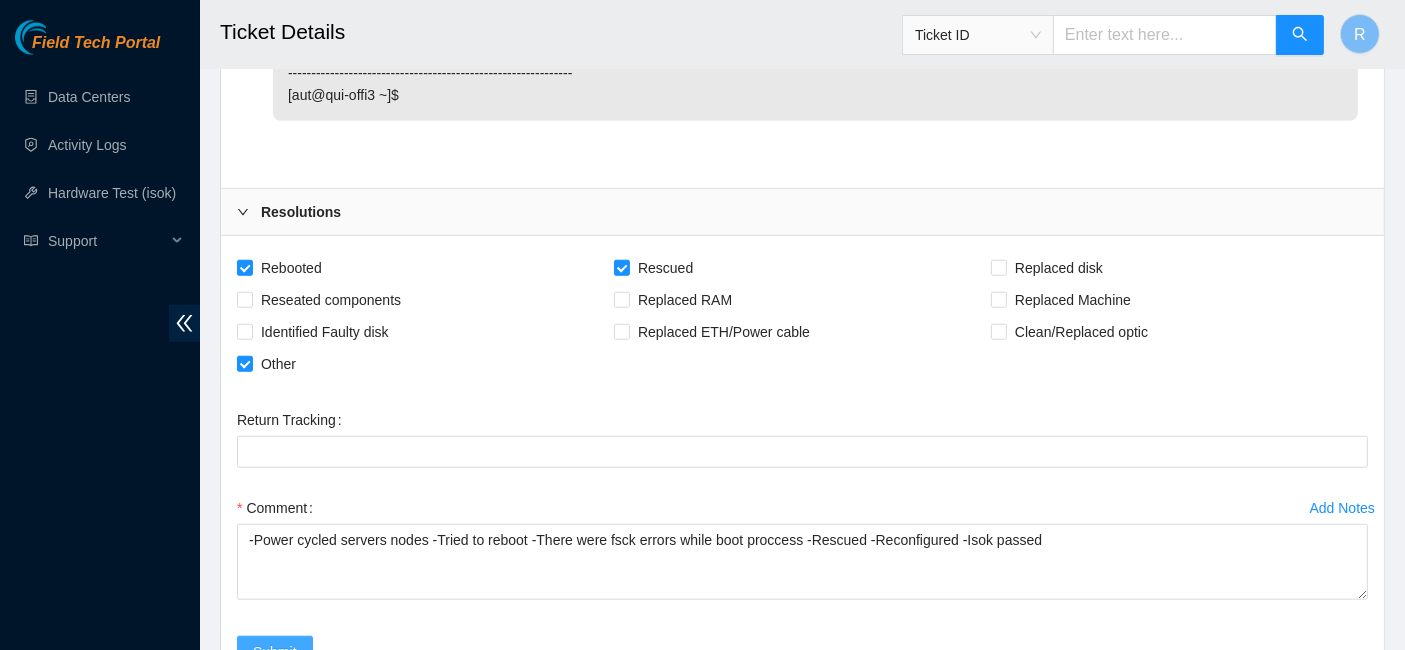 click on "Submit" at bounding box center [275, 652] 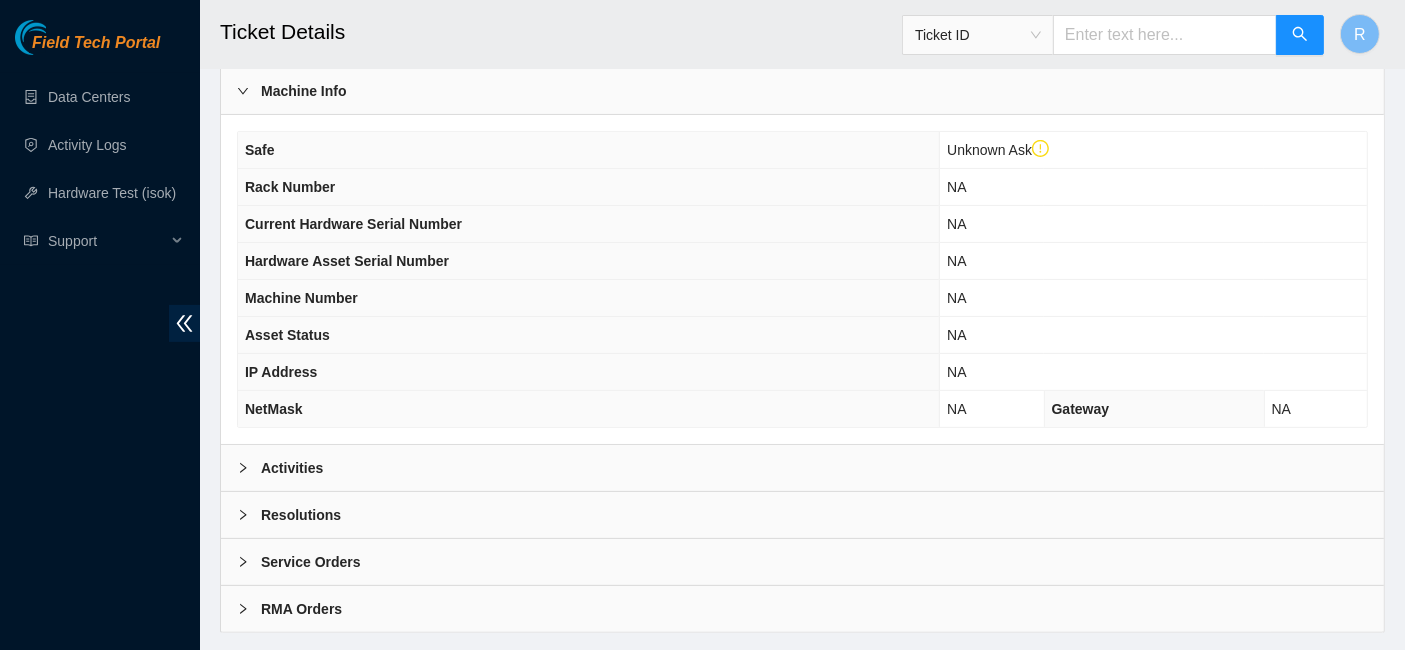 scroll, scrollTop: 625, scrollLeft: 0, axis: vertical 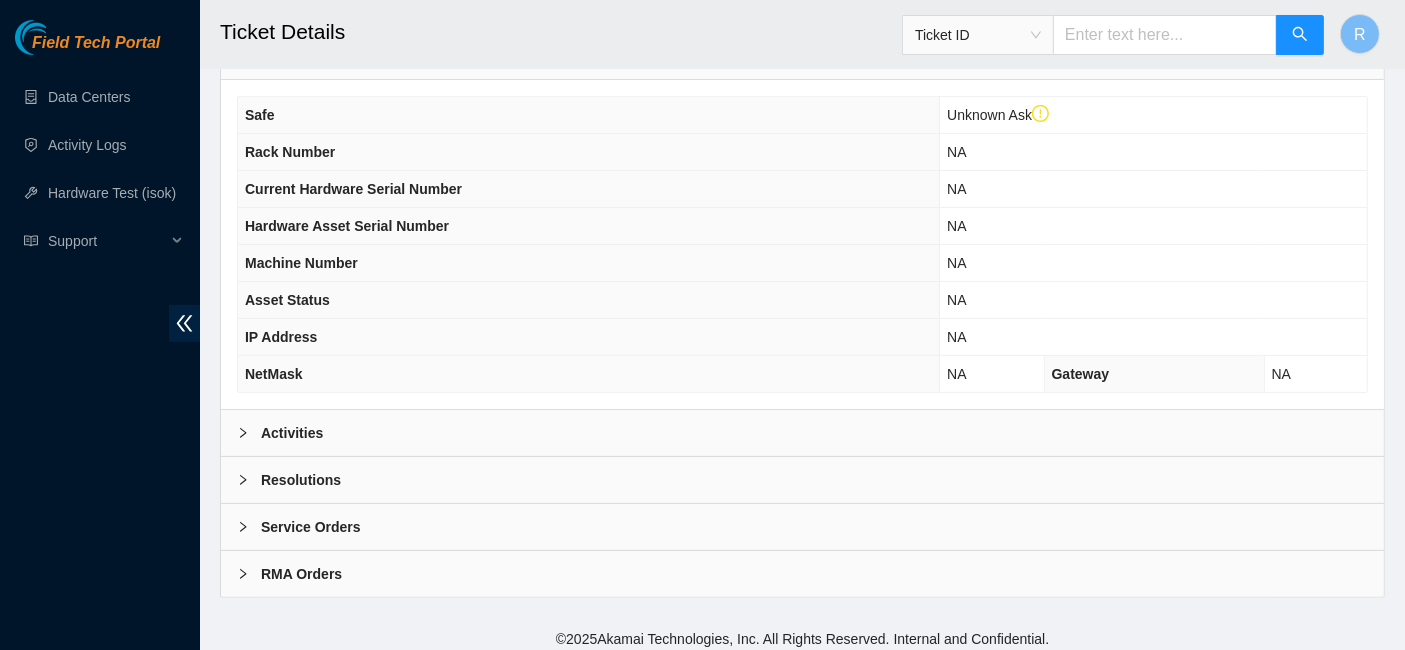 click on "Activities" at bounding box center [292, 433] 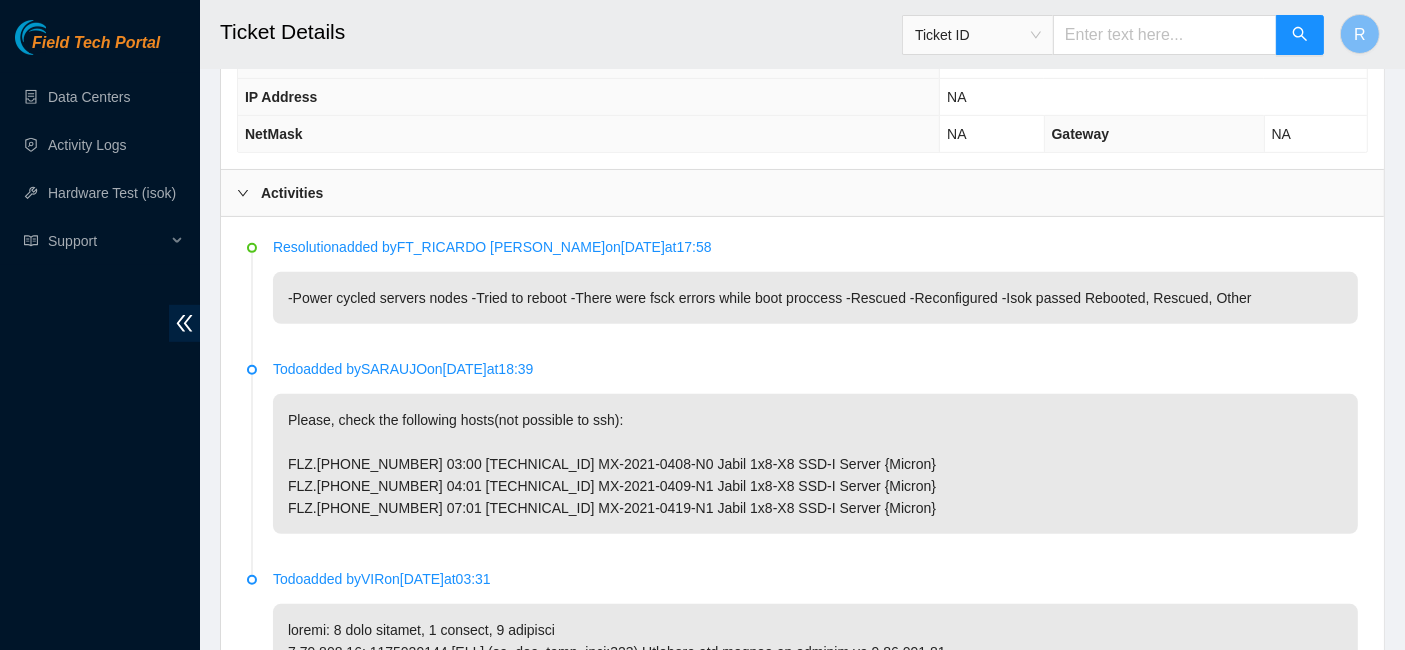 scroll, scrollTop: 863, scrollLeft: 0, axis: vertical 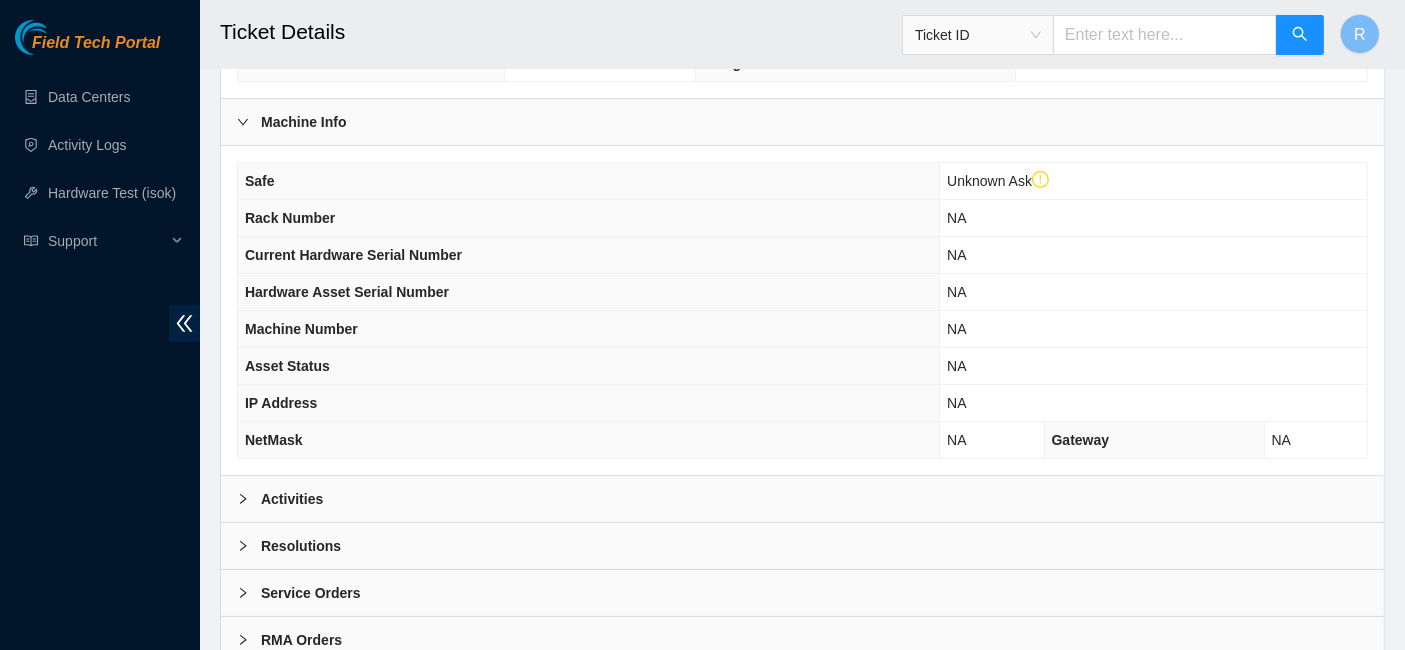 click on "Activities" at bounding box center (802, 499) 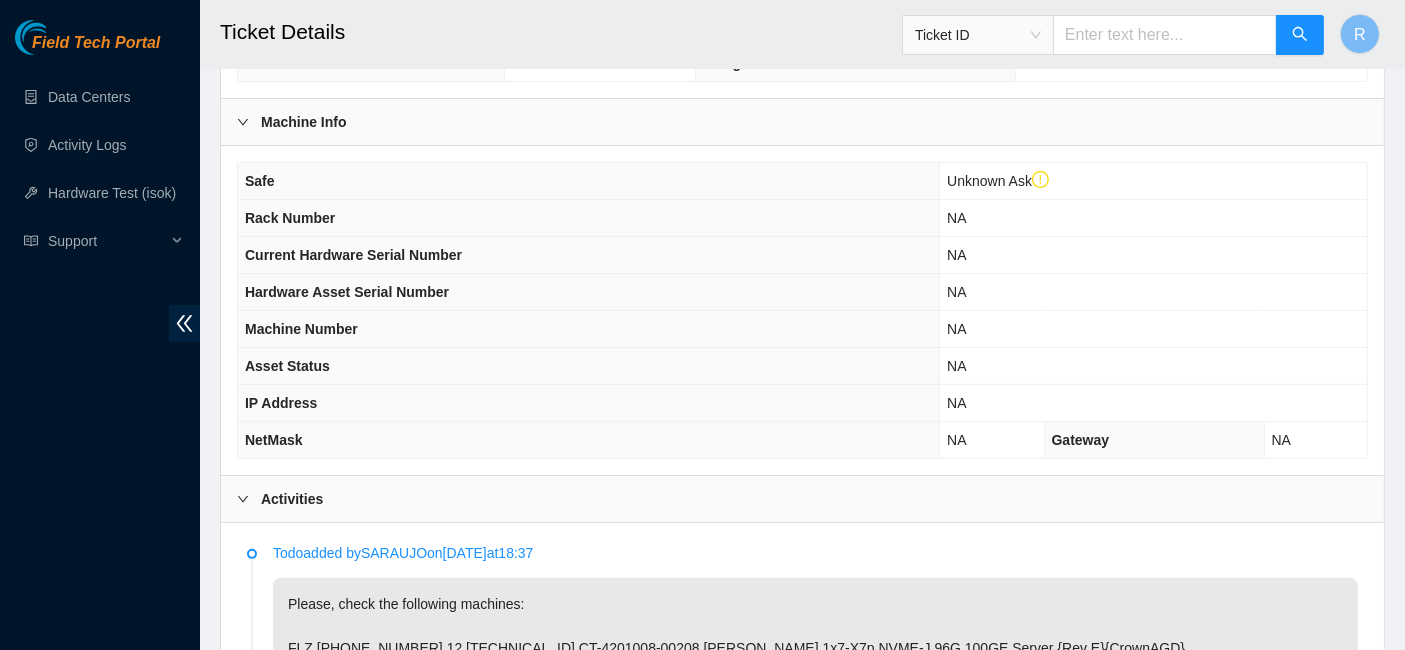 scroll, scrollTop: 917, scrollLeft: 0, axis: vertical 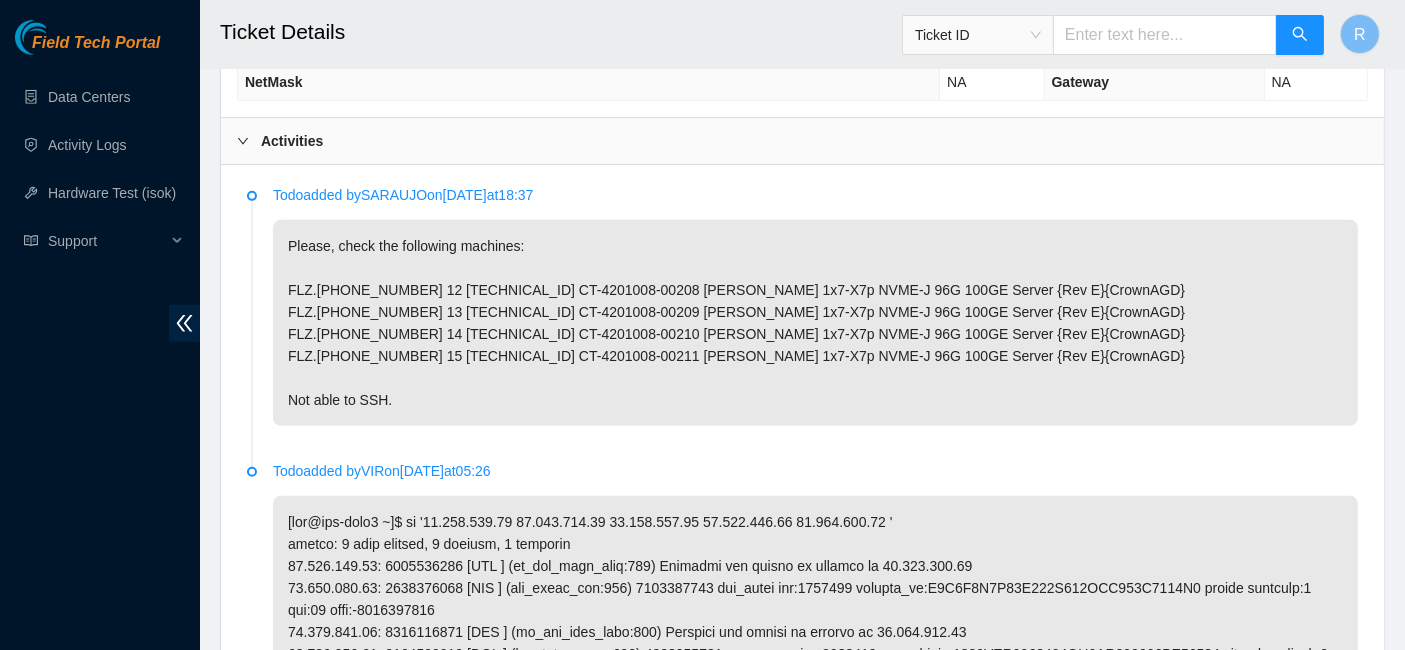 click on "Please, check the following machines:
FLZ.[PHONE_NUMBER] 12                              [TECHNICAL_ID] CT-4201008-00208       [PERSON_NAME] 1x7-X7p NVME-J 96G 100GE Server {Rev E}{CrownAGD}
FLZ.[PHONE_NUMBER] 13                              [TECHNICAL_ID] CT-4201008-00209       [PERSON_NAME] 1x7-X7p NVME-J 96G 100GE Server {Rev E}{CrownAGD}
FLZ.[PHONE_NUMBER] 14                              [TECHNICAL_ID] CT-4201008-00210       [PERSON_NAME] 1x7-X7p NVME-J 96G 100GE Server {Rev E}{CrownAGD}
FLZ.[PHONE_NUMBER] 15                              [TECHNICAL_ID] CT-4201008-00211       [PERSON_NAME] 1x7-X7p NVME-J 96G 100GE Server {Rev E}{CrownAGD}
Not able to SSH." at bounding box center [815, 323] 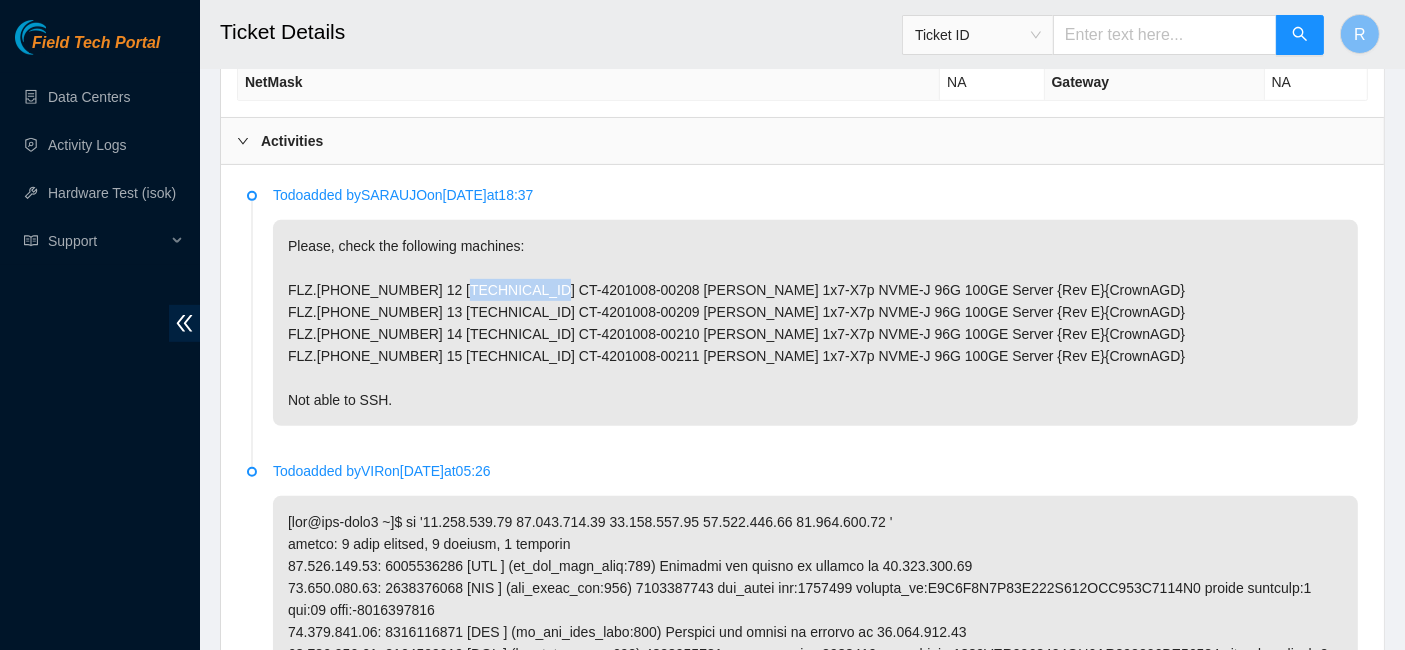 drag, startPoint x: 505, startPoint y: 282, endPoint x: 428, endPoint y: 285, distance: 77.05842 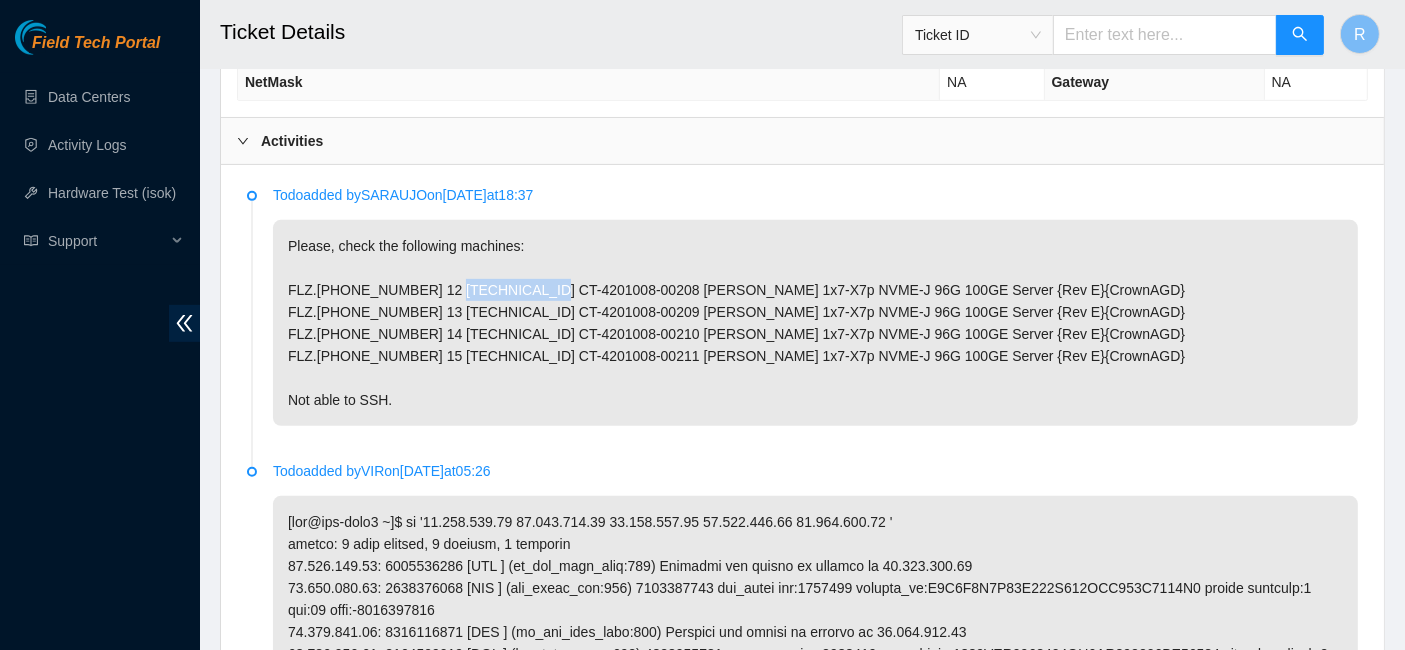copy on "[TECHNICAL_ID]" 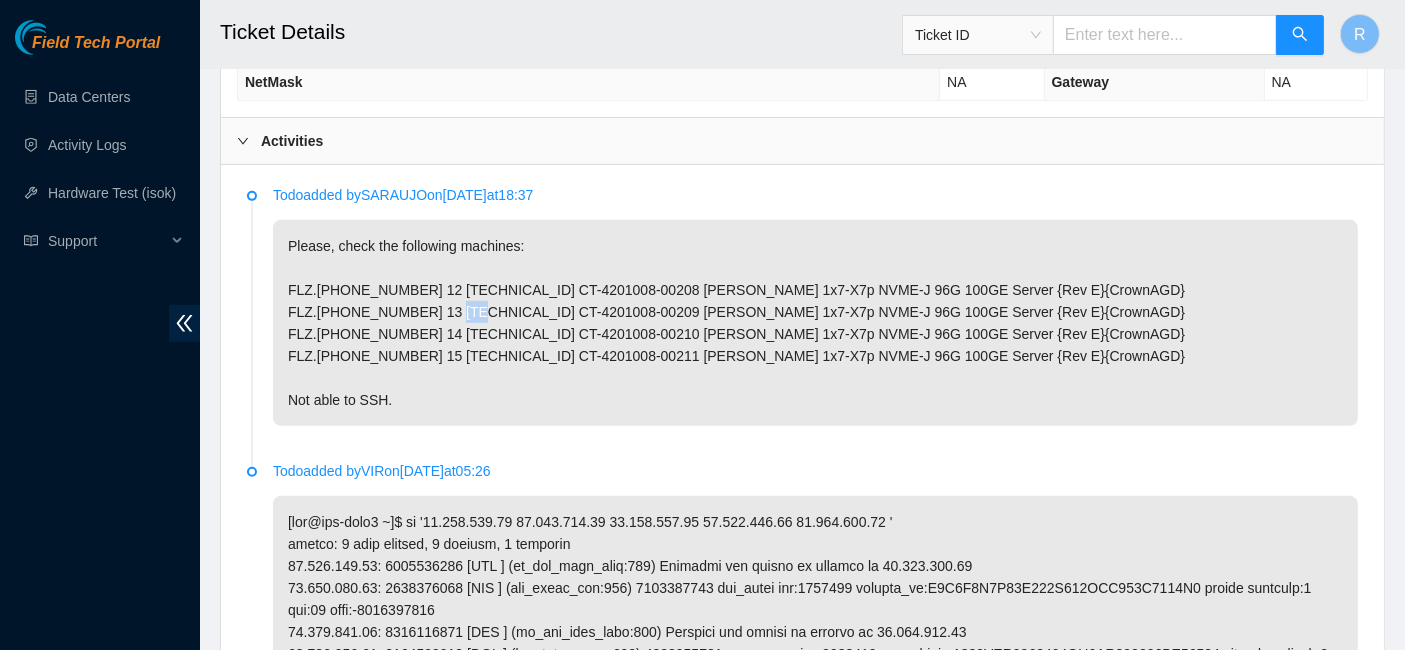 drag, startPoint x: 423, startPoint y: 304, endPoint x: 500, endPoint y: 306, distance: 77.02597 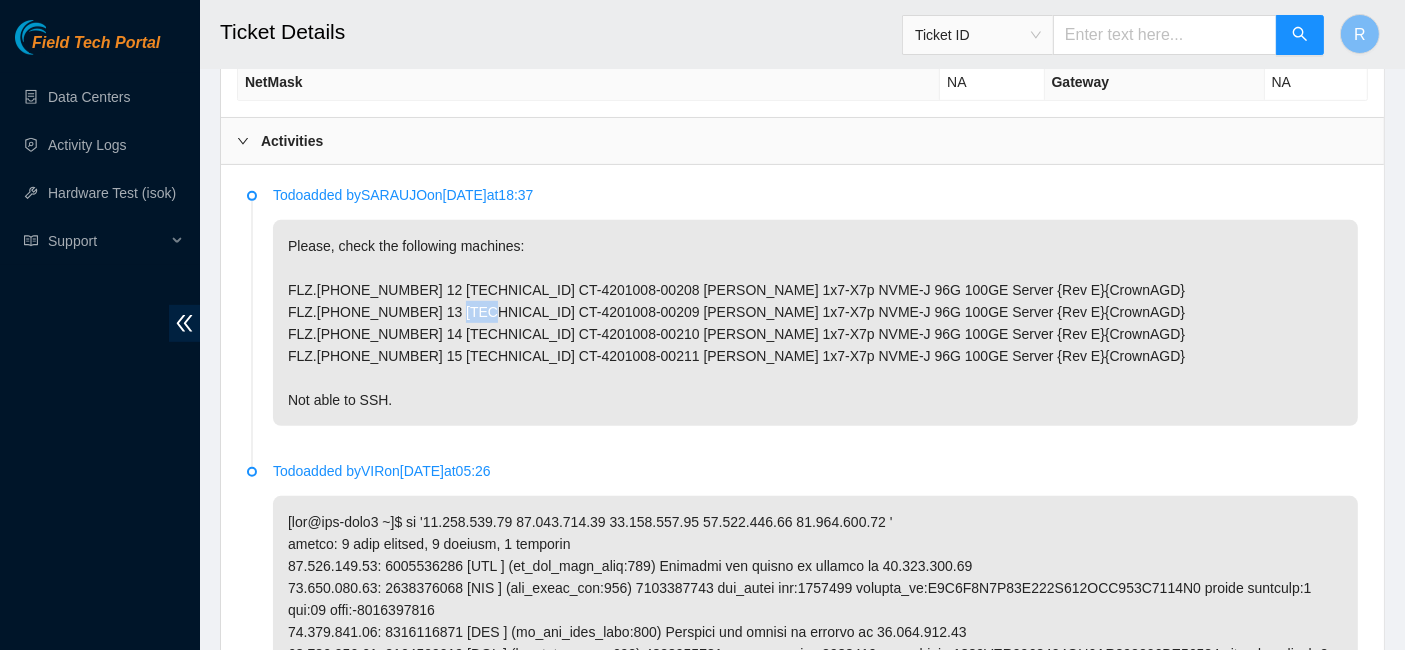 copy on "[TECHNICAL_ID]" 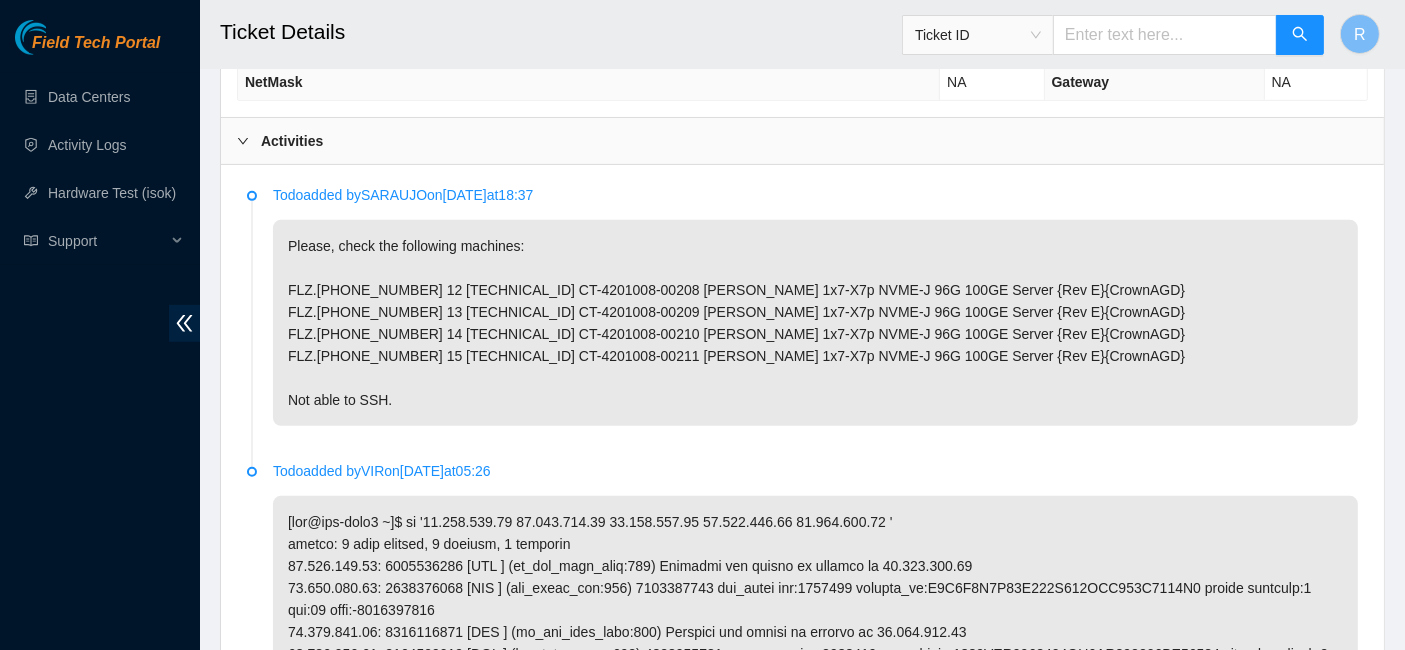 drag, startPoint x: 507, startPoint y: 324, endPoint x: 422, endPoint y: 332, distance: 85.37564 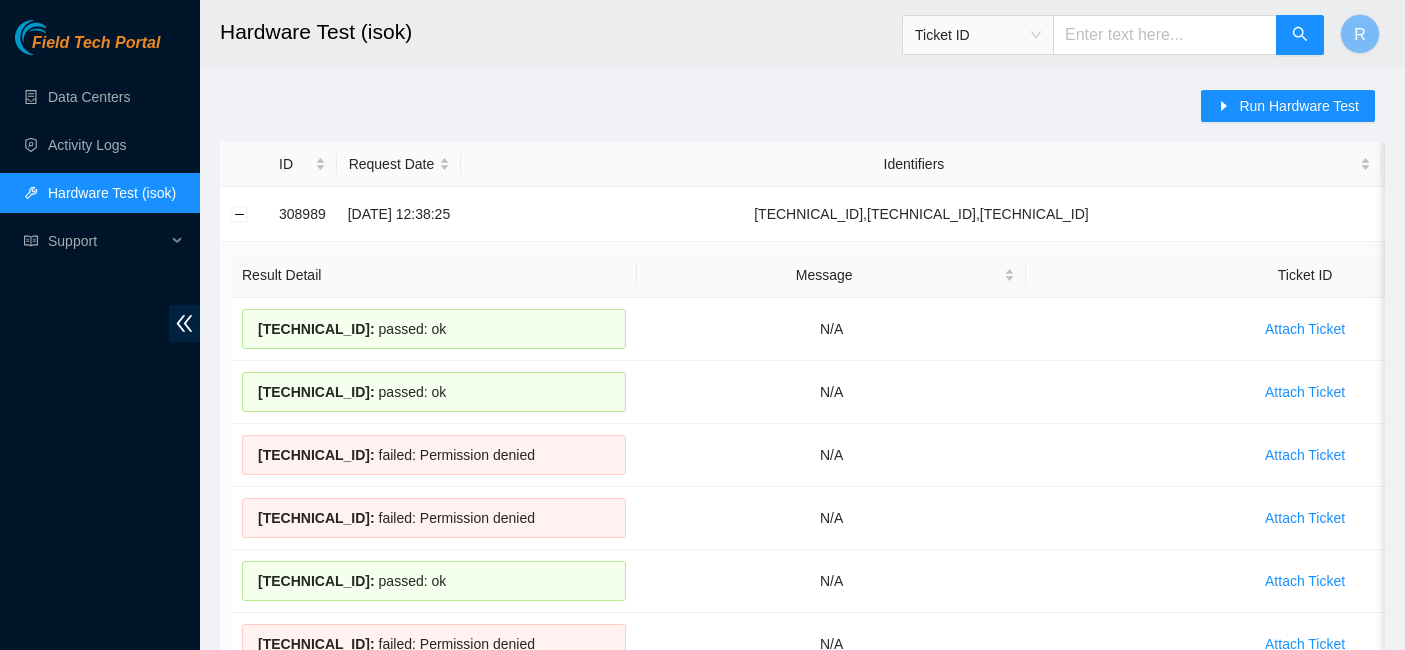 scroll, scrollTop: 117, scrollLeft: 0, axis: vertical 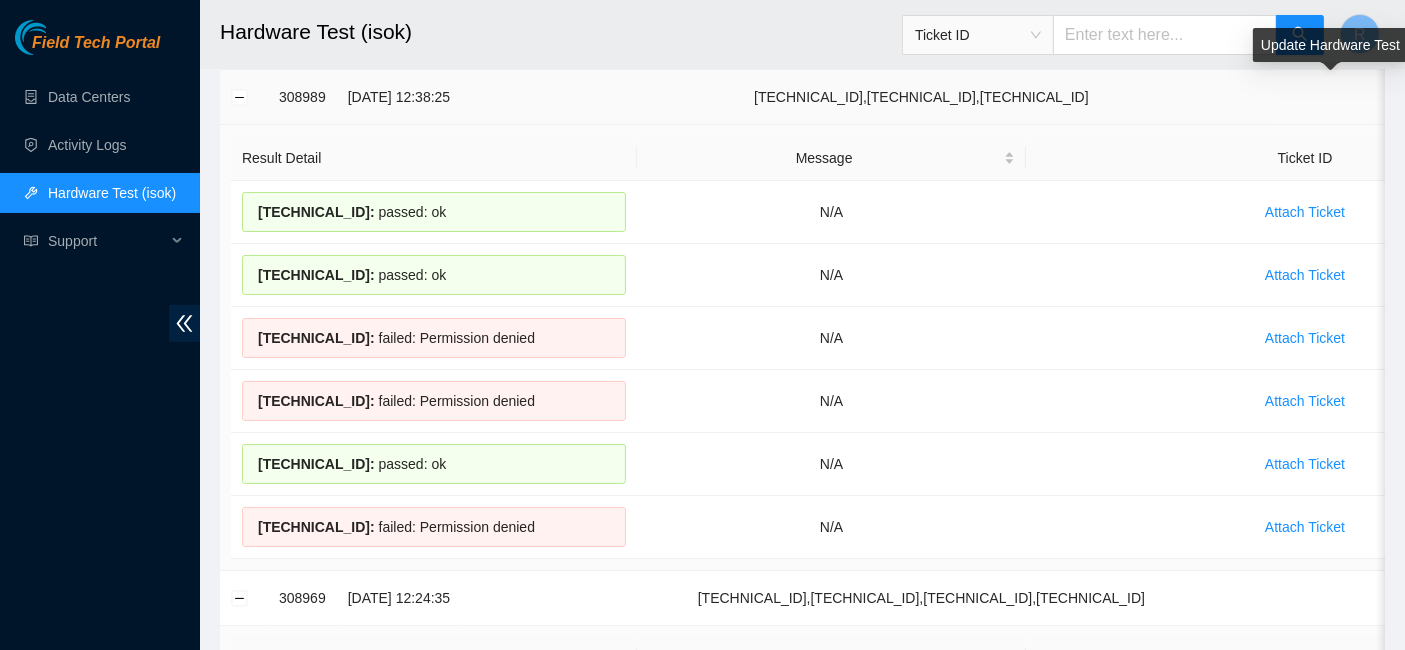 click 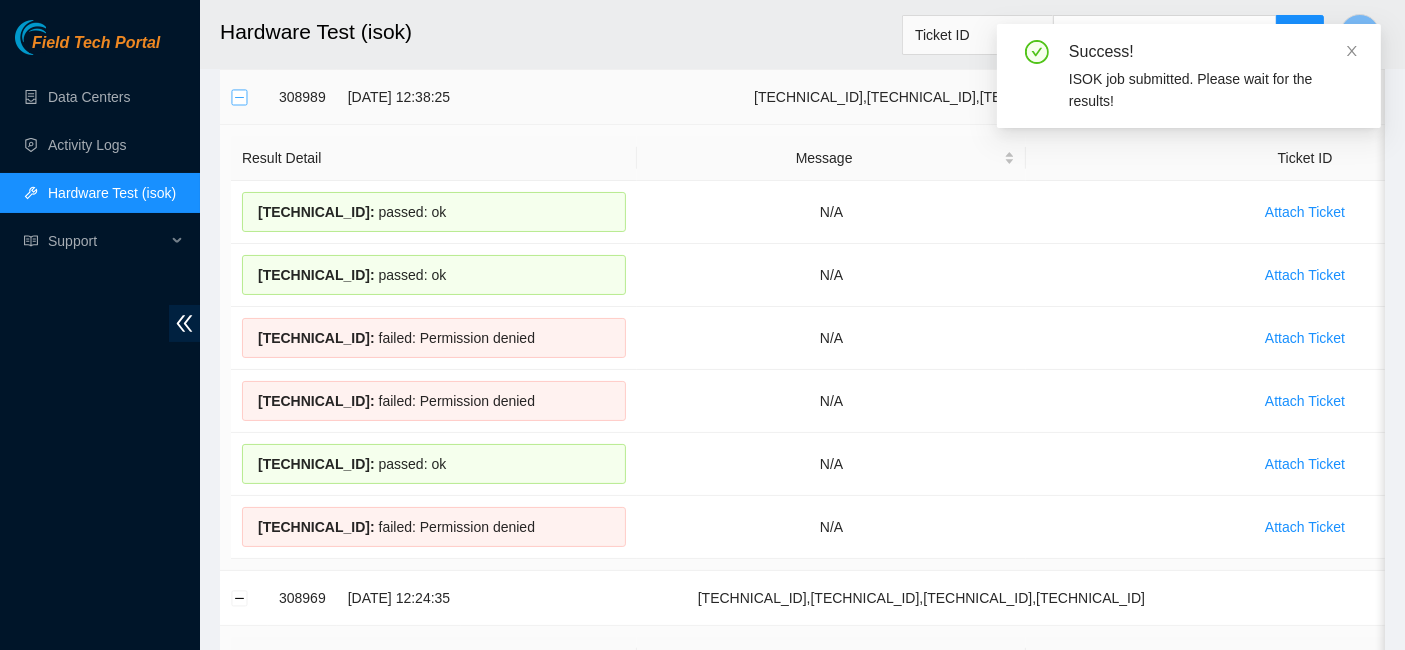 click at bounding box center [240, 97] 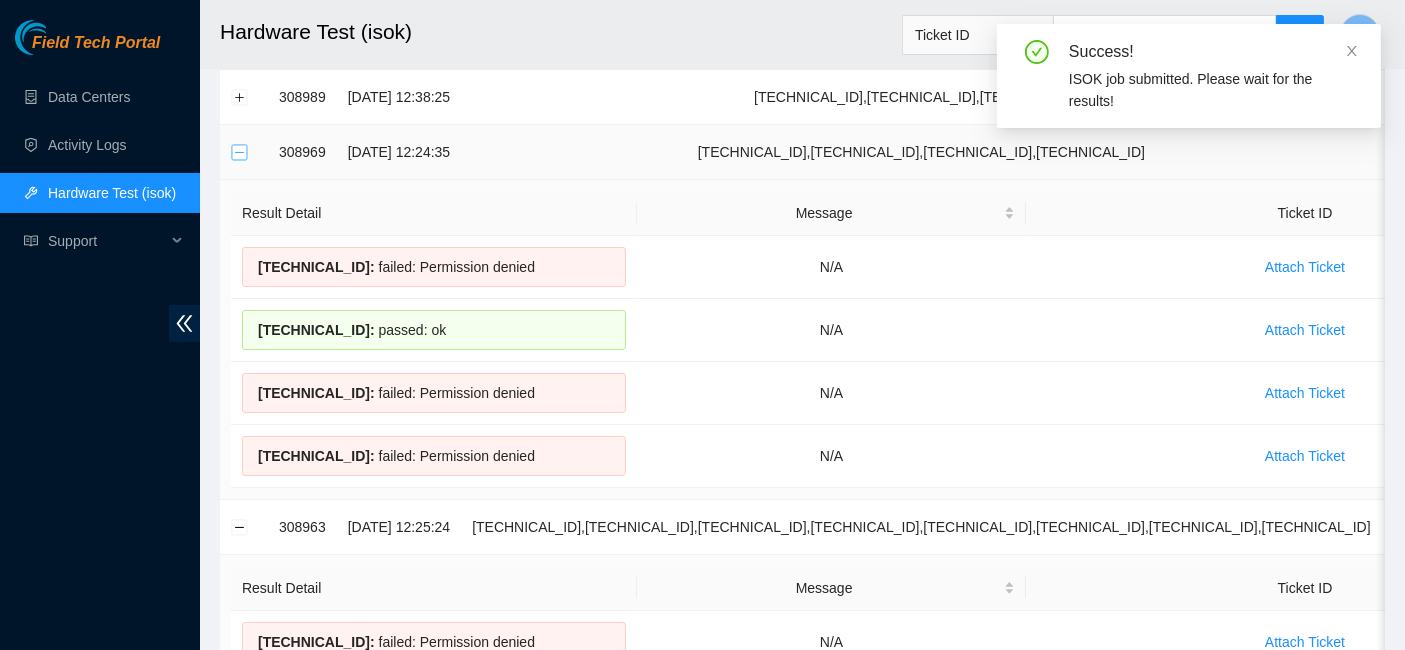 click at bounding box center (240, 152) 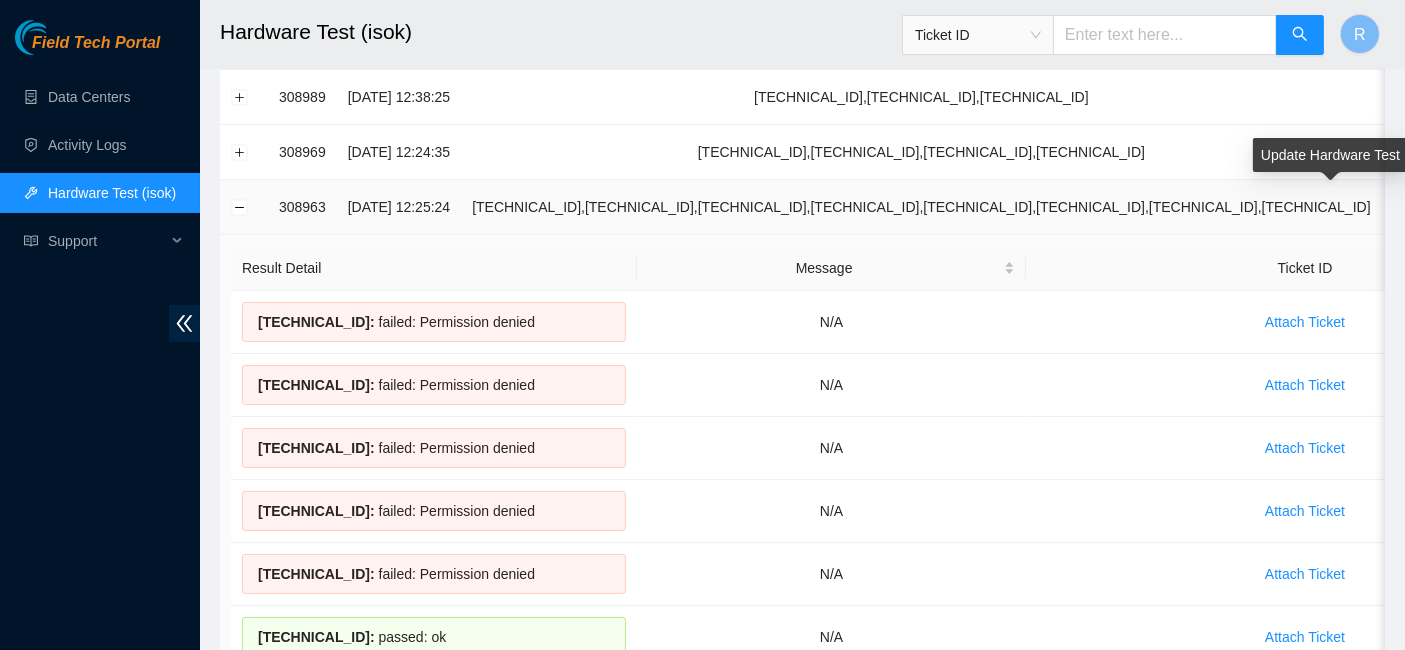 click 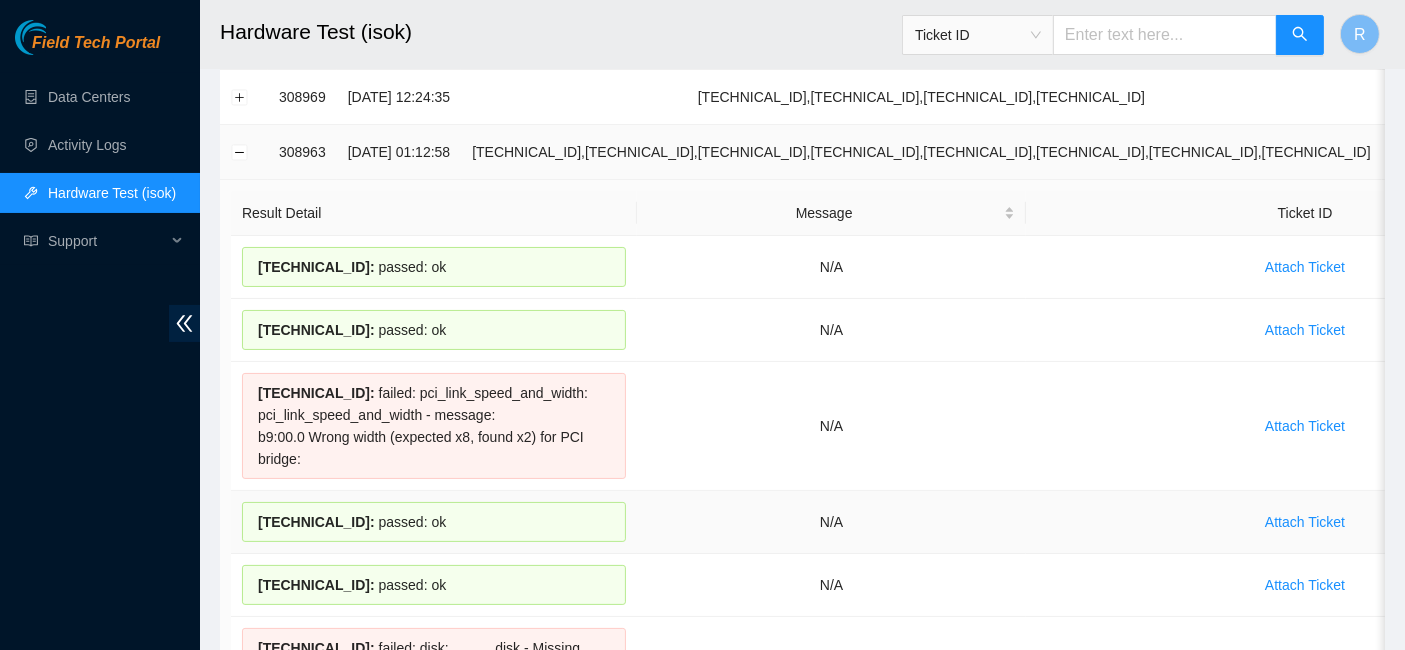 scroll, scrollTop: 171, scrollLeft: 0, axis: vertical 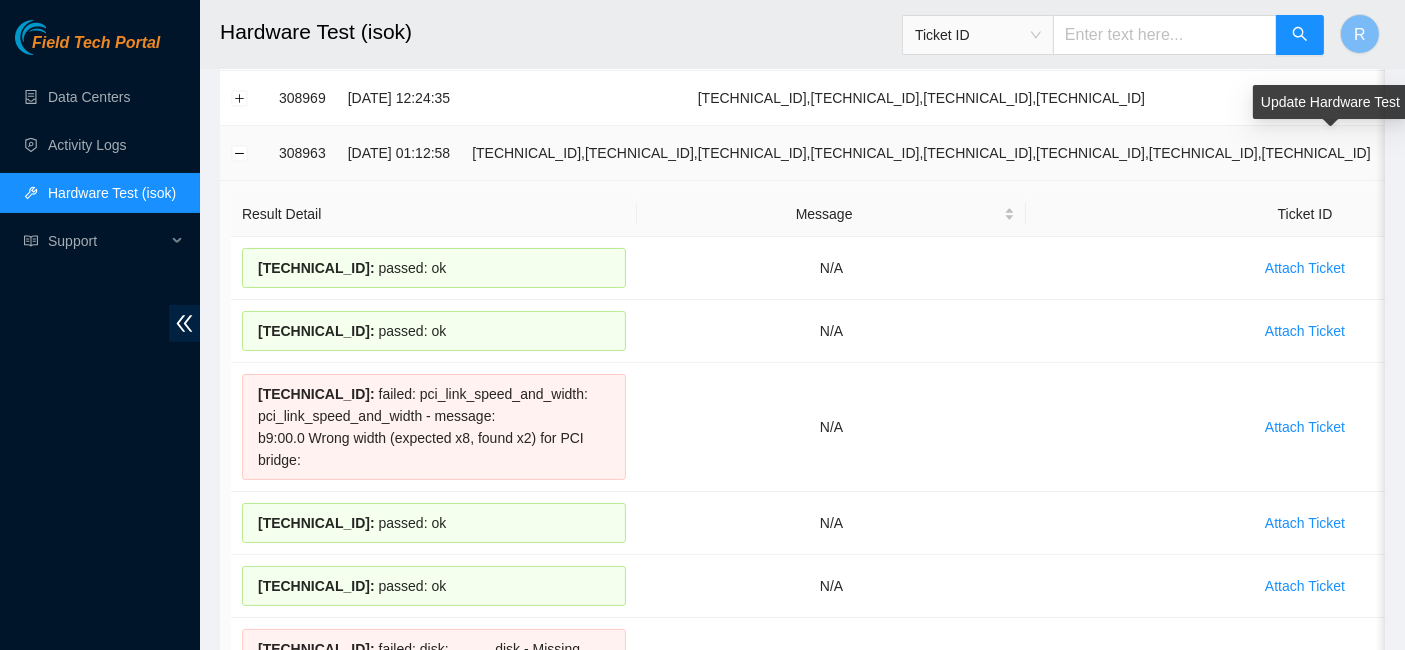 click 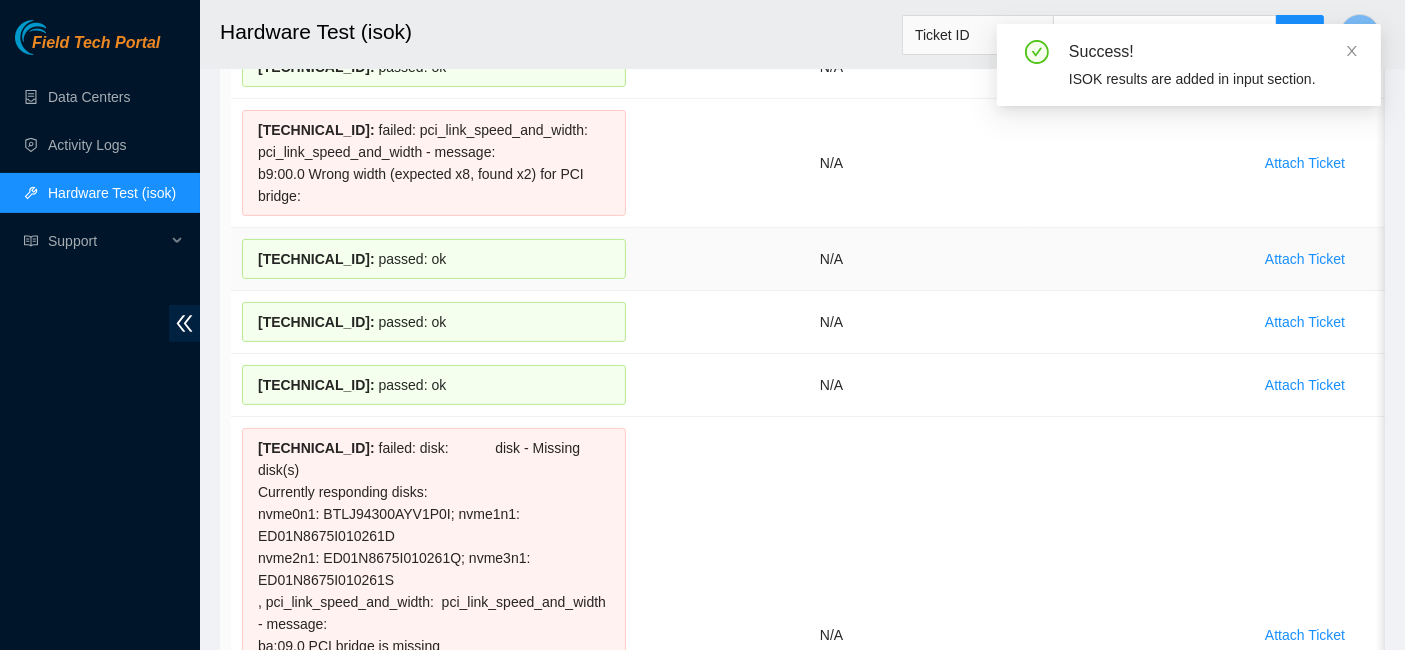 scroll, scrollTop: 434, scrollLeft: 0, axis: vertical 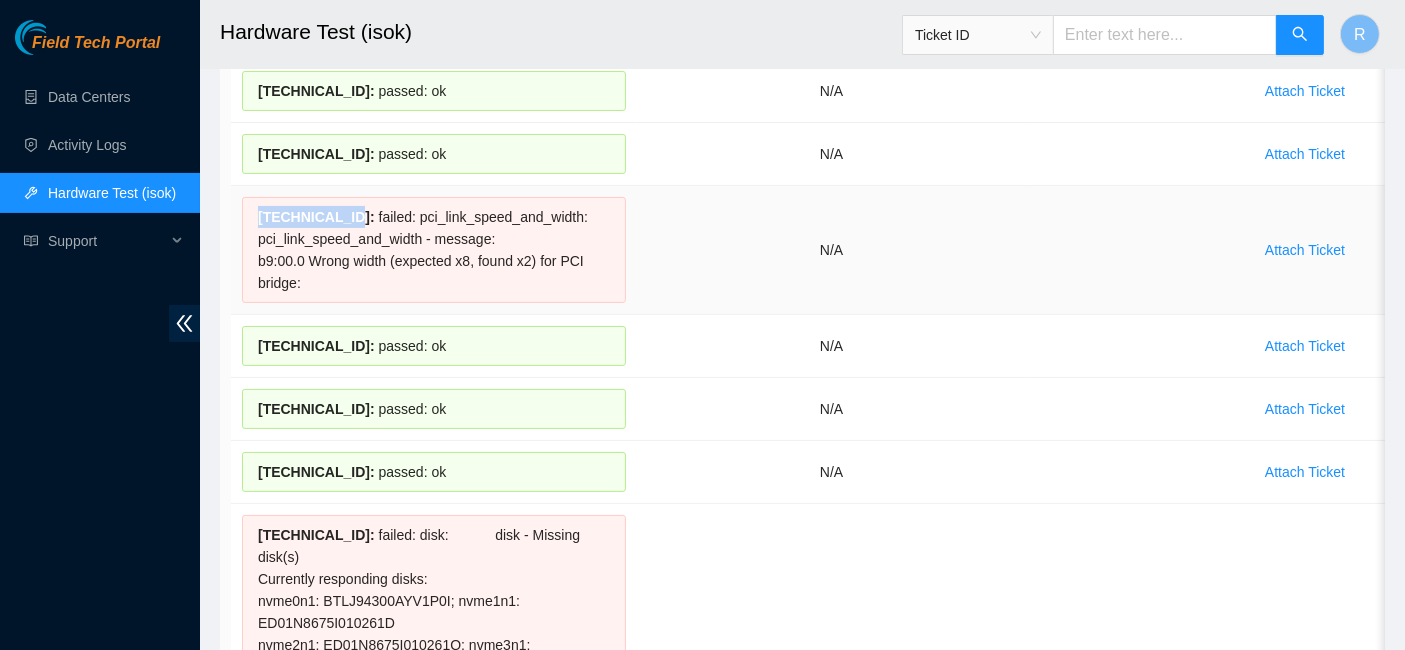 drag, startPoint x: 346, startPoint y: 210, endPoint x: 251, endPoint y: 210, distance: 95 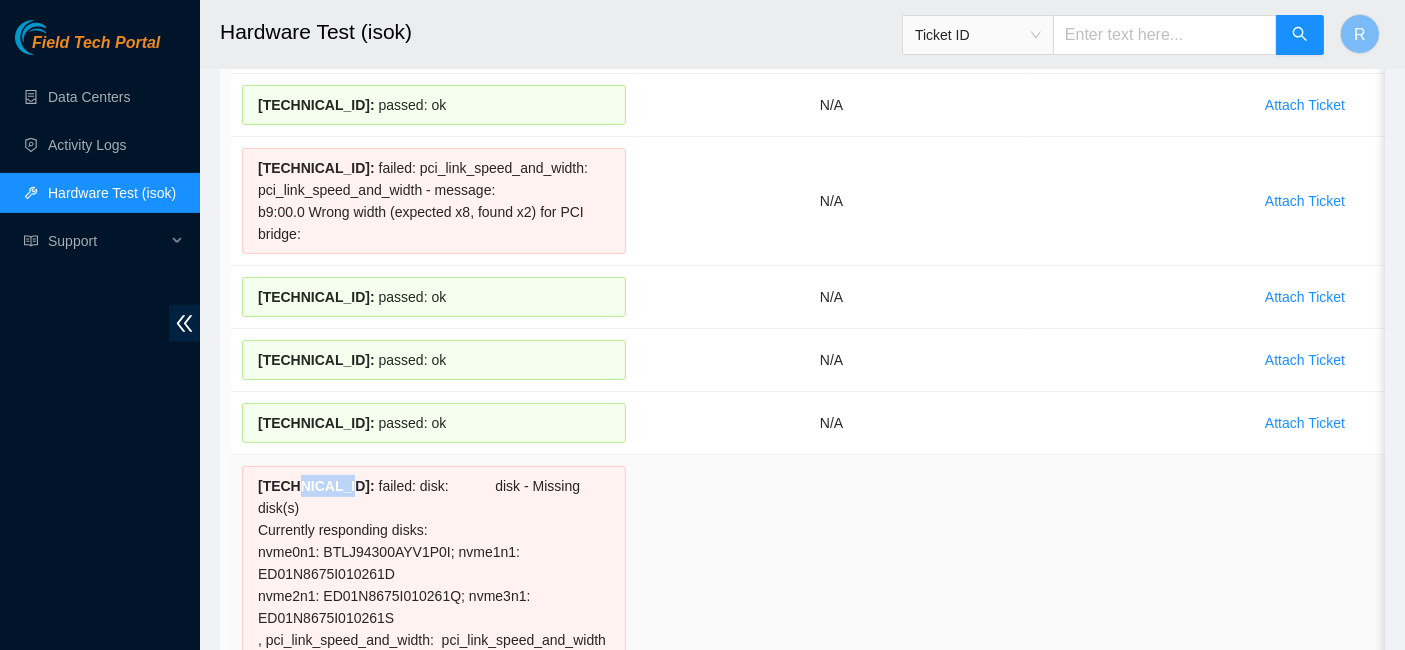 drag, startPoint x: 340, startPoint y: 501, endPoint x: 286, endPoint y: 498, distance: 54.08327 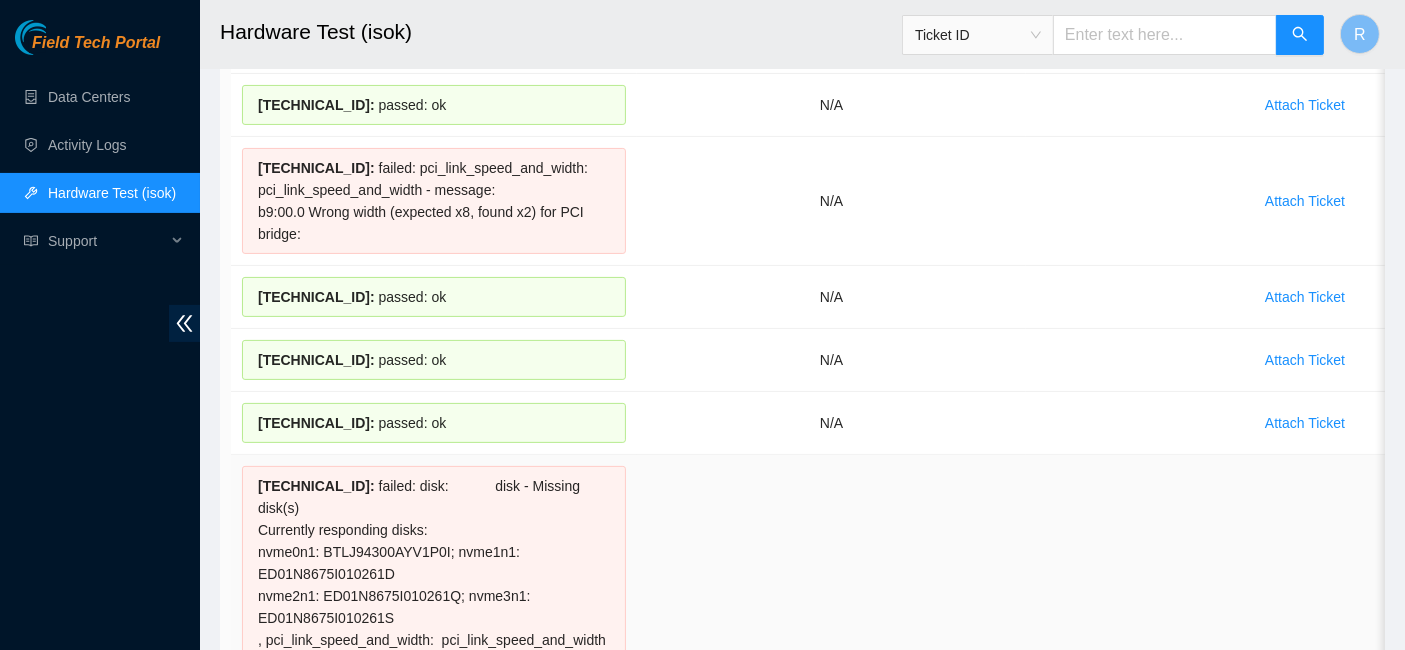 click on "95.100.255.44  :" at bounding box center (316, 486) 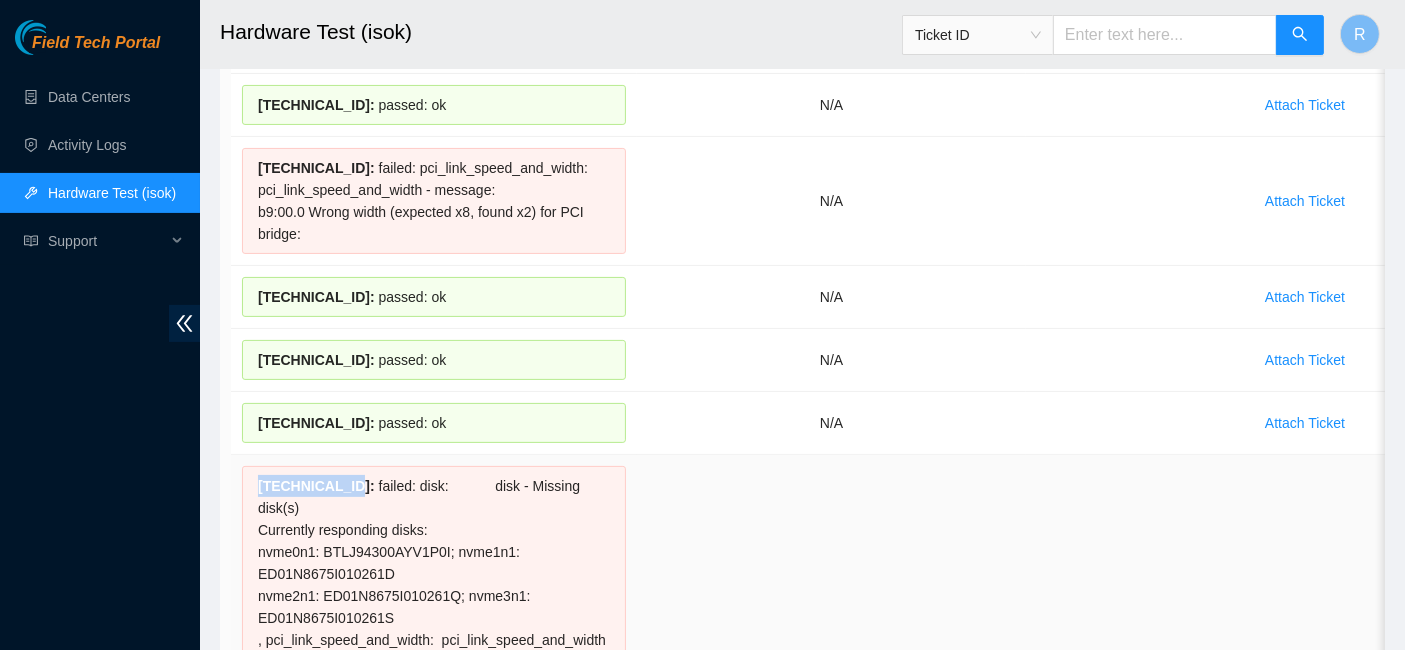 drag, startPoint x: 257, startPoint y: 502, endPoint x: 342, endPoint y: 501, distance: 85.00588 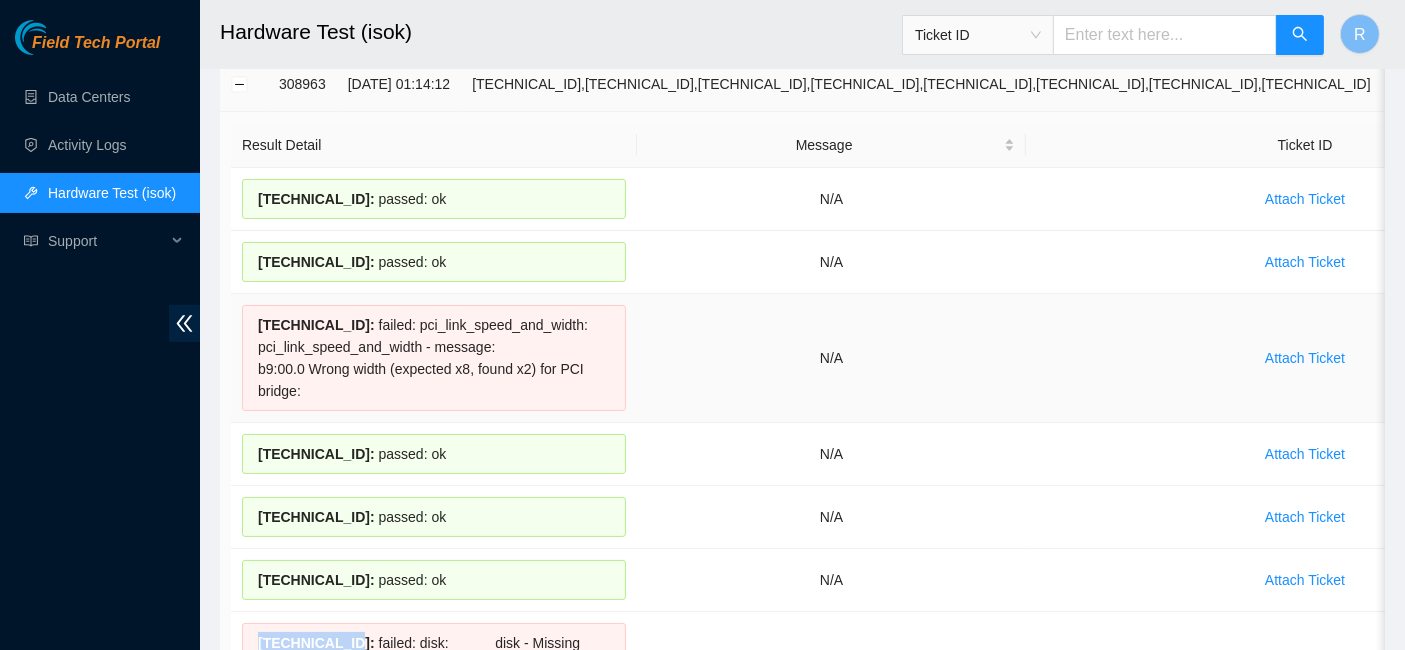 scroll, scrollTop: 239, scrollLeft: 0, axis: vertical 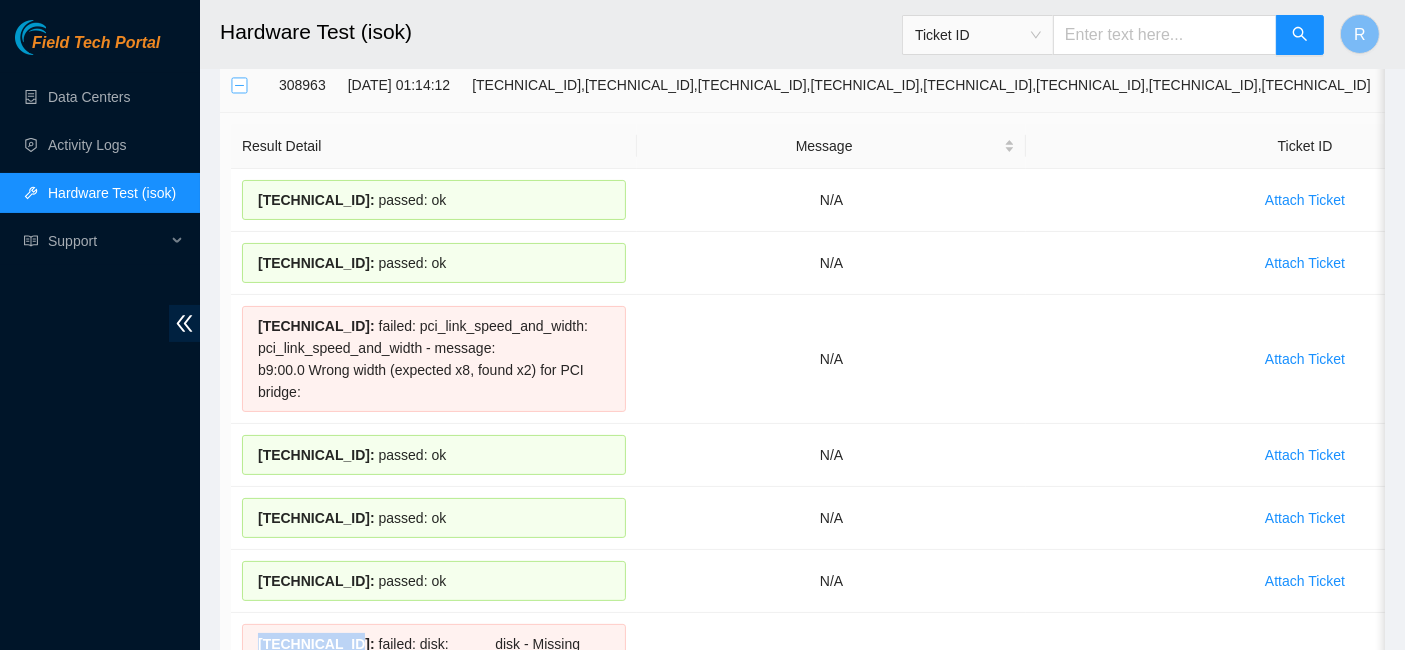 click at bounding box center (240, 85) 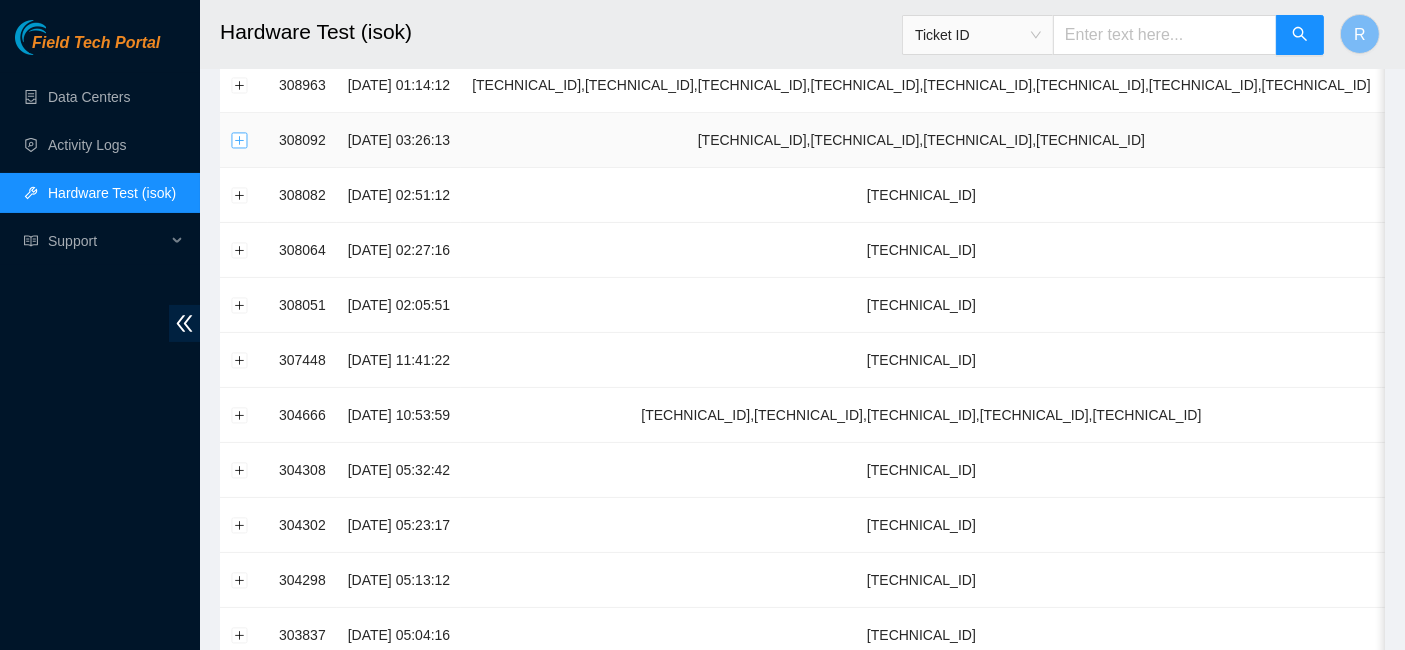 click at bounding box center [240, 140] 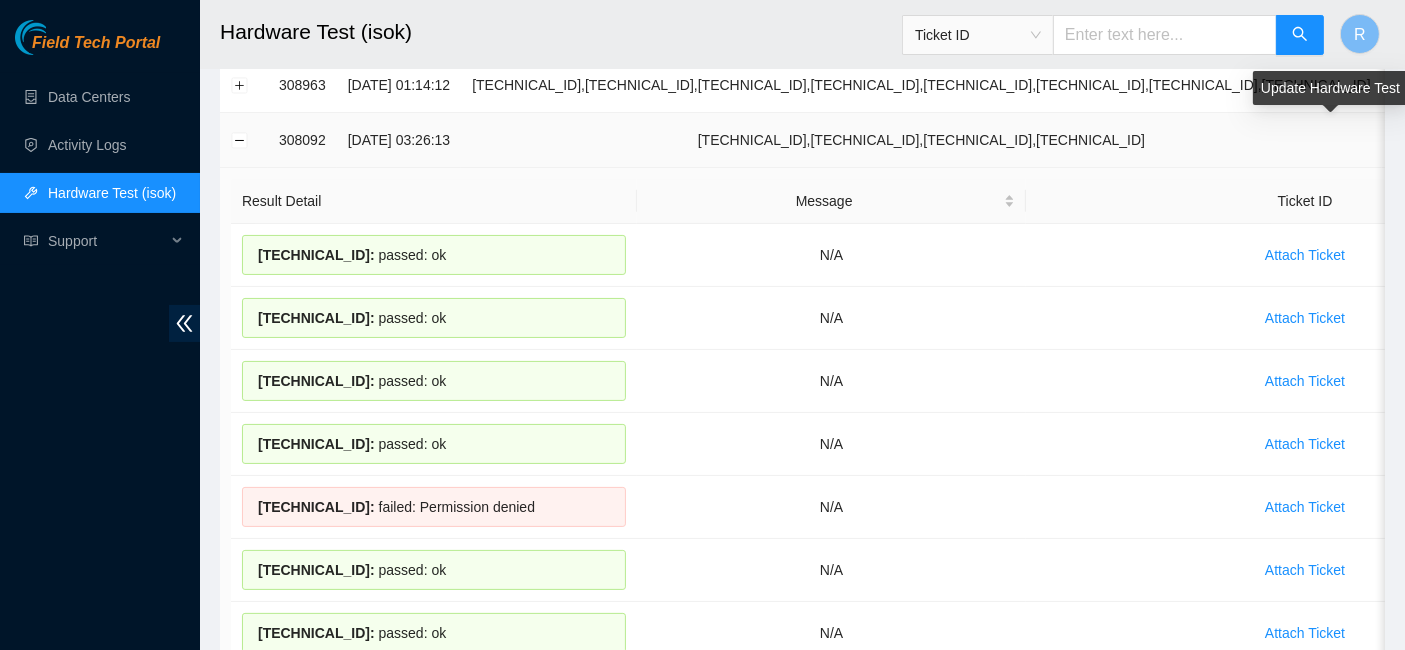 click 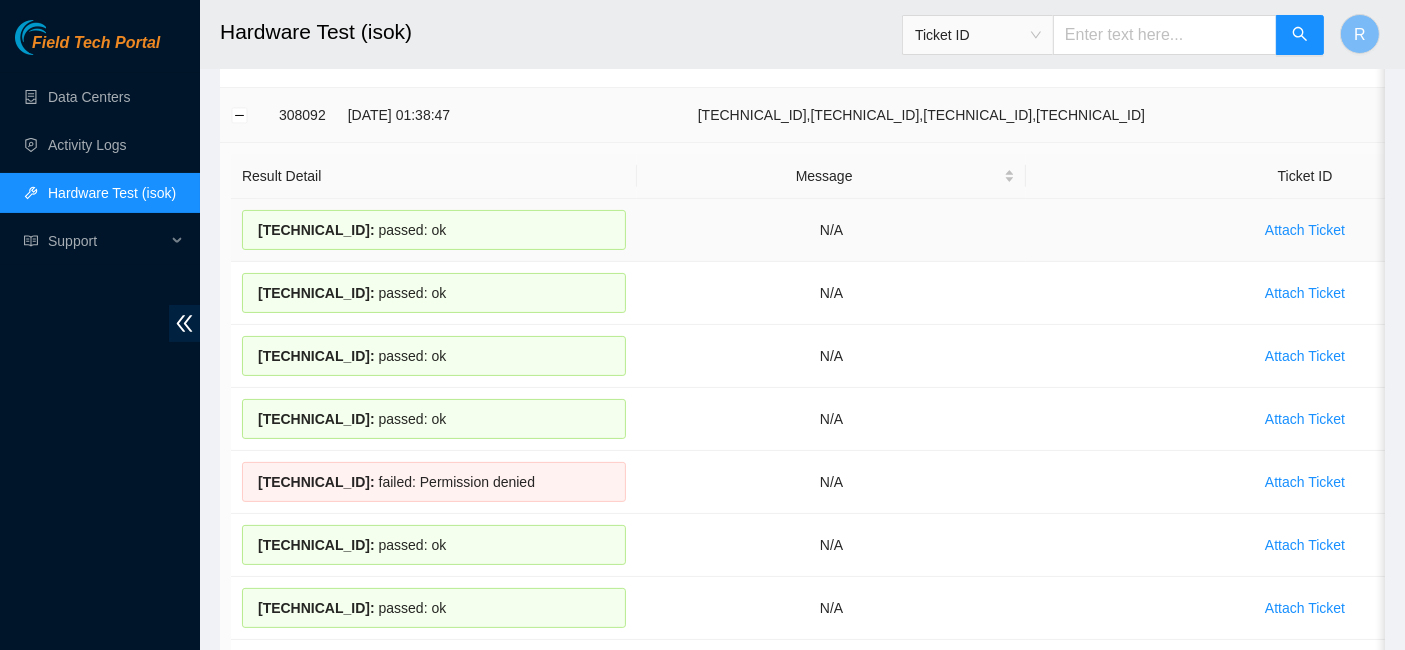 scroll, scrollTop: 265, scrollLeft: 0, axis: vertical 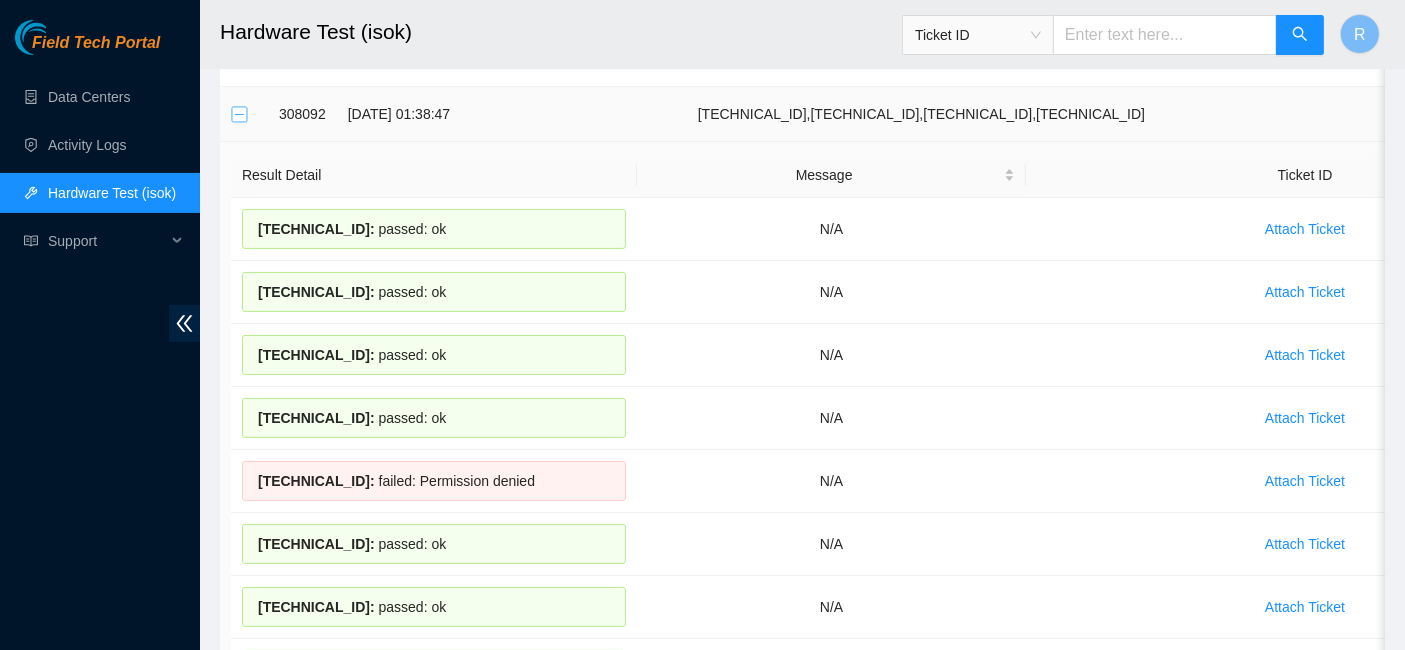 click at bounding box center (240, 114) 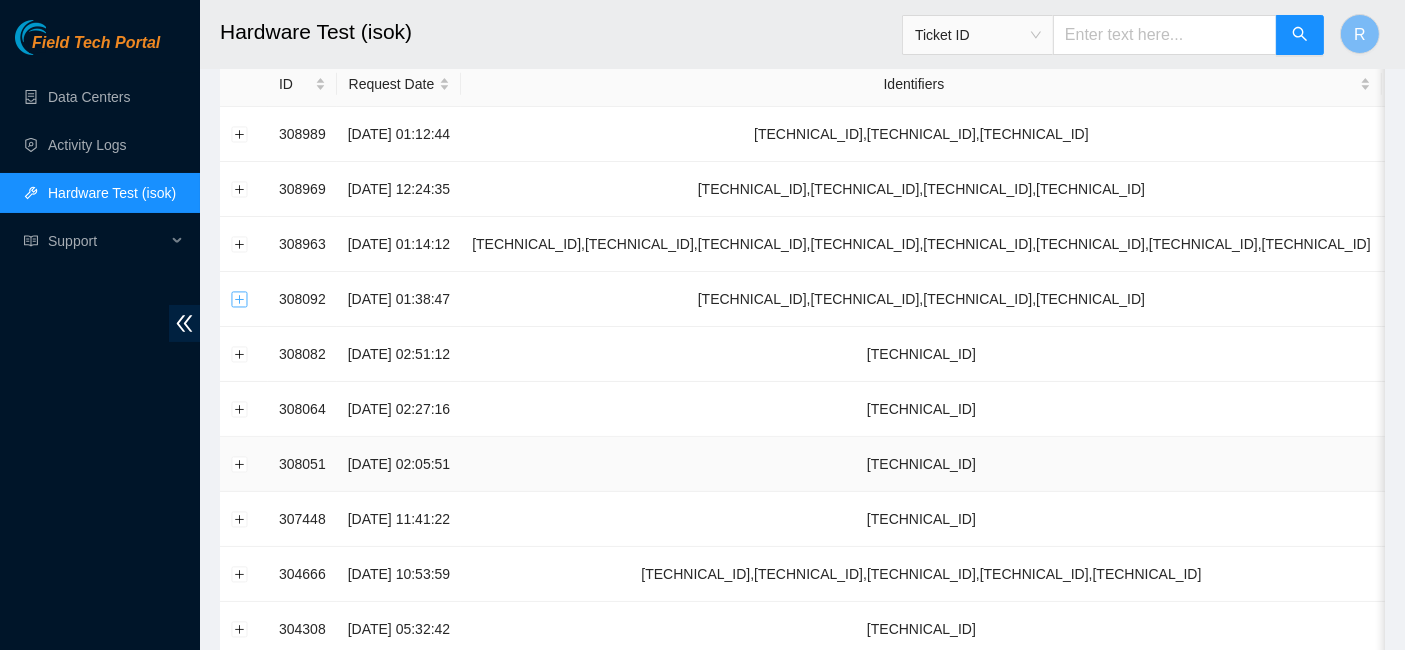 scroll, scrollTop: 73, scrollLeft: 0, axis: vertical 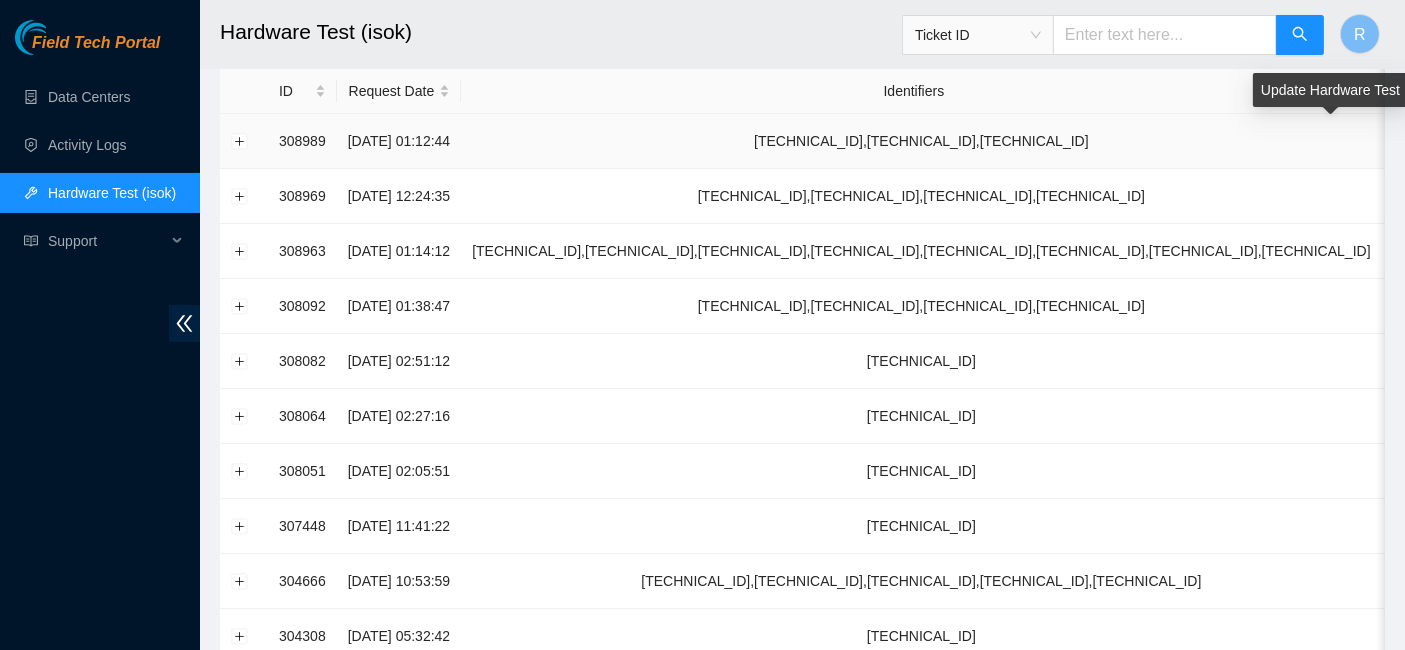click 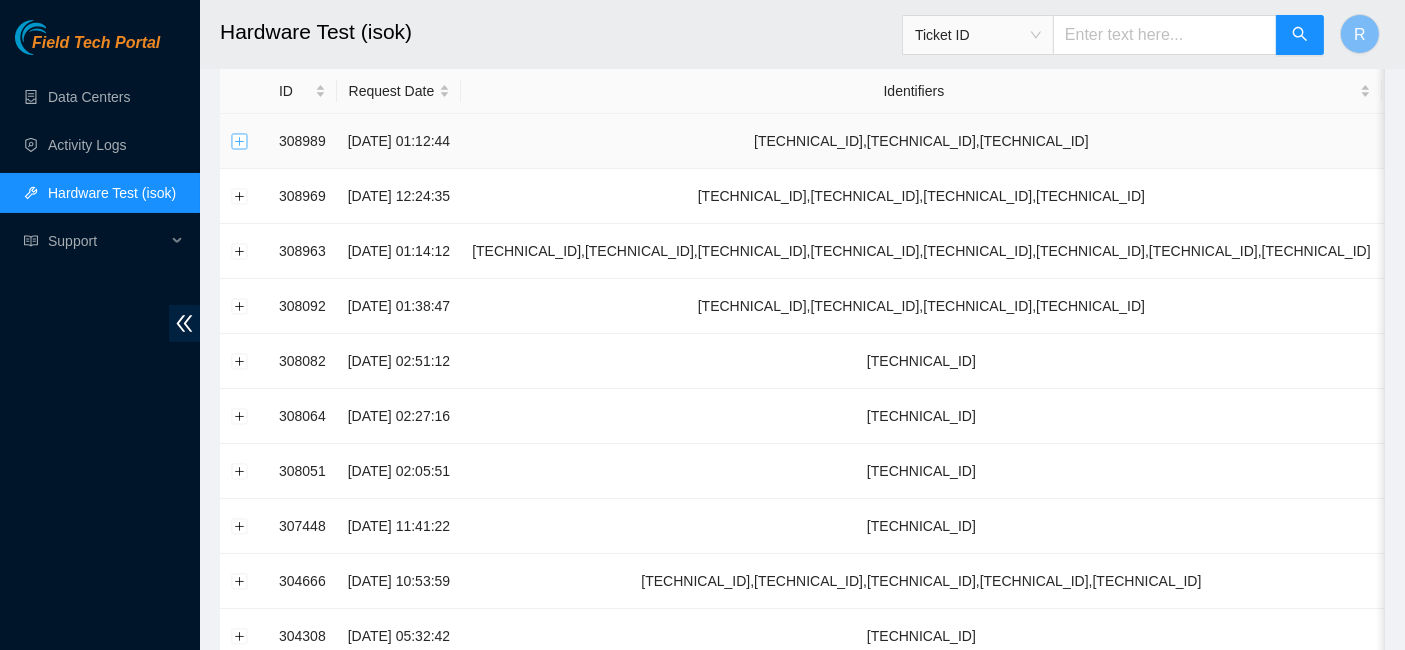 click at bounding box center (240, 141) 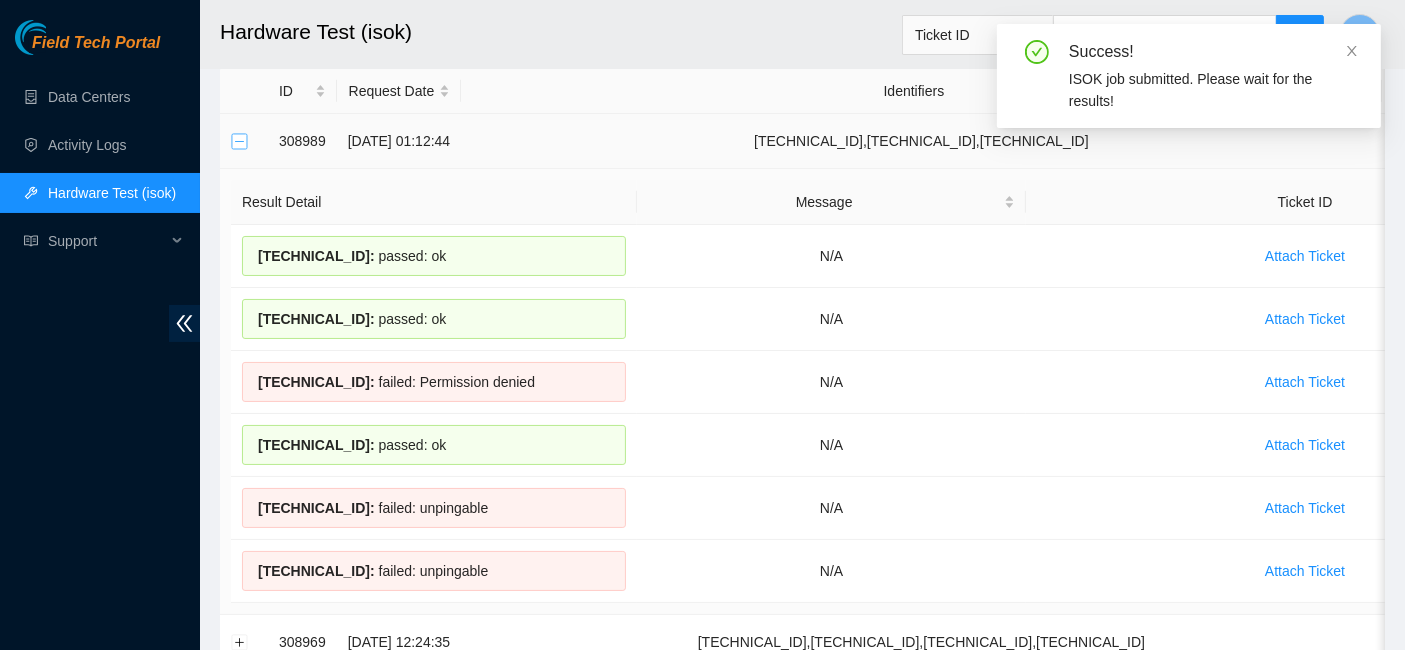 type 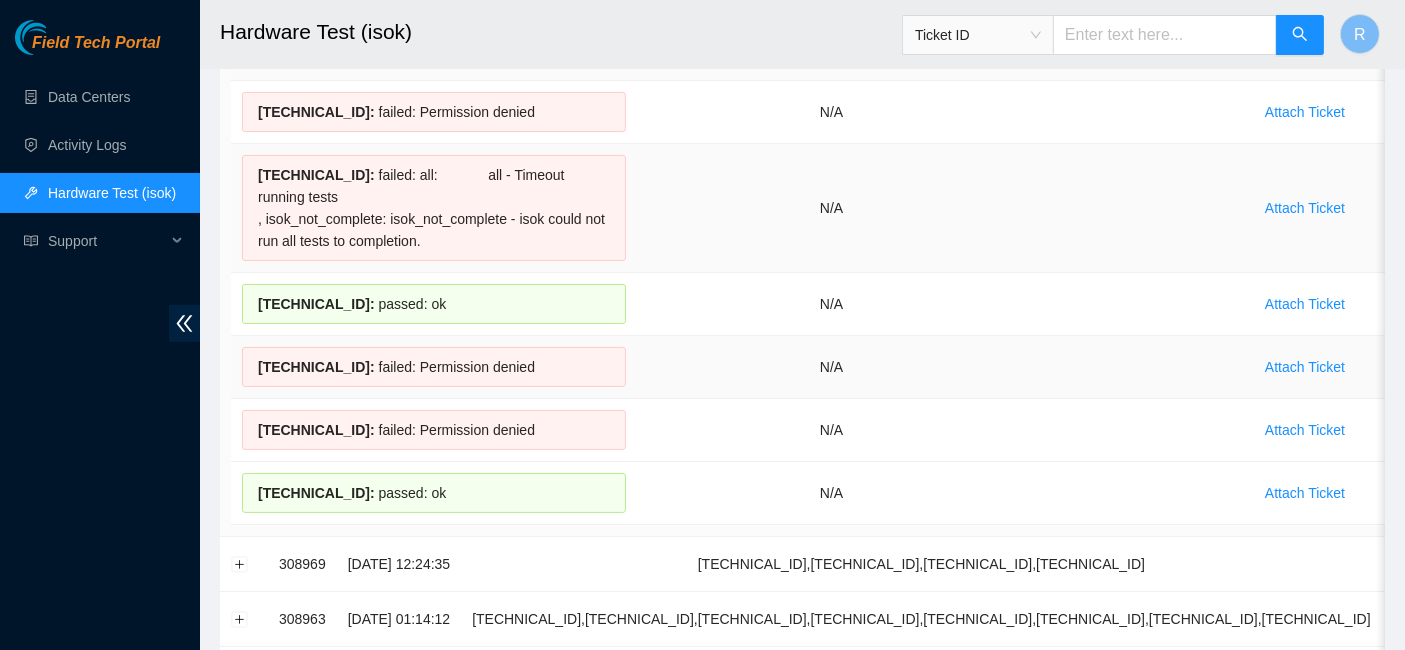 scroll, scrollTop: 220, scrollLeft: 0, axis: vertical 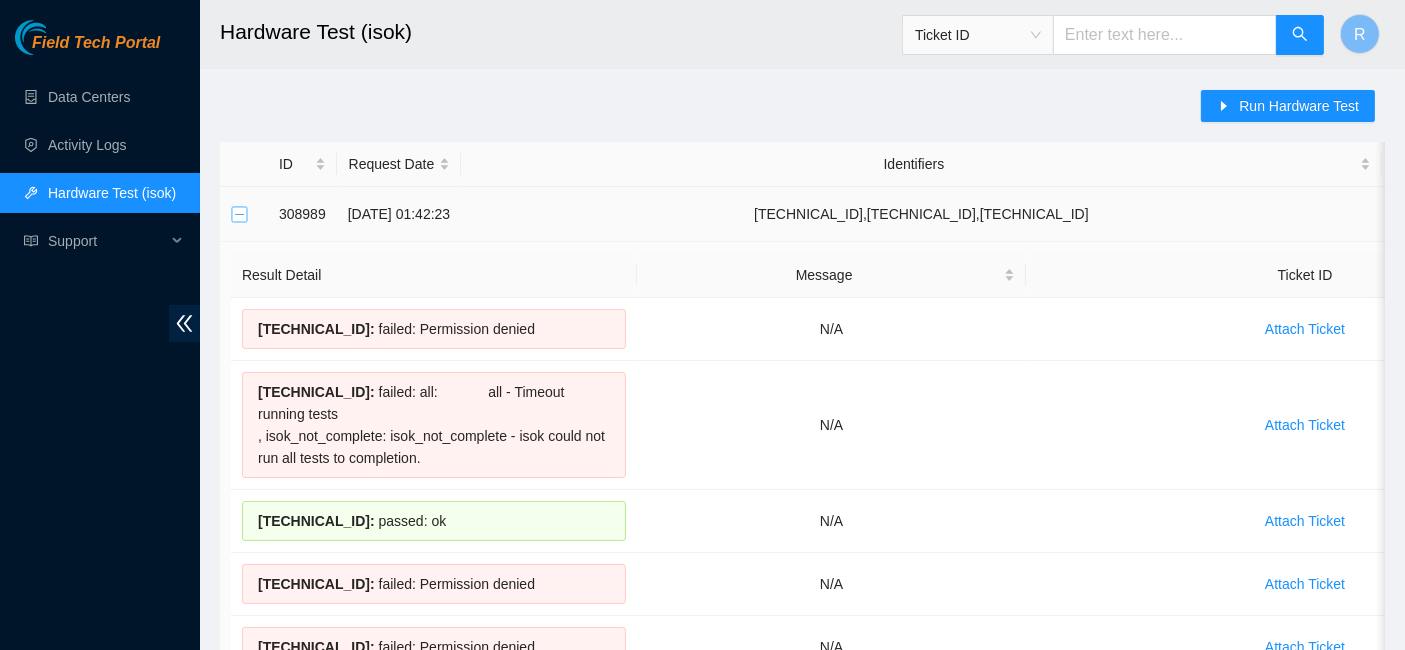 click at bounding box center [240, 214] 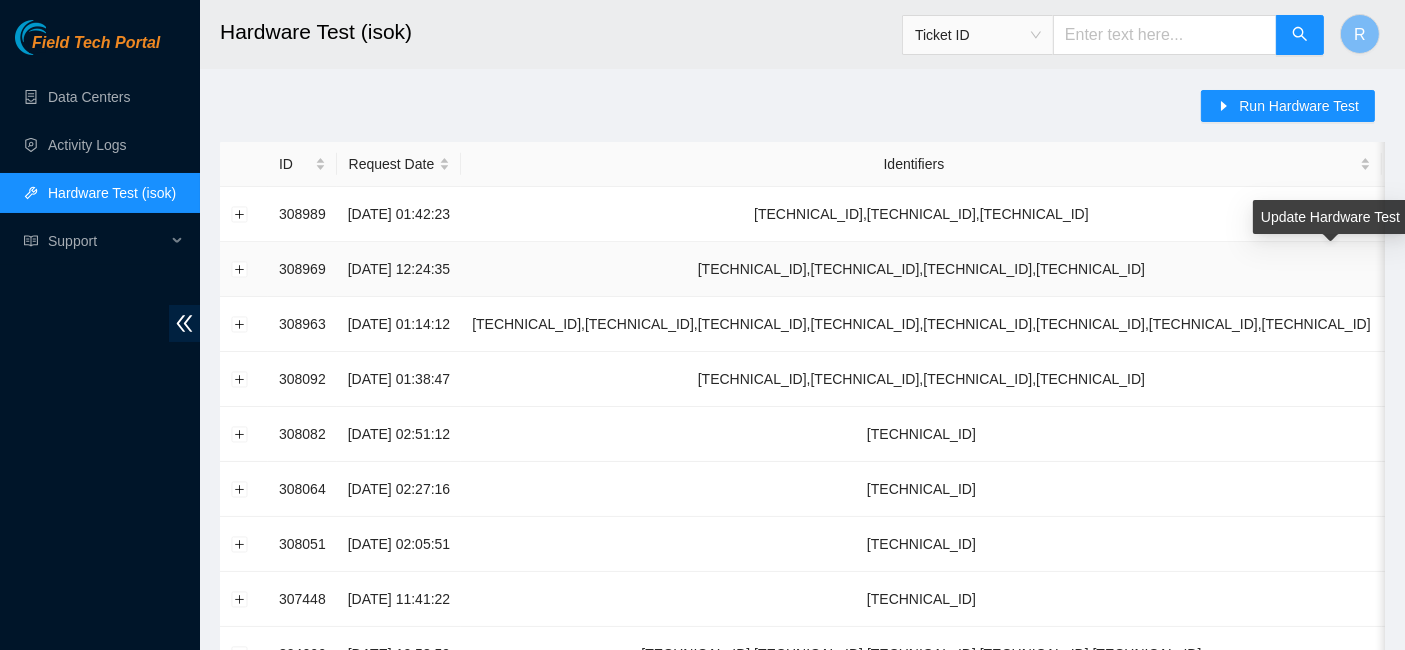 click 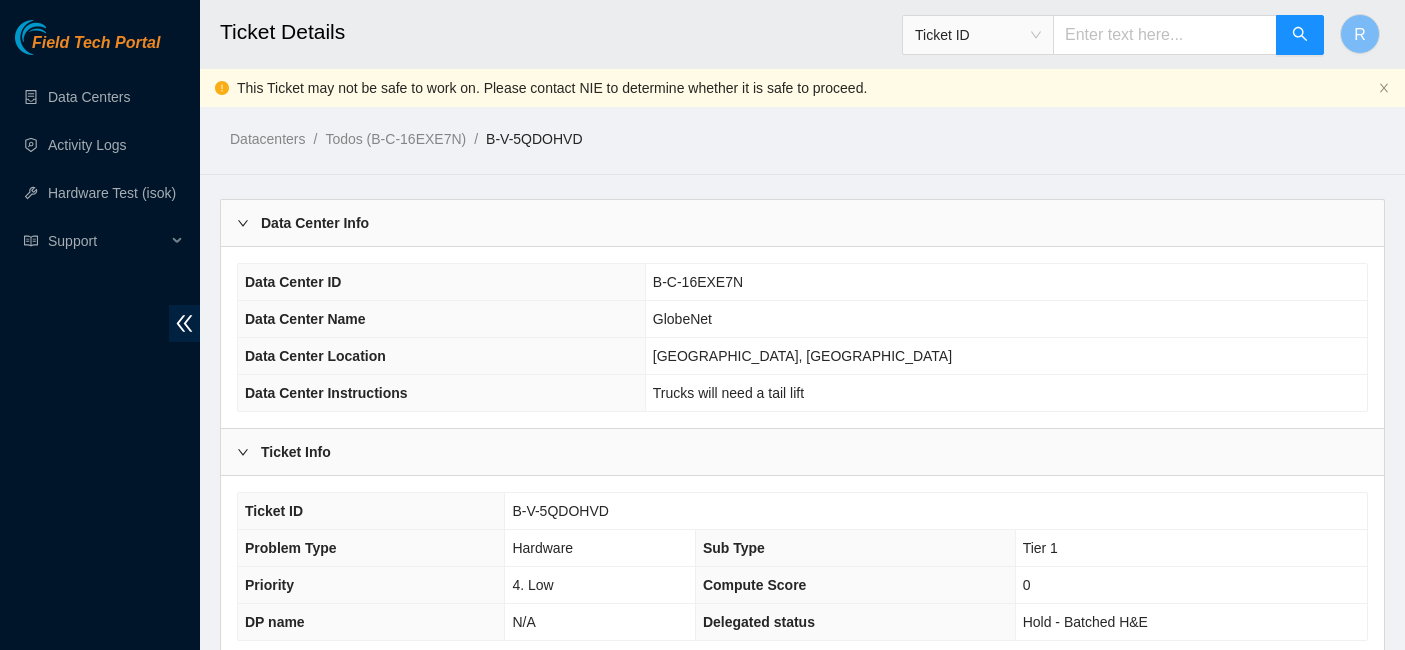 scroll, scrollTop: 917, scrollLeft: 0, axis: vertical 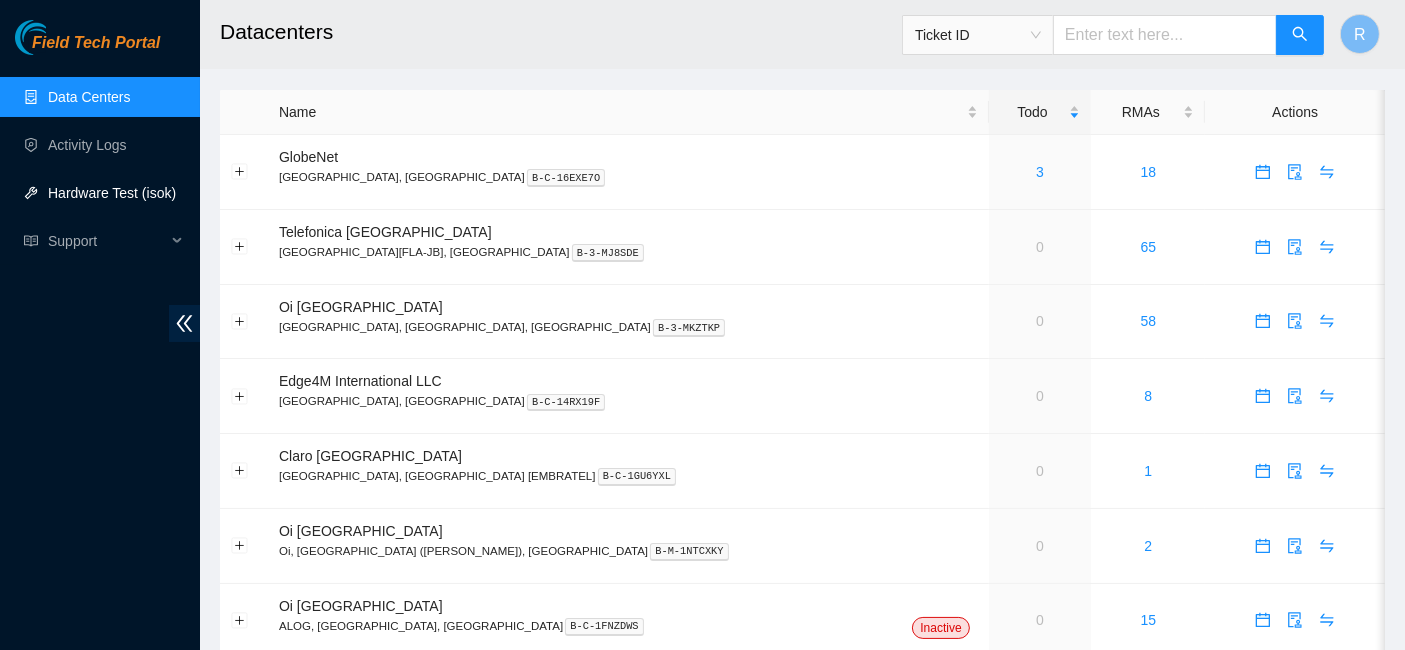 click on "Hardware Test (isok)" at bounding box center (112, 193) 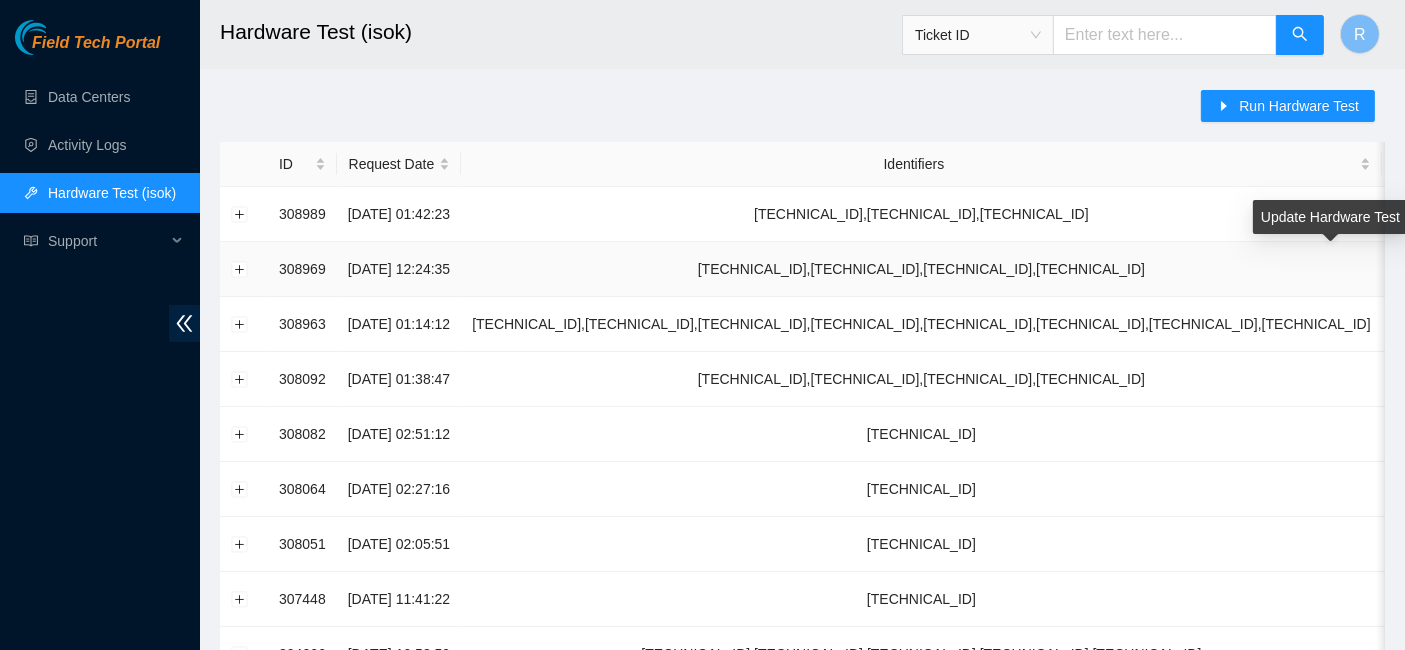 click at bounding box center [1521, 269] 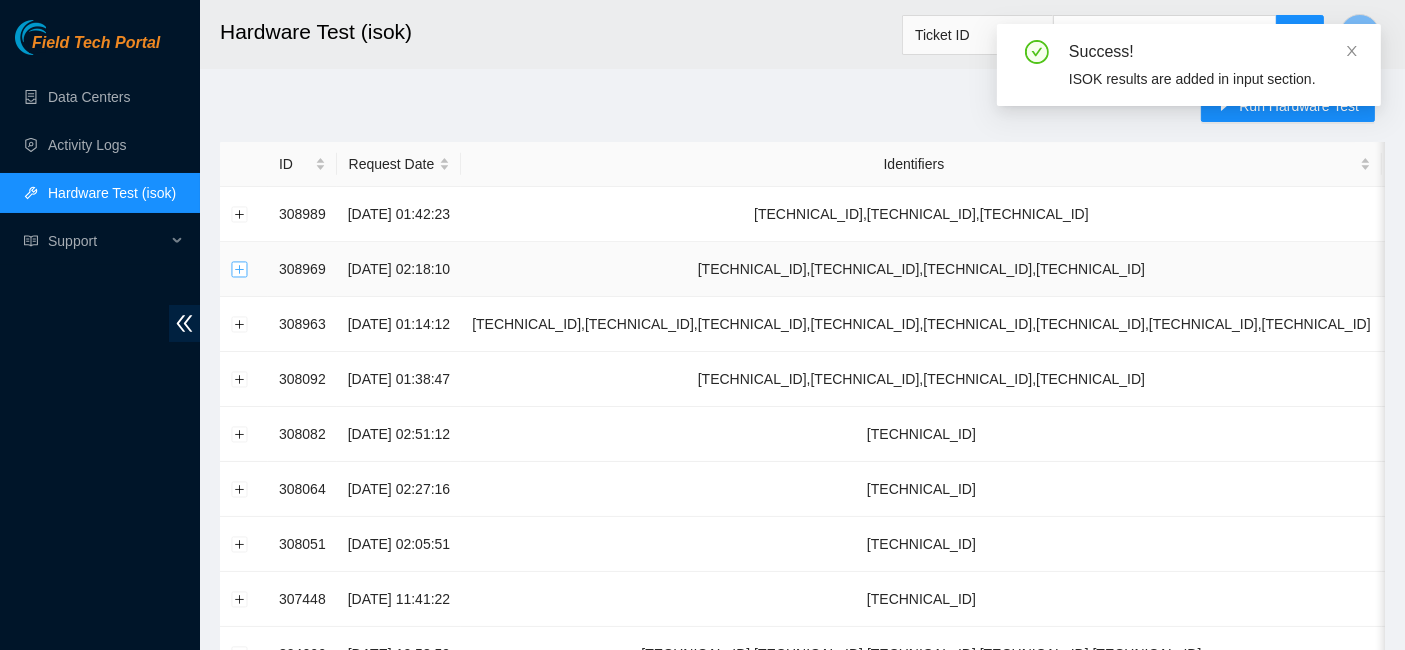 click at bounding box center [240, 269] 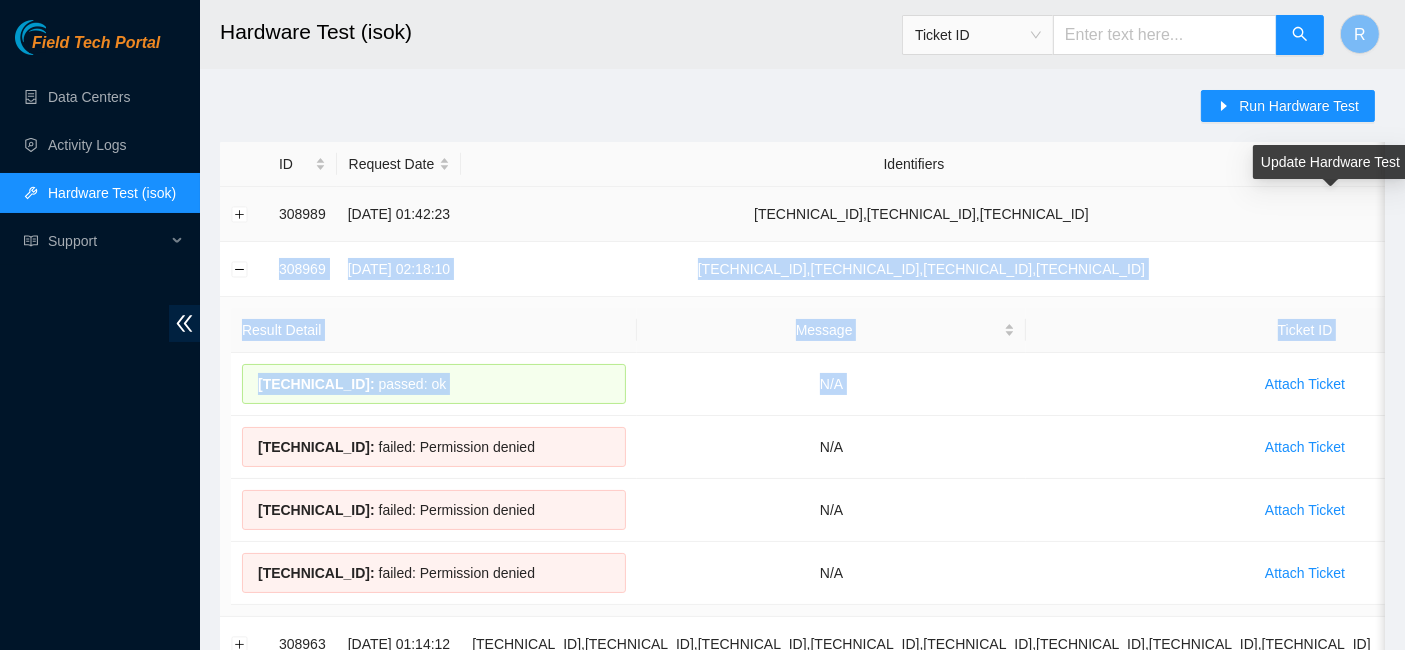 drag, startPoint x: 1322, startPoint y: 352, endPoint x: 1331, endPoint y: 221, distance: 131.30879 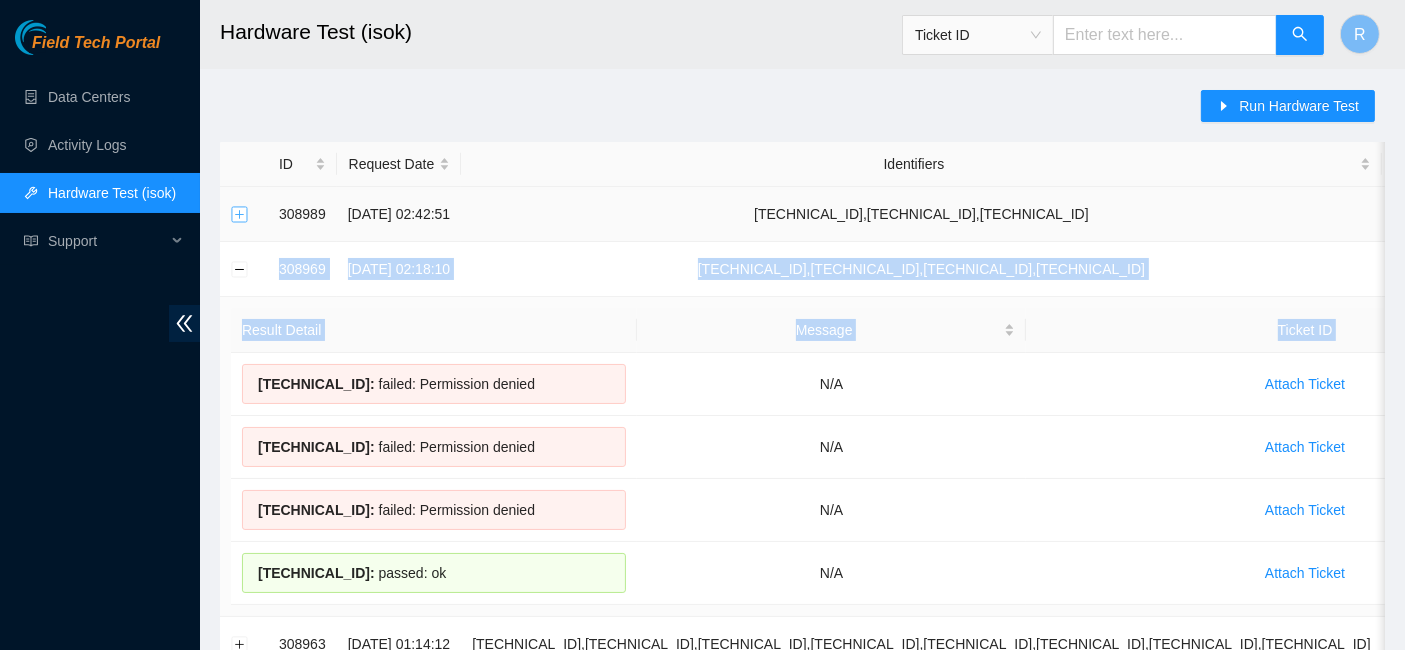 click at bounding box center (240, 214) 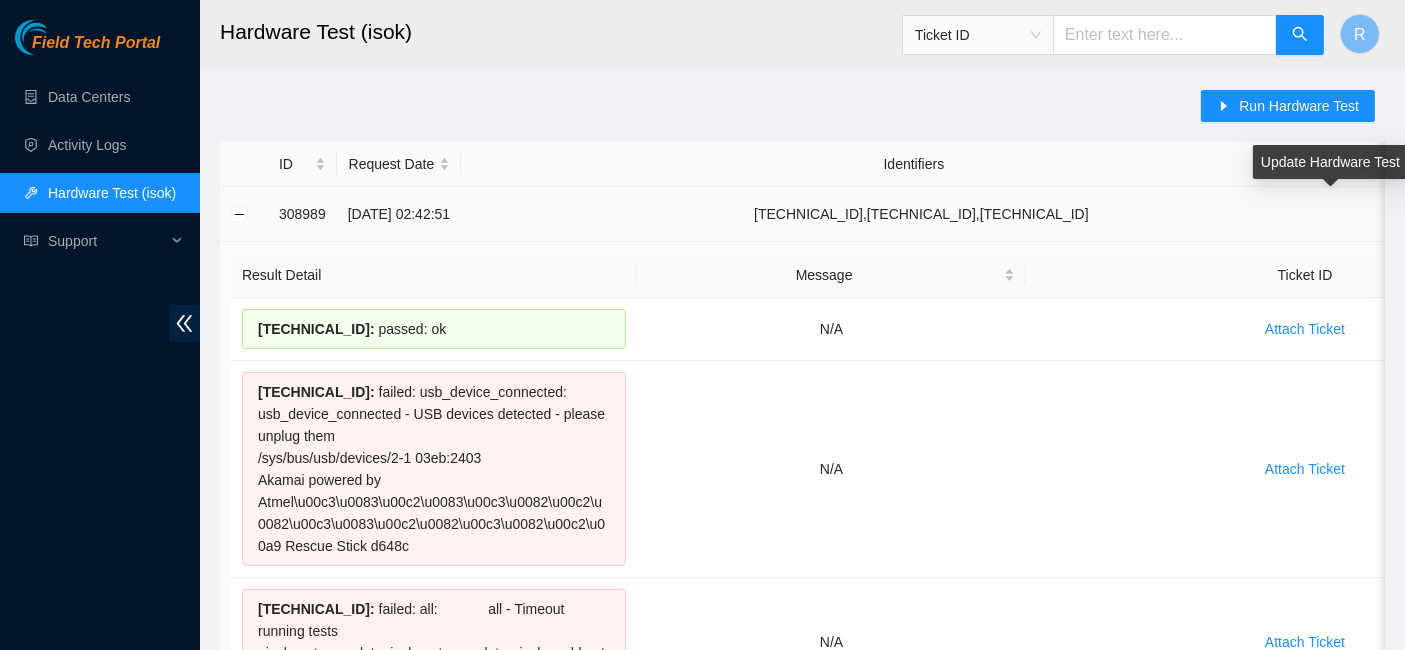 click at bounding box center [1521, 214] 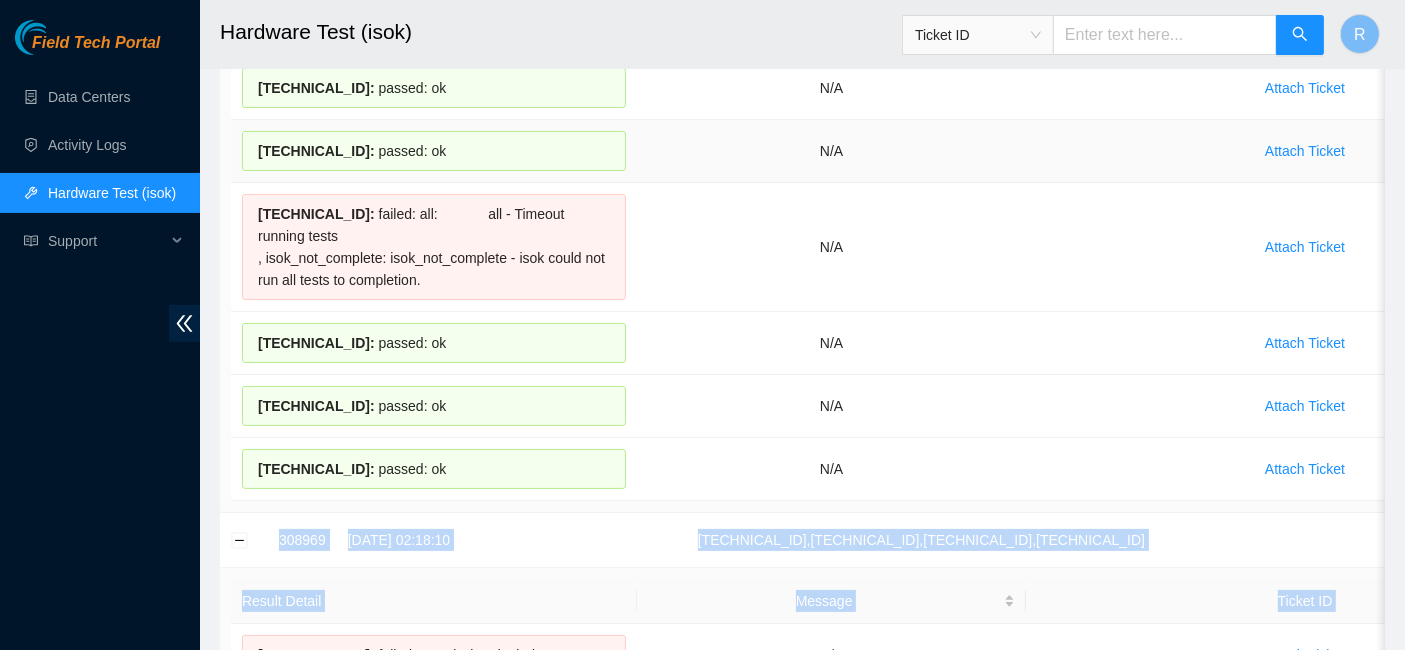 scroll, scrollTop: 313, scrollLeft: 0, axis: vertical 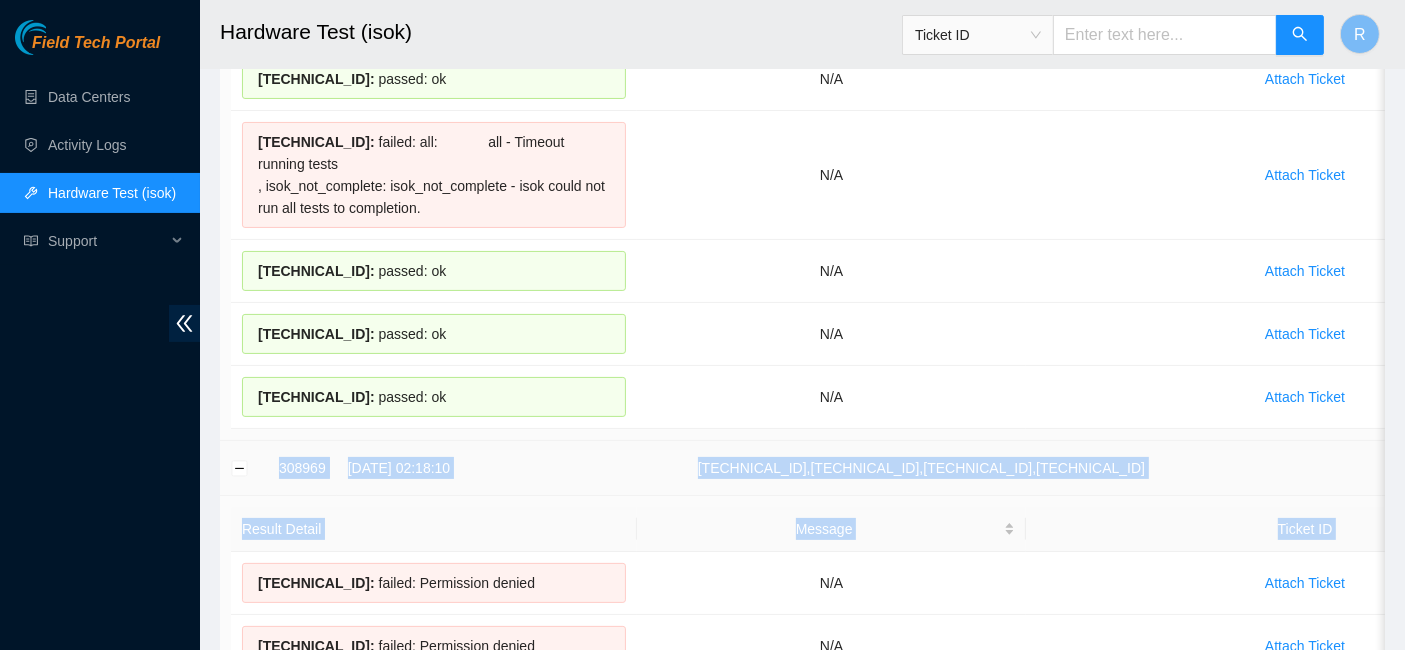 click on "95.100.255.13,95.100.255.14,95.100.255.15,95.100.255.16" at bounding box center (921, 468) 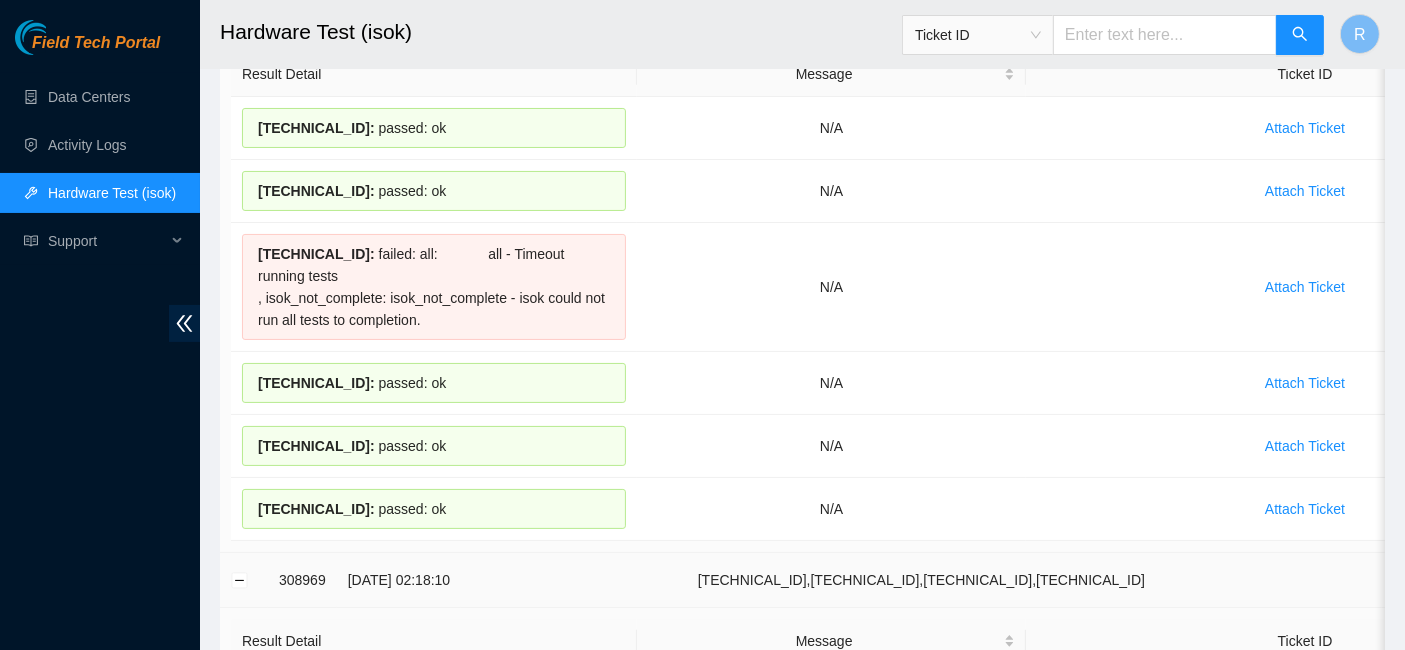 scroll, scrollTop: 197, scrollLeft: 0, axis: vertical 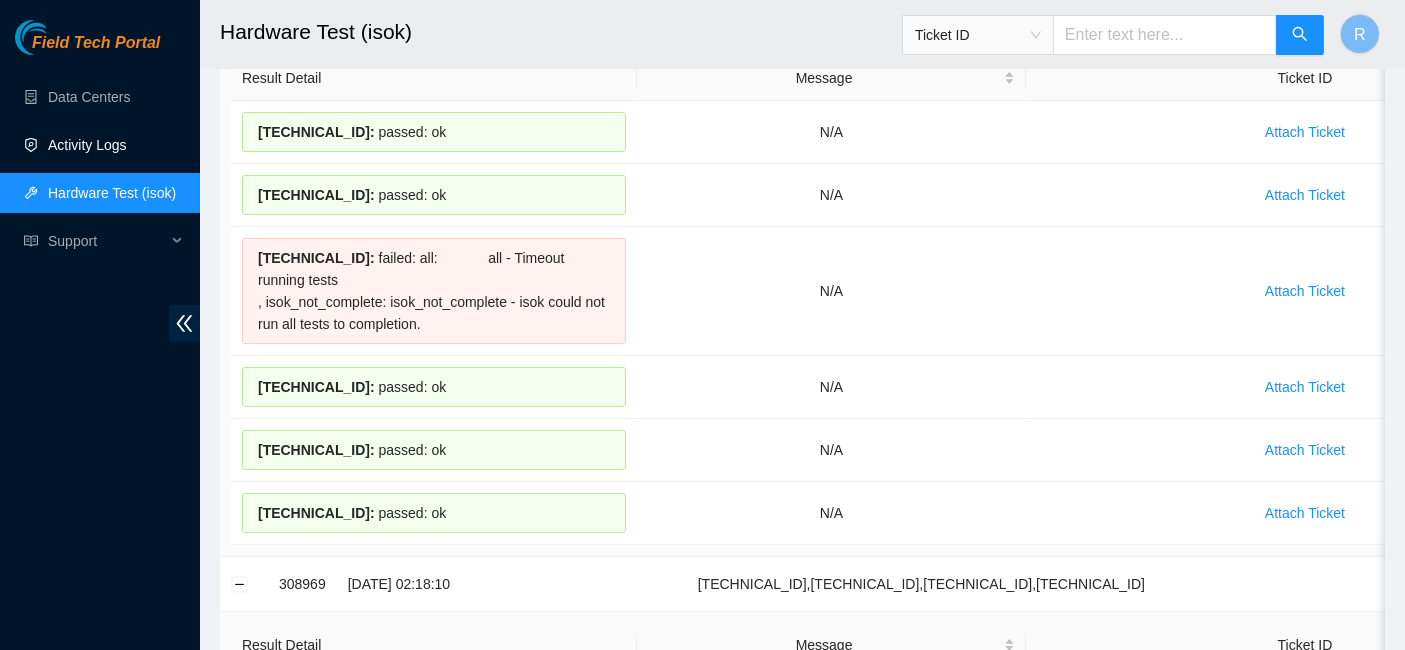 click on "Activity Logs" at bounding box center [87, 145] 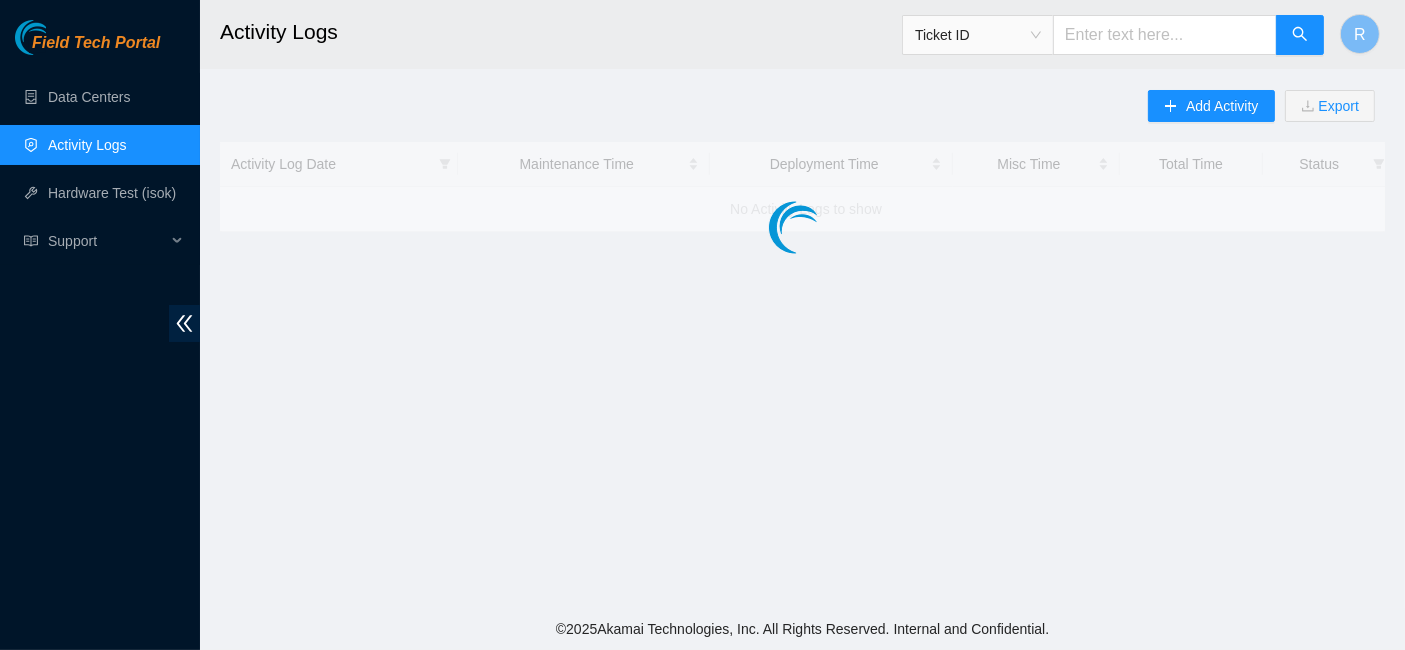 scroll, scrollTop: 0, scrollLeft: 0, axis: both 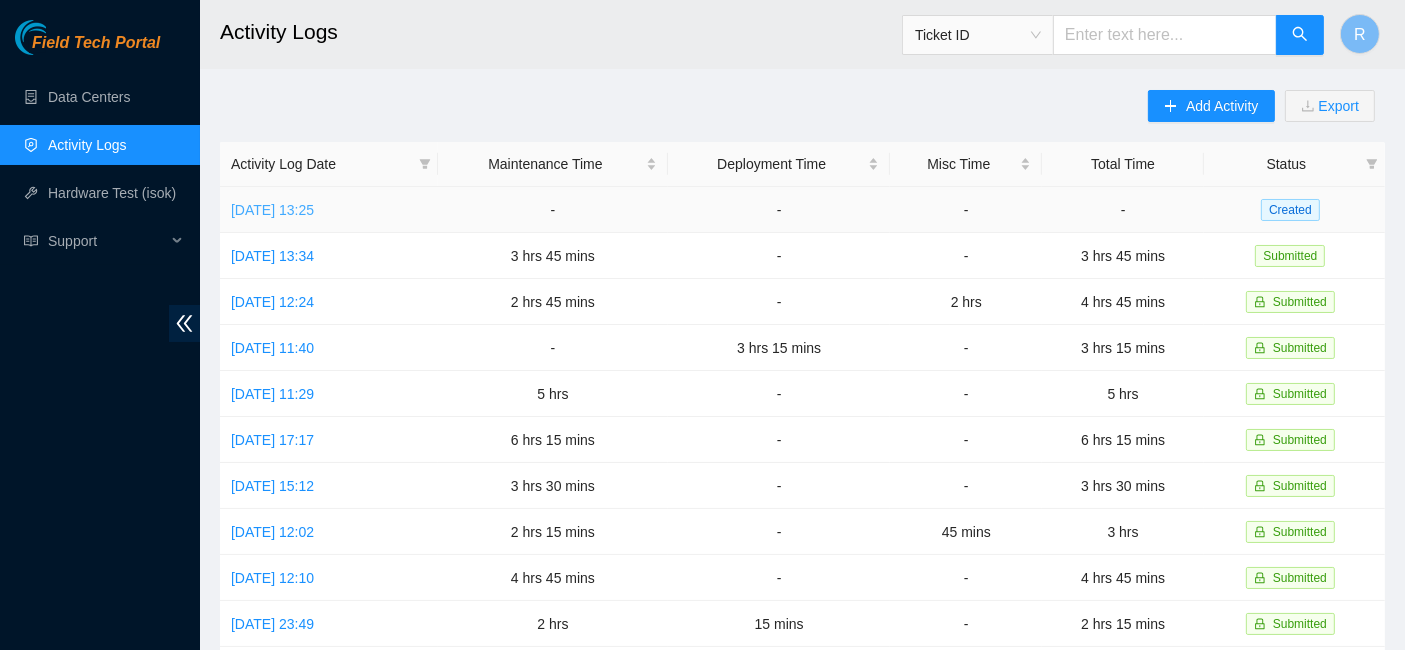 click on "Thu, 10 Jul 2025 13:25" at bounding box center [272, 210] 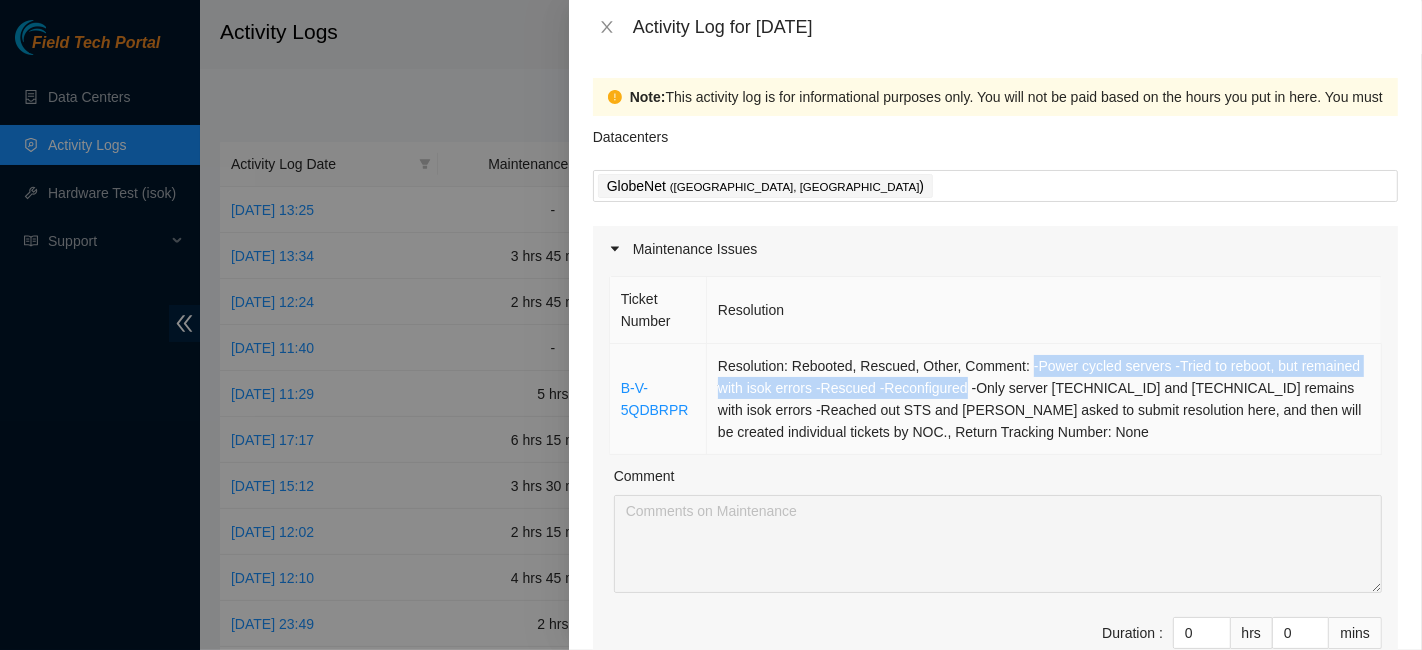 drag, startPoint x: 1019, startPoint y: 368, endPoint x: 957, endPoint y: 390, distance: 65.78754 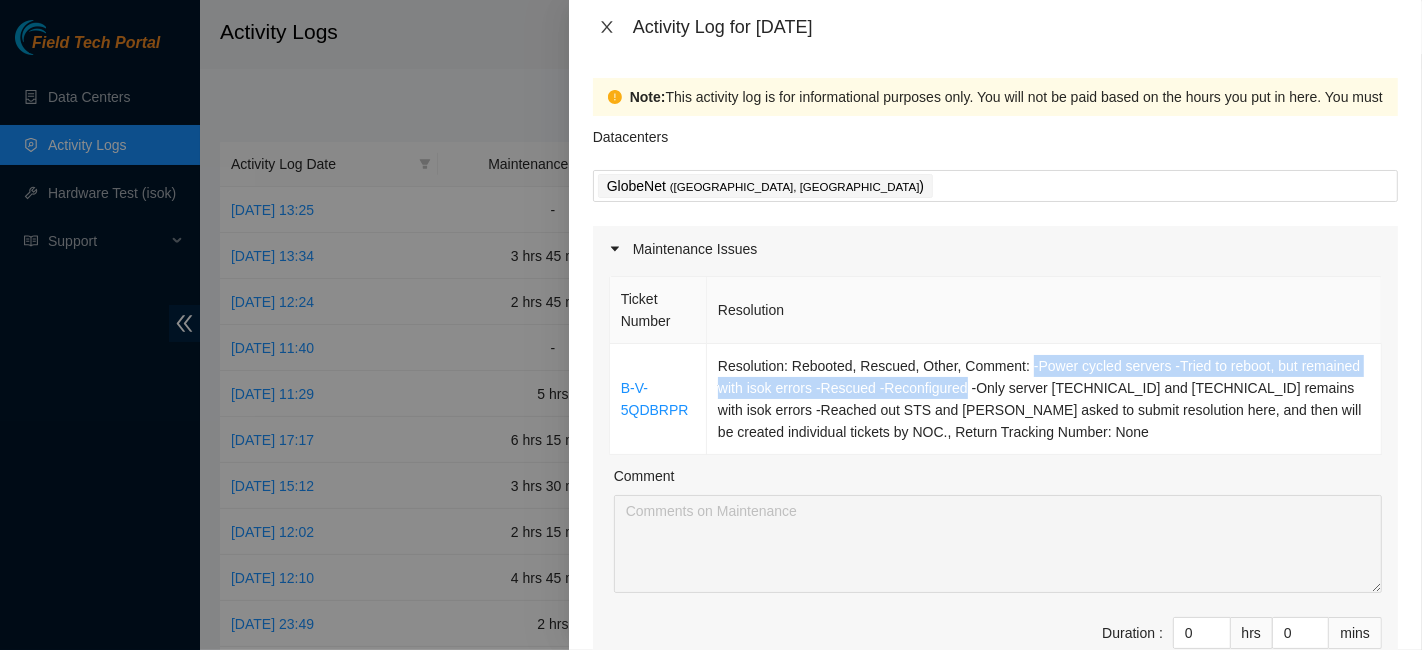 click at bounding box center [607, 27] 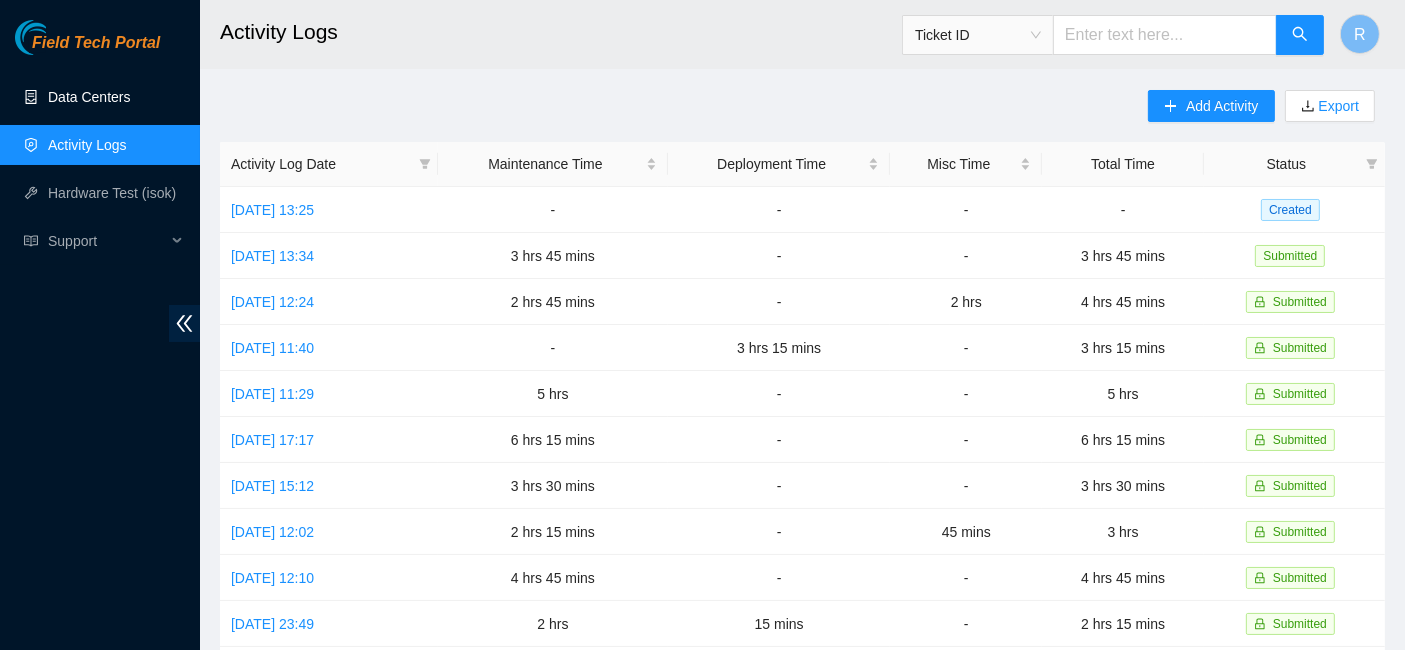 click on "Data Centers" at bounding box center (89, 97) 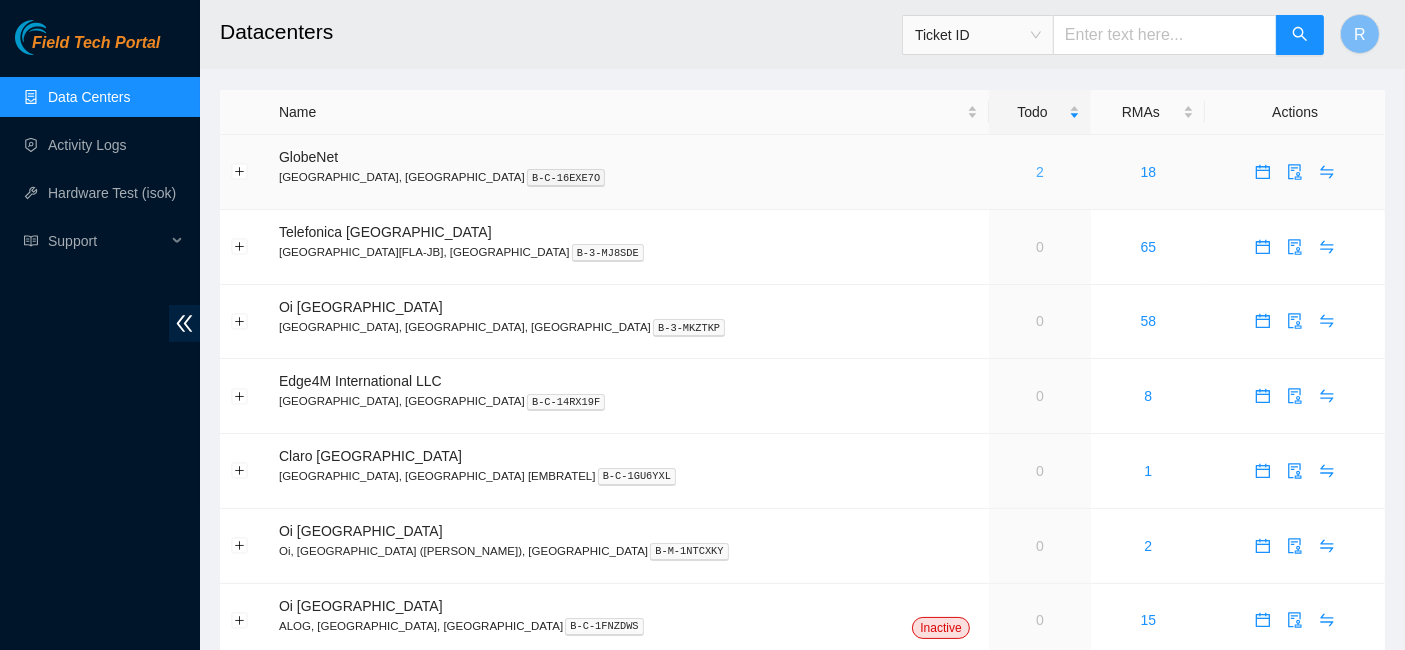 click on "2" at bounding box center [1040, 172] 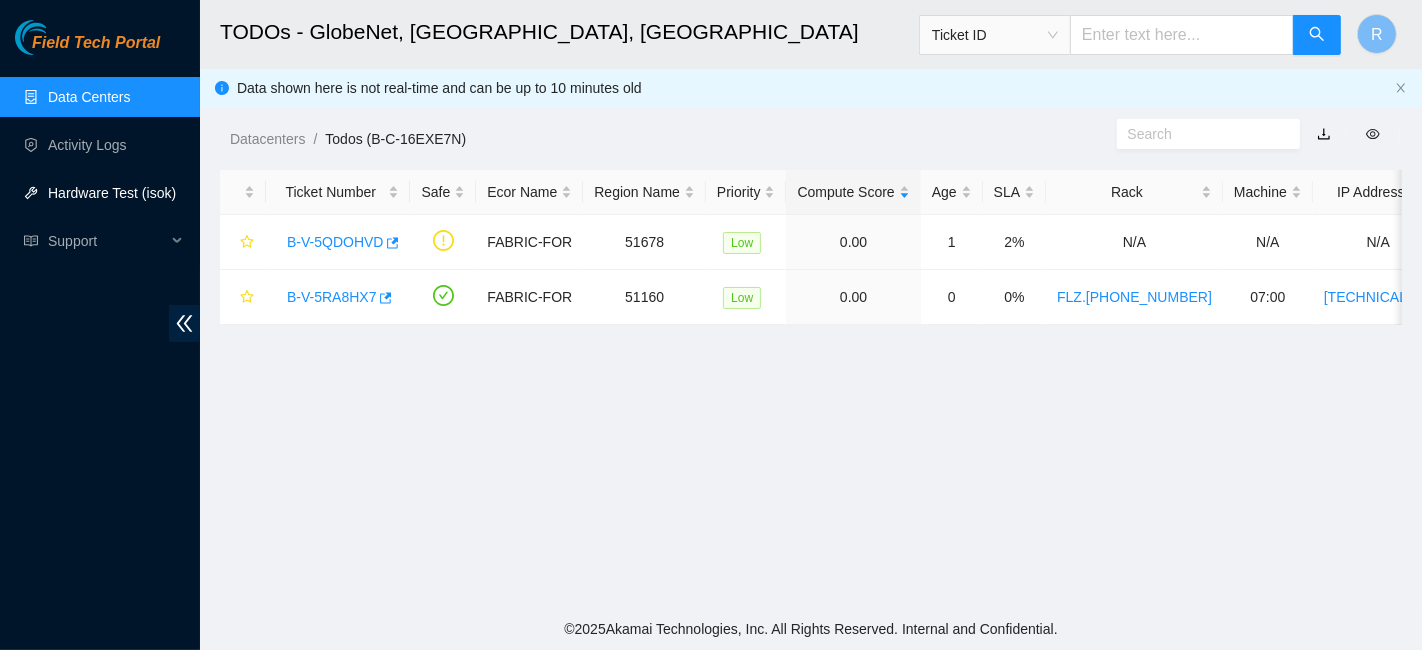click on "Hardware Test (isok)" at bounding box center [112, 193] 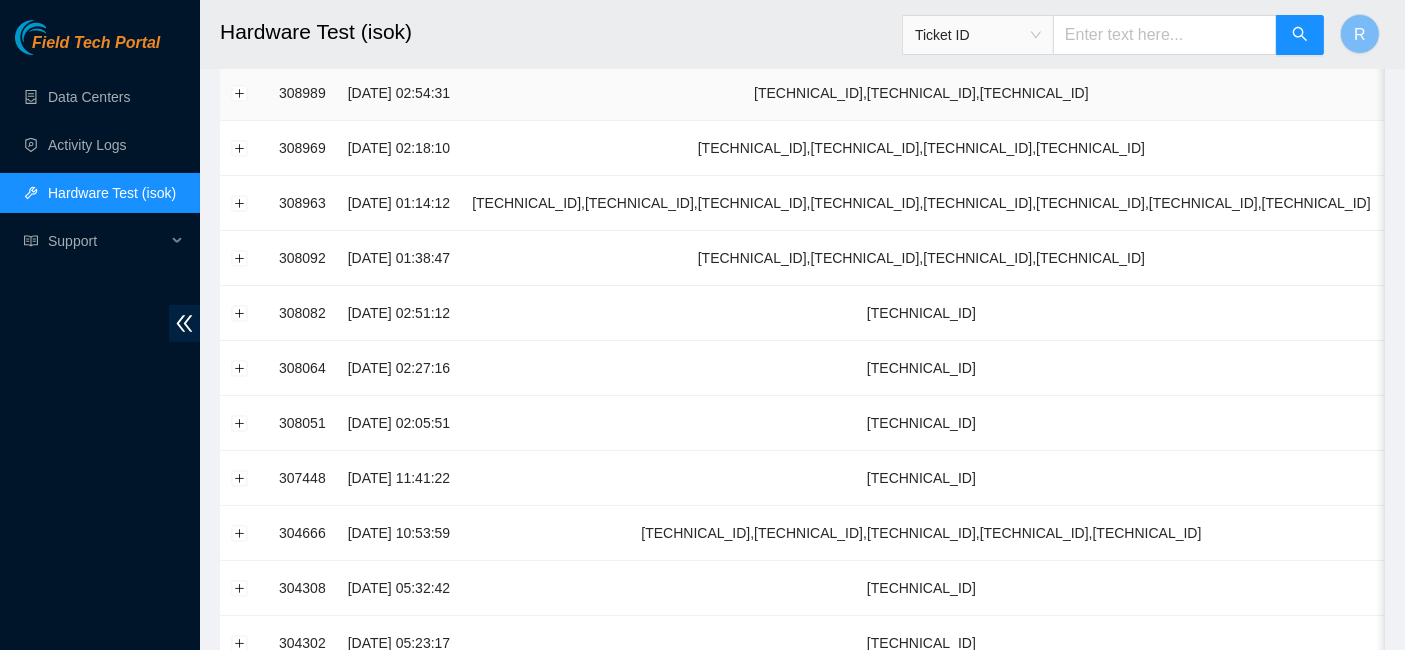 scroll, scrollTop: 0, scrollLeft: 0, axis: both 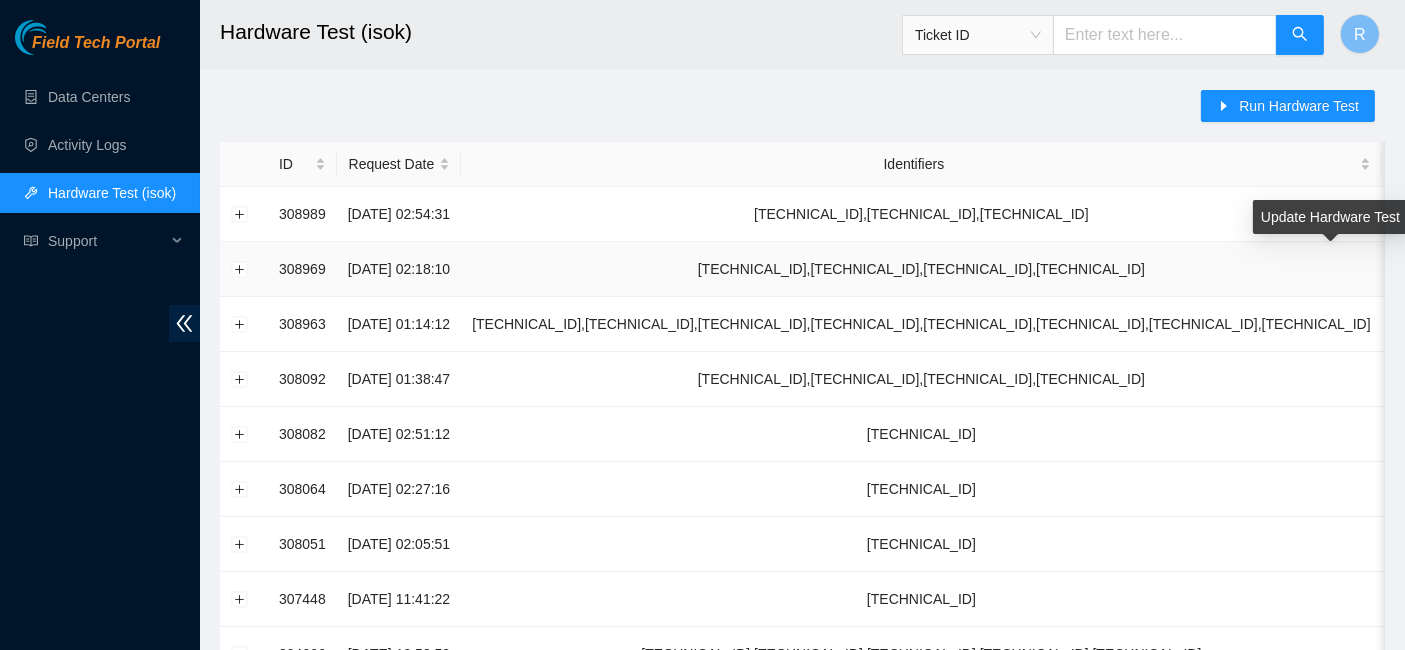 click 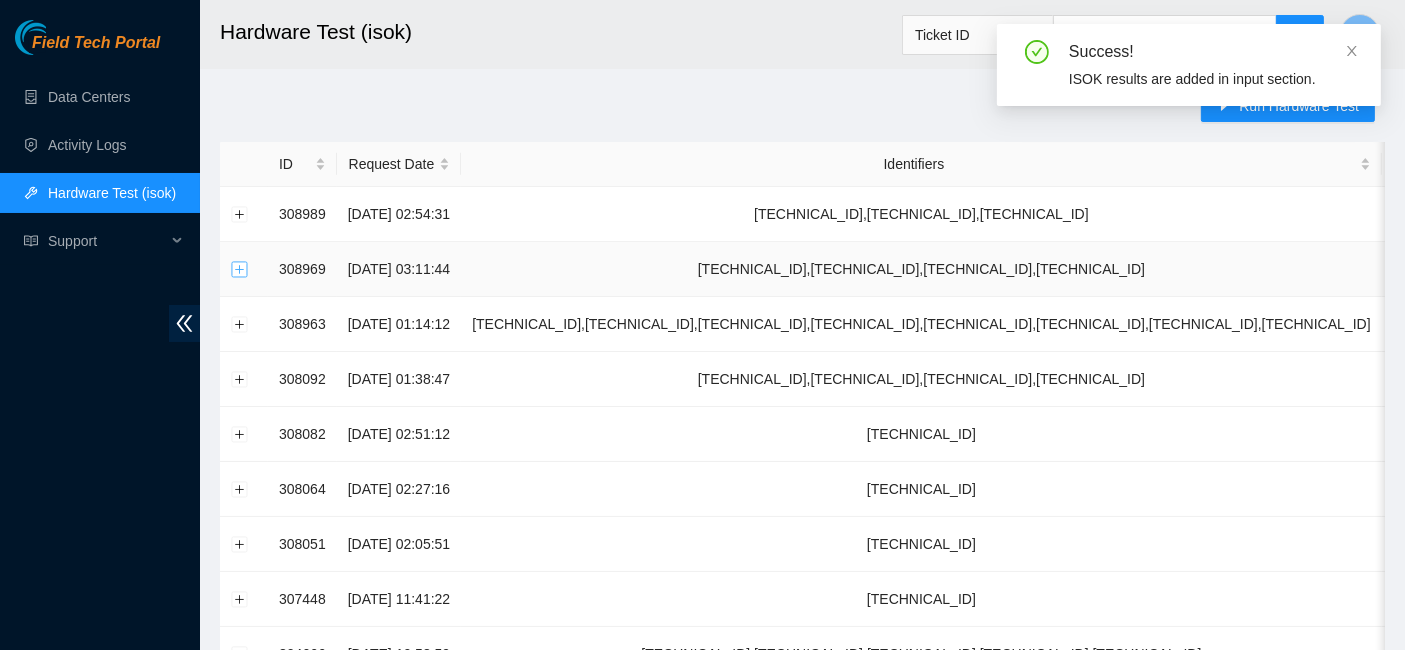 click at bounding box center (240, 269) 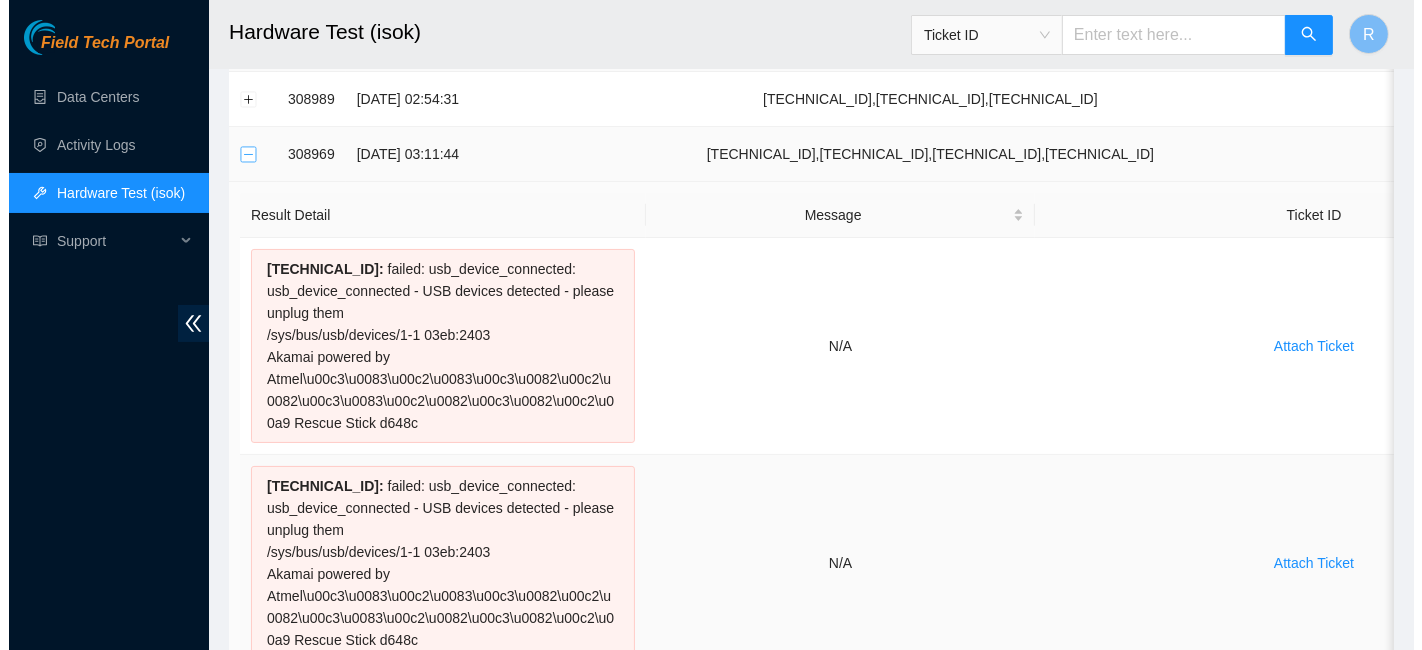 scroll, scrollTop: 0, scrollLeft: 0, axis: both 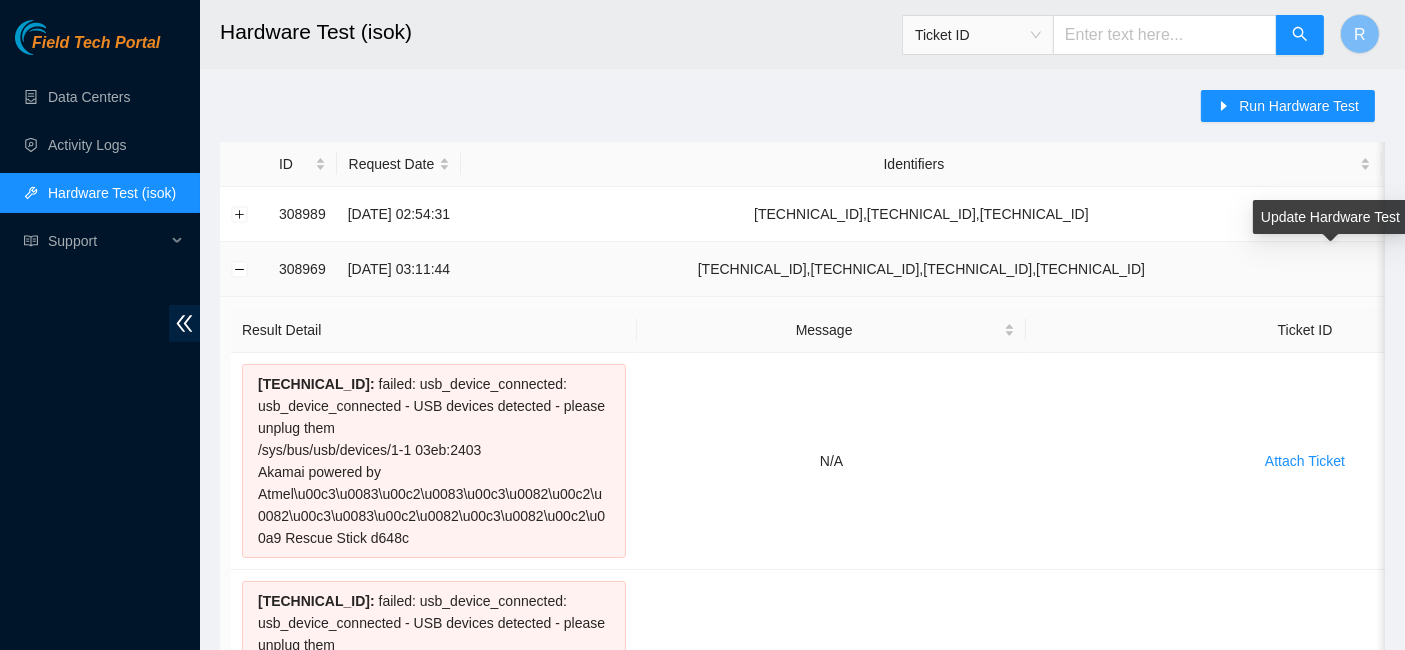 click 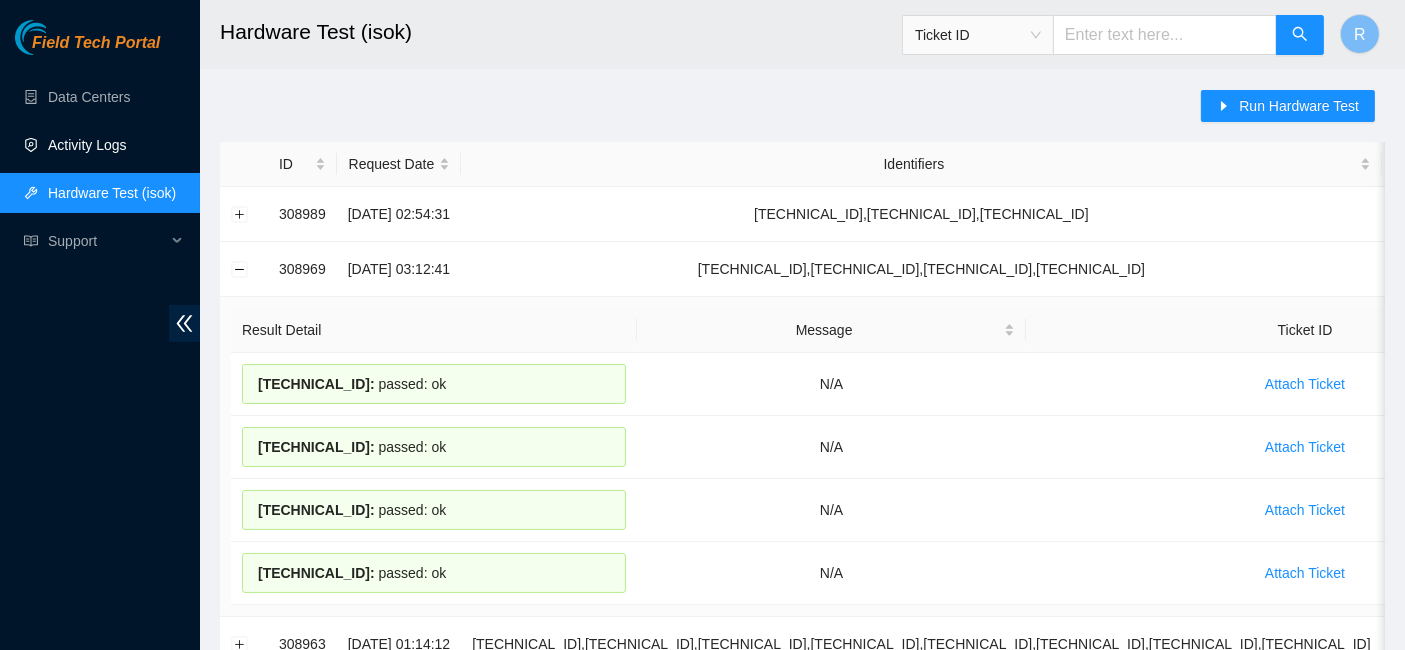 click on "Activity Logs" at bounding box center [87, 145] 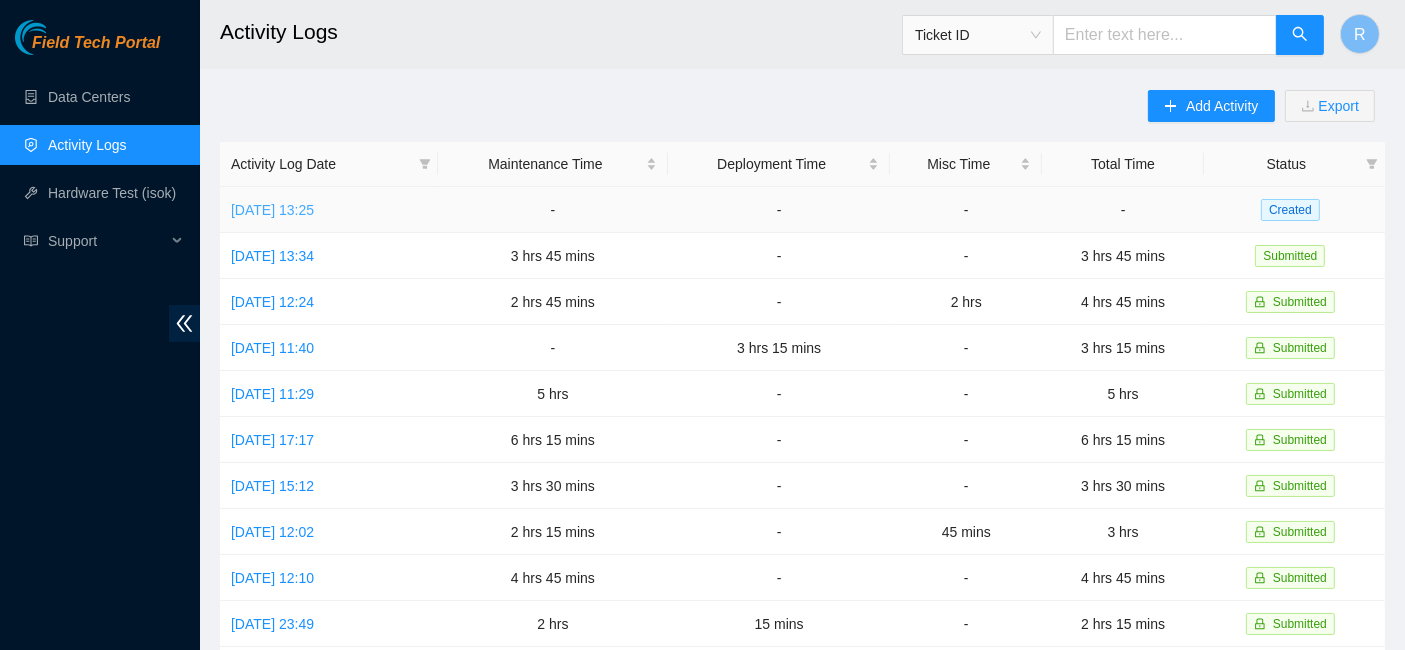 click on "Thu, 10 Jul 2025 13:25" at bounding box center [272, 210] 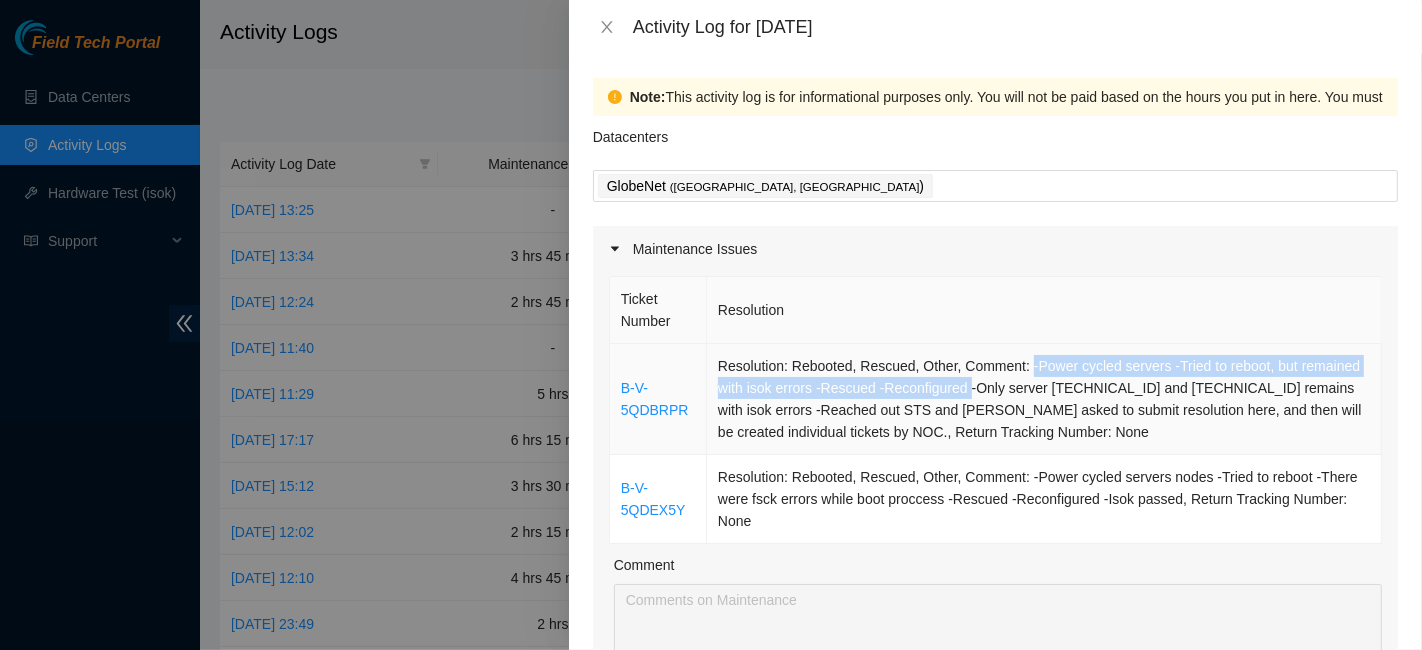 drag, startPoint x: 1019, startPoint y: 369, endPoint x: 961, endPoint y: 386, distance: 60.440052 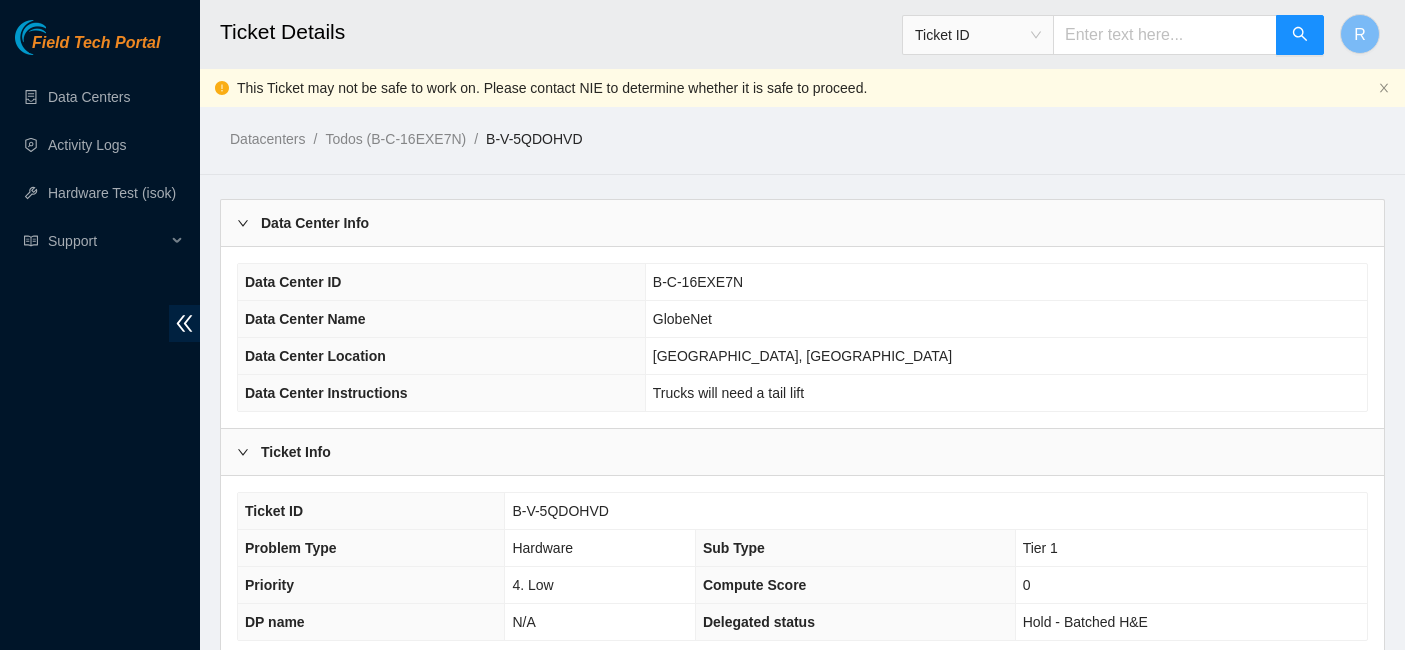 scroll, scrollTop: 917, scrollLeft: 0, axis: vertical 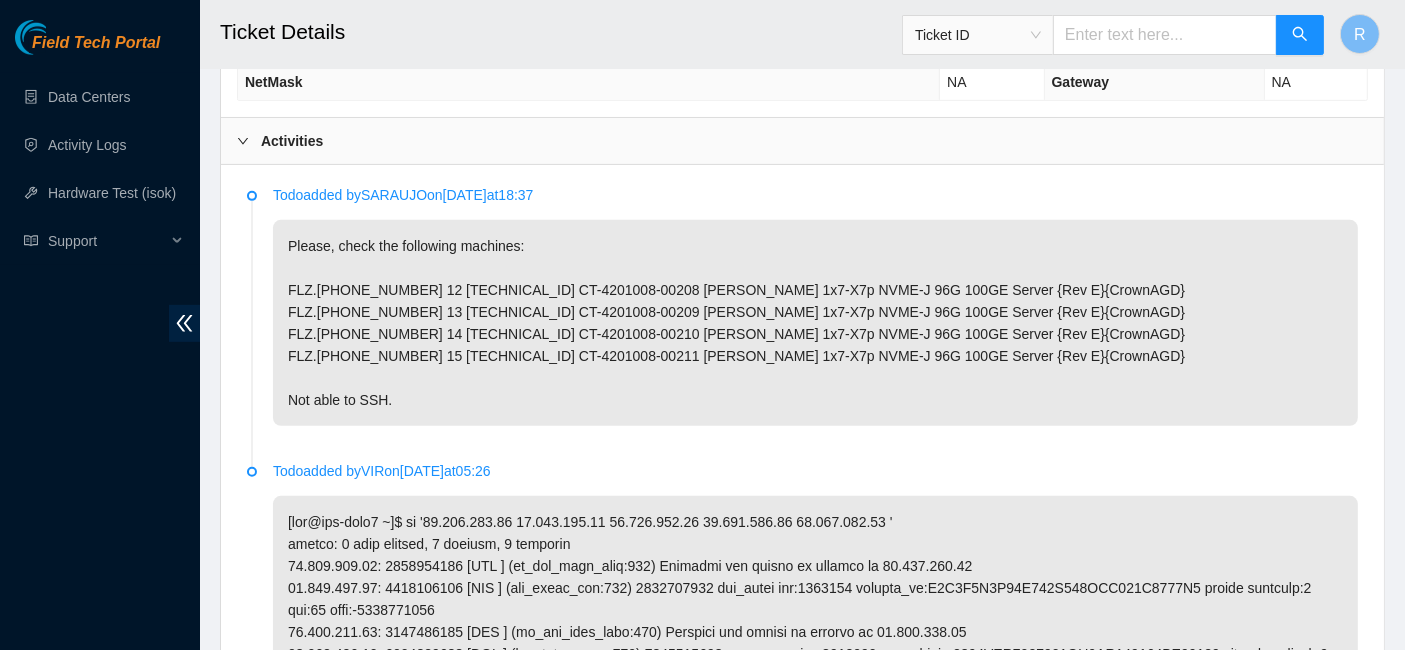 click on "Please, check the following machines:
FLZ.[PHONE_NUMBER] 12                              [TECHNICAL_ID] CT-4201008-00208       [PERSON_NAME] 1x7-X7p NVME-J 96G 100GE Server {Rev E}{CrownAGD}
FLZ.[PHONE_NUMBER] 13                              [TECHNICAL_ID] CT-4201008-00209       [PERSON_NAME] 1x7-X7p NVME-J 96G 100GE Server {Rev E}{CrownAGD}
FLZ.[PHONE_NUMBER] 14                              [TECHNICAL_ID] CT-4201008-00210       [PERSON_NAME] 1x7-X7p NVME-J 96G 100GE Server {Rev E}{CrownAGD}
FLZ.[PHONE_NUMBER] 15                              [TECHNICAL_ID] CT-4201008-00211       [PERSON_NAME] 1x7-X7p NVME-J 96G 100GE Server {Rev E}{CrownAGD}
Not able to SSH." at bounding box center (815, 323) 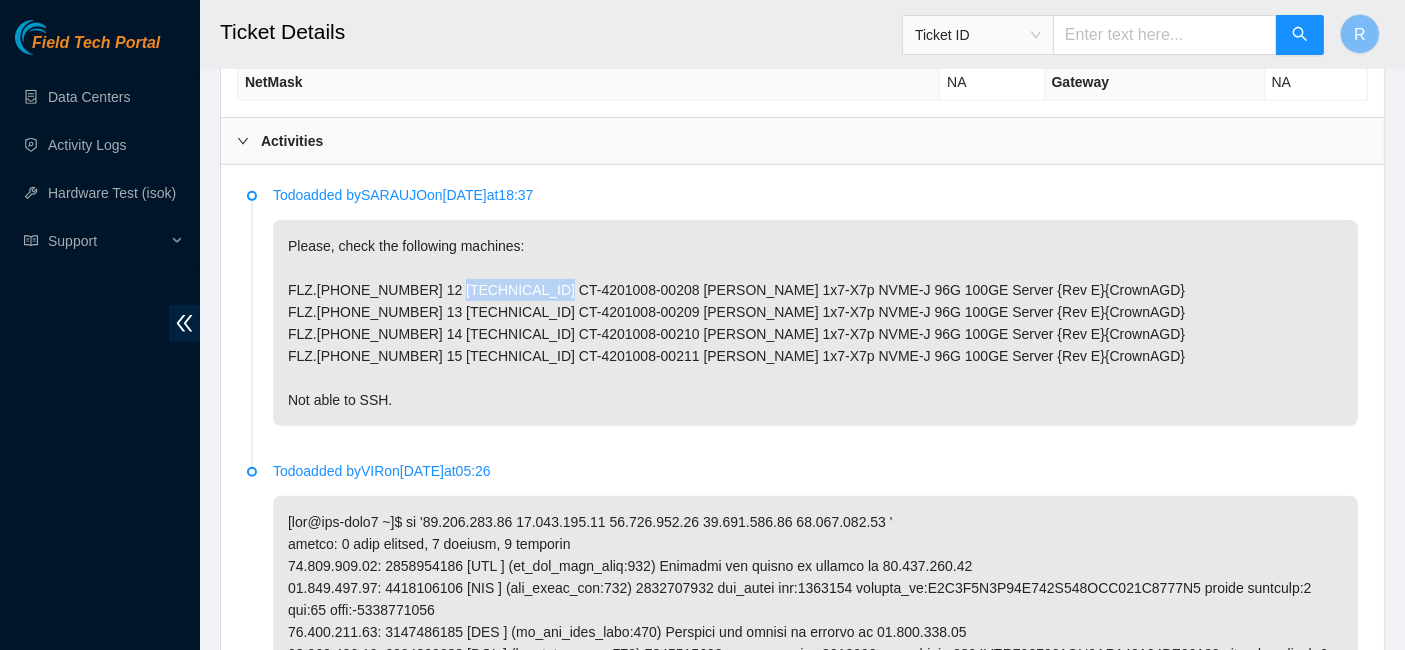 drag, startPoint x: 506, startPoint y: 284, endPoint x: 459, endPoint y: 284, distance: 47 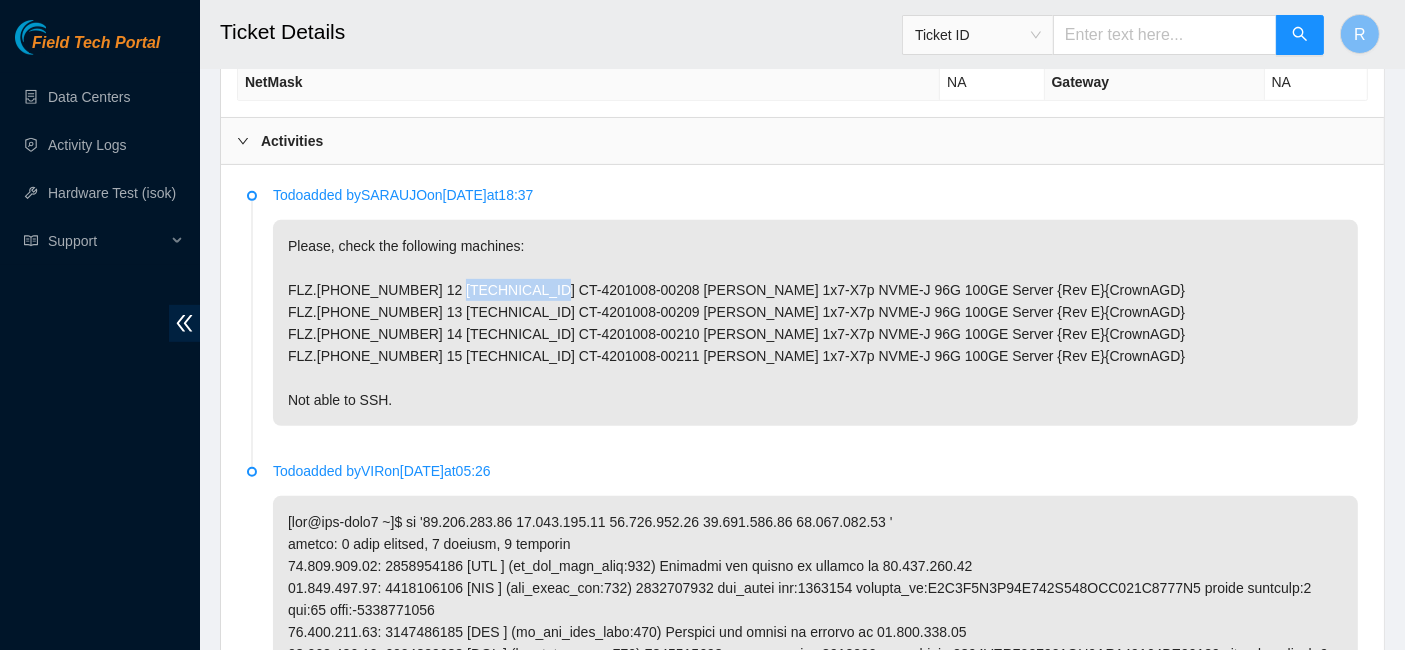drag, startPoint x: 423, startPoint y: 283, endPoint x: 508, endPoint y: 290, distance: 85.28775 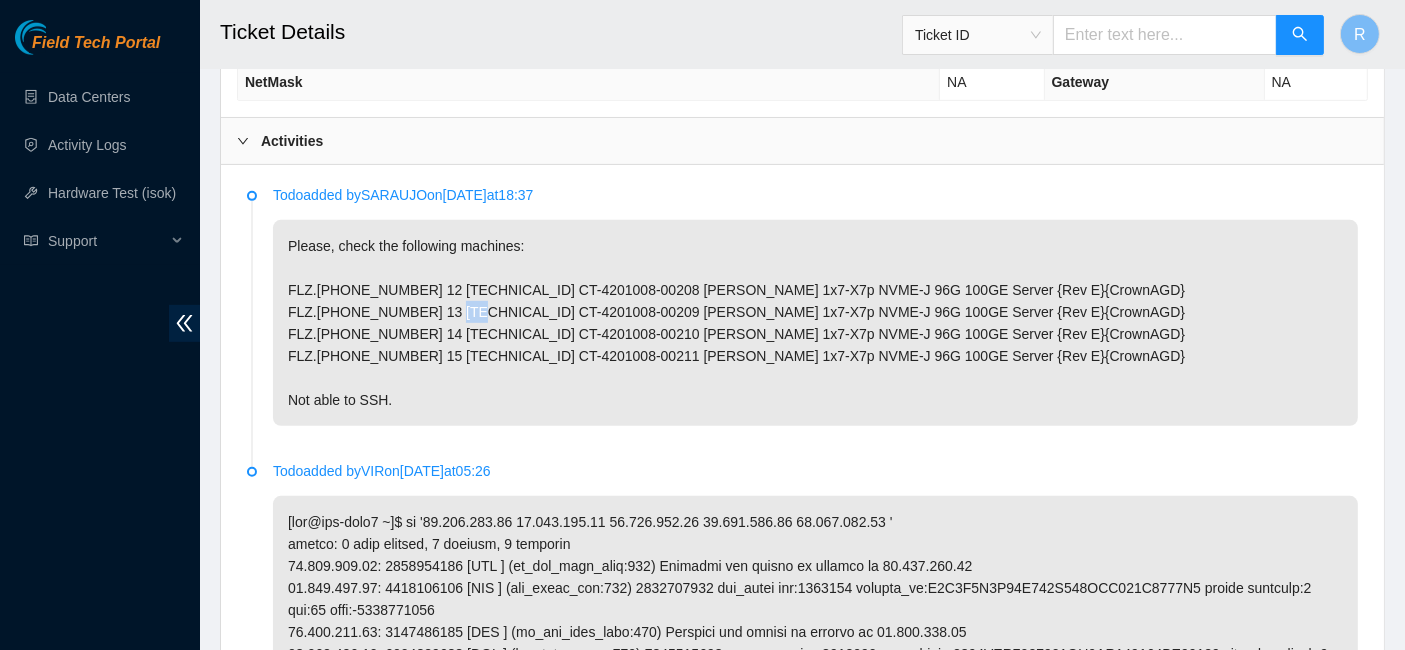 drag, startPoint x: 422, startPoint y: 303, endPoint x: 504, endPoint y: 301, distance: 82.02438 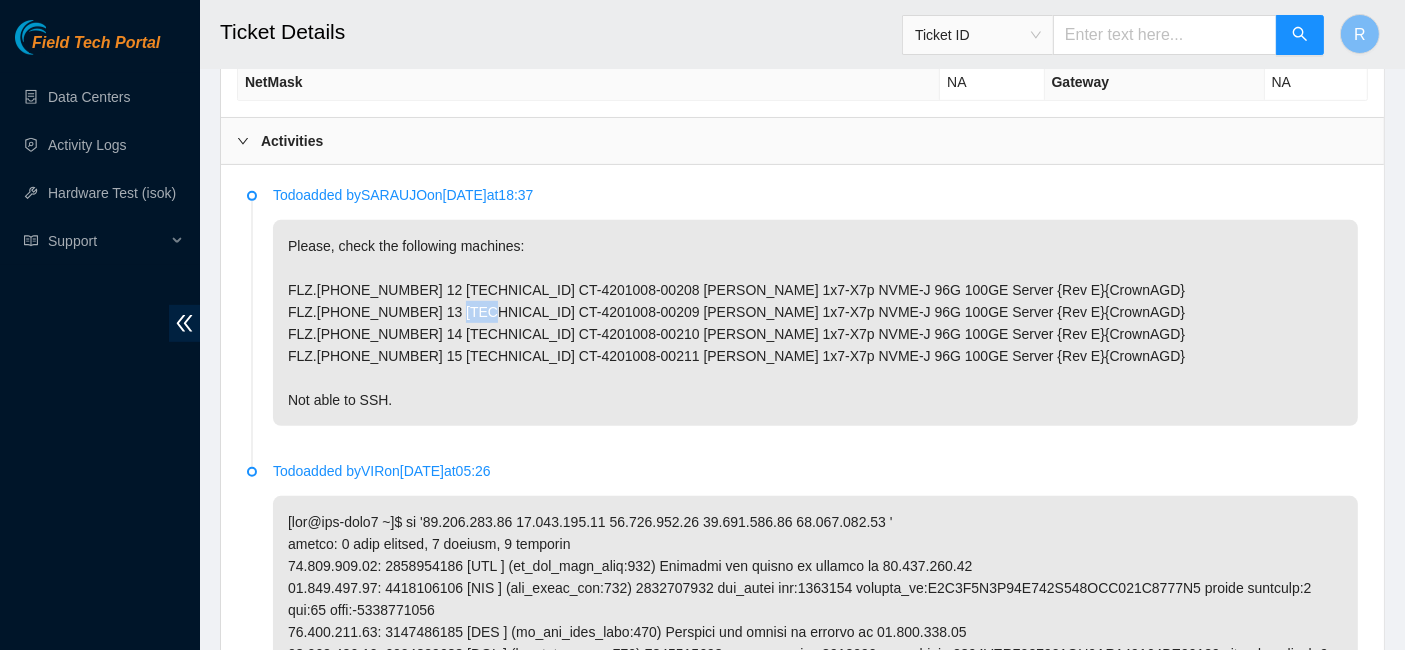 copy on "[TECHNICAL_ID]" 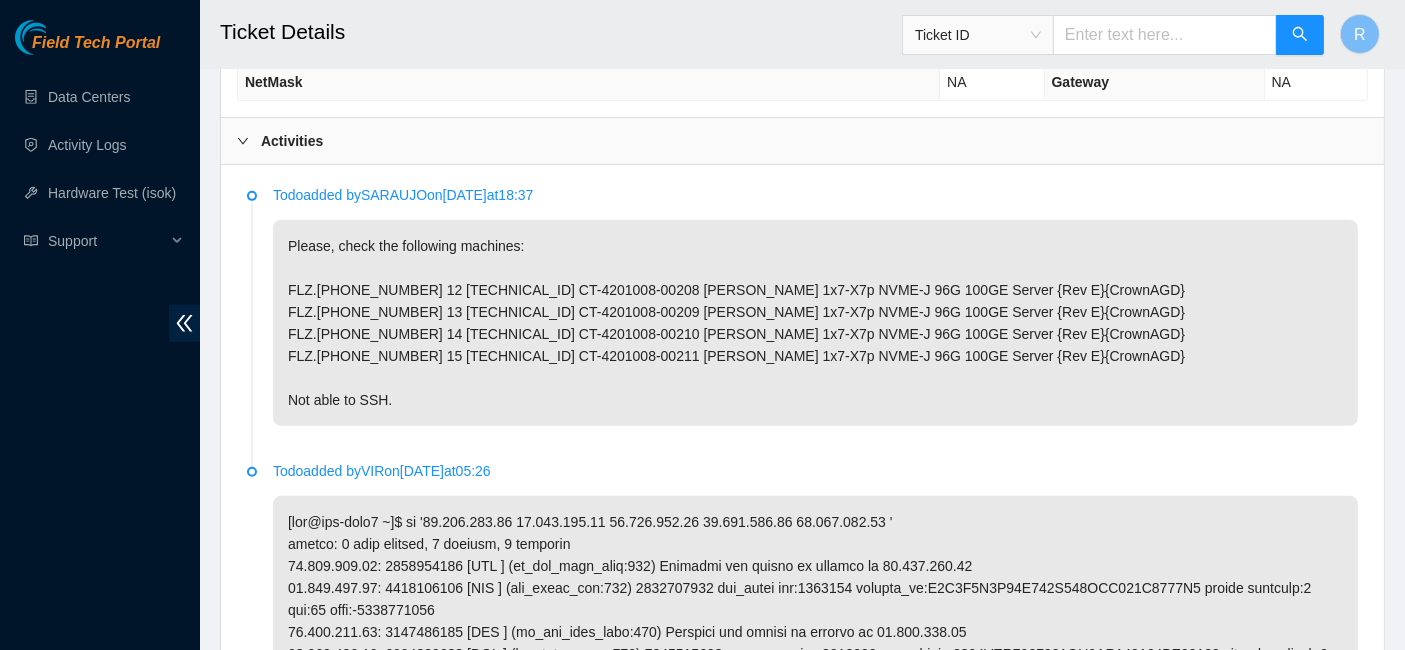 drag, startPoint x: 503, startPoint y: 327, endPoint x: 425, endPoint y: 332, distance: 78.160095 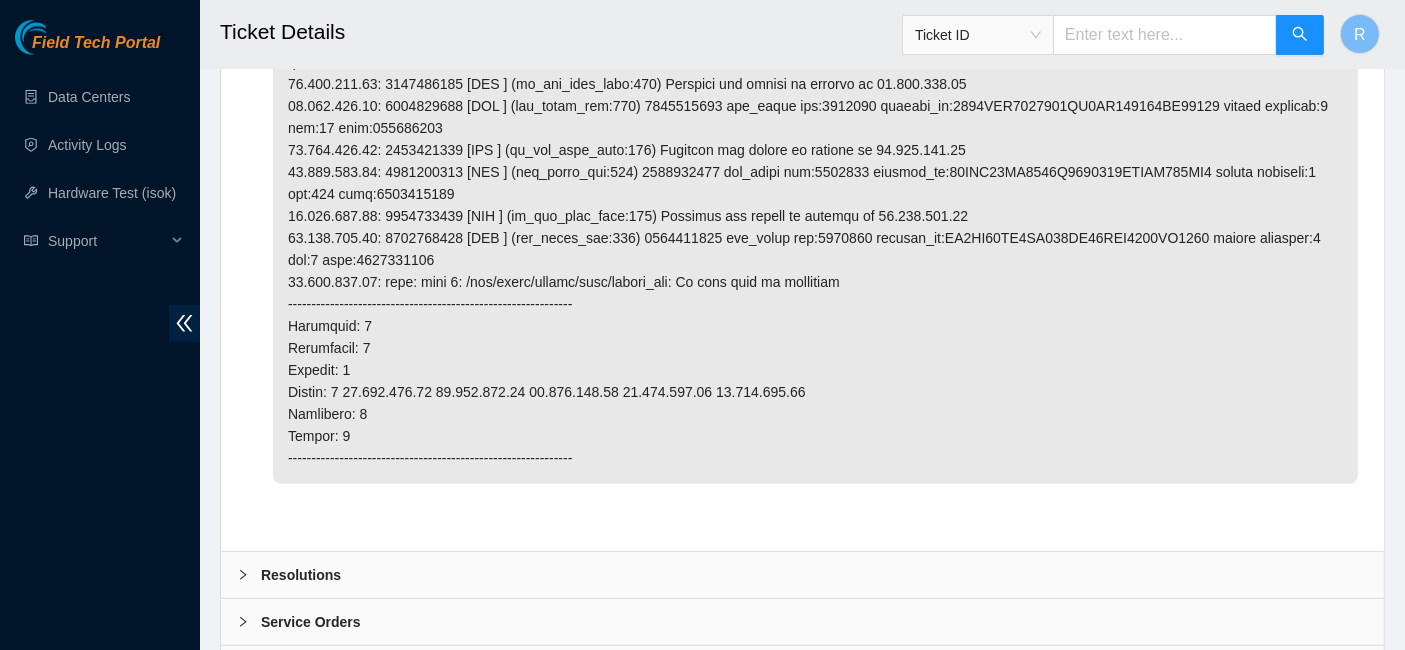 scroll, scrollTop: 1560, scrollLeft: 0, axis: vertical 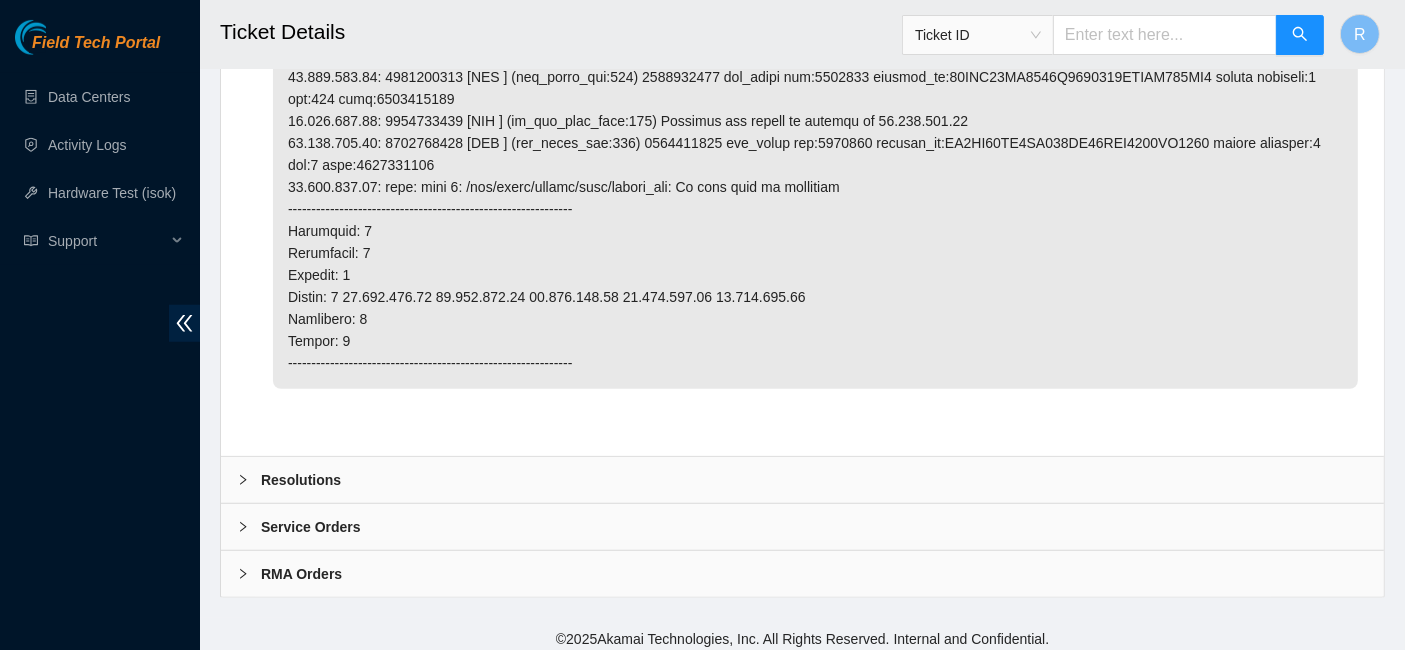 click on "Resolutions" at bounding box center (301, 480) 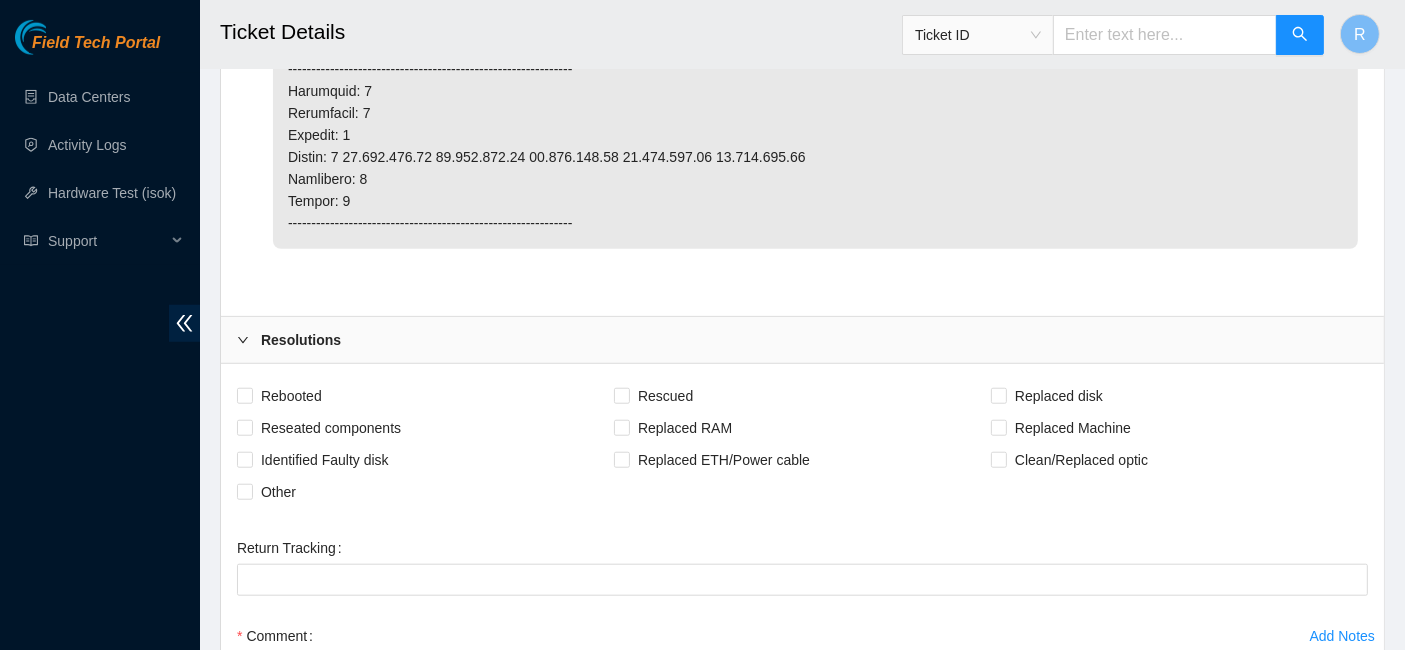 scroll, scrollTop: 1698, scrollLeft: 0, axis: vertical 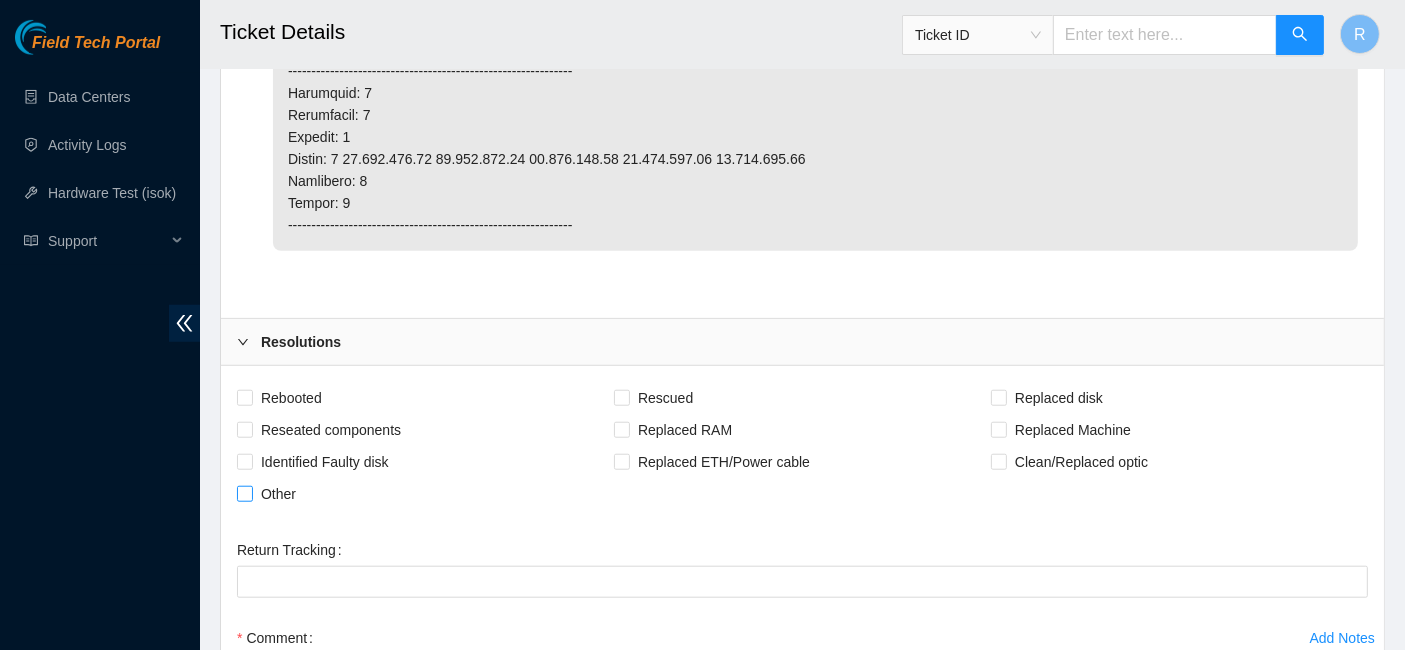 click on "Other" at bounding box center [278, 494] 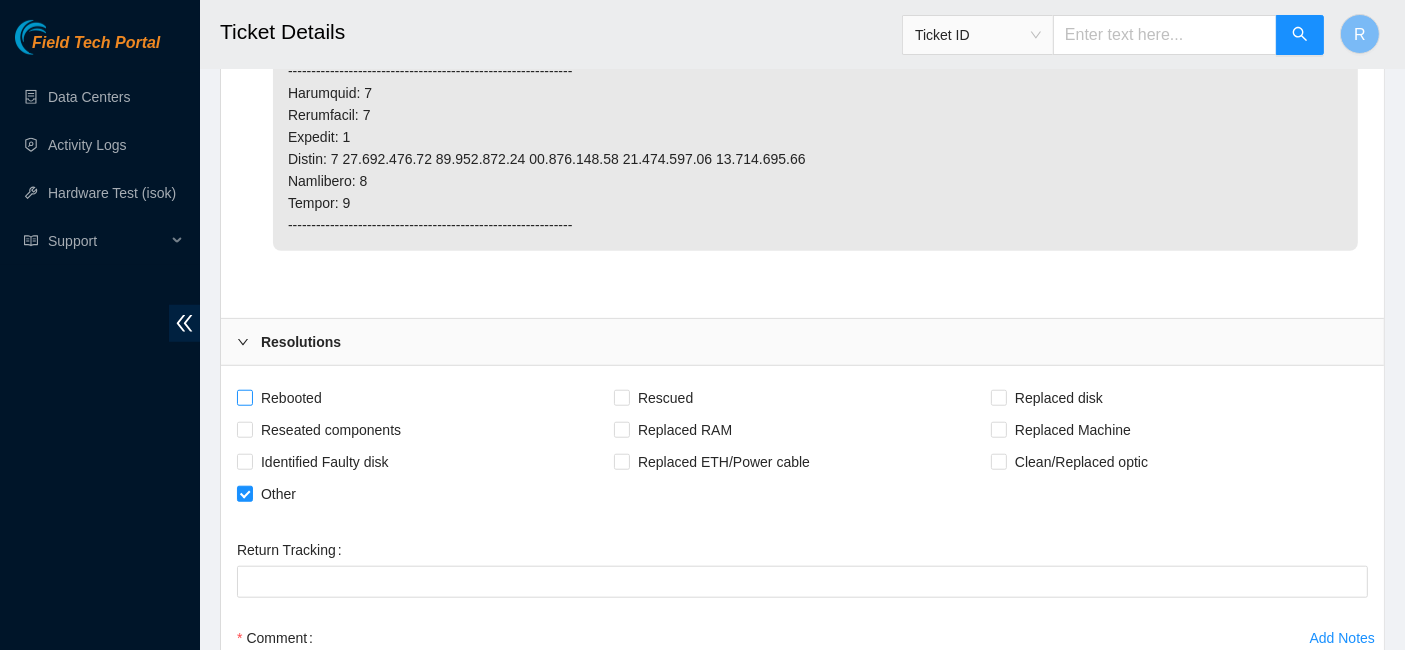 click on "Rebooted" at bounding box center [291, 398] 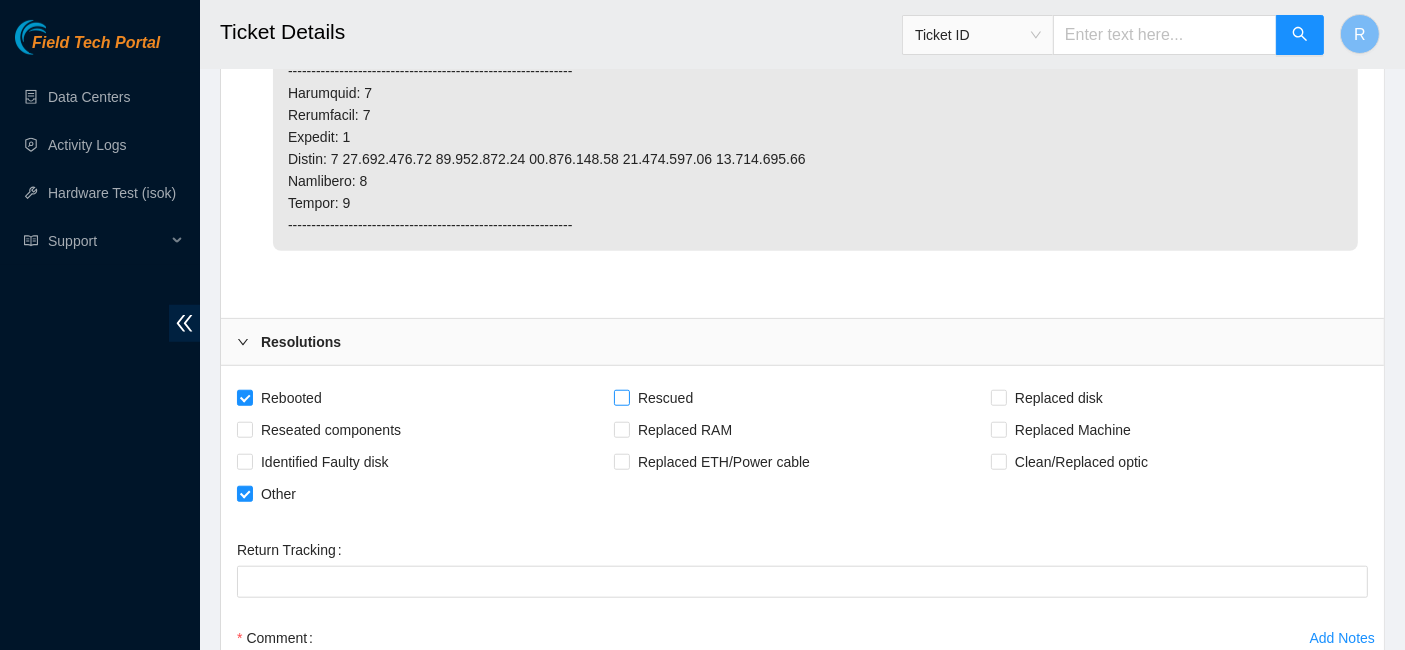 click on "Rescued" at bounding box center [621, 397] 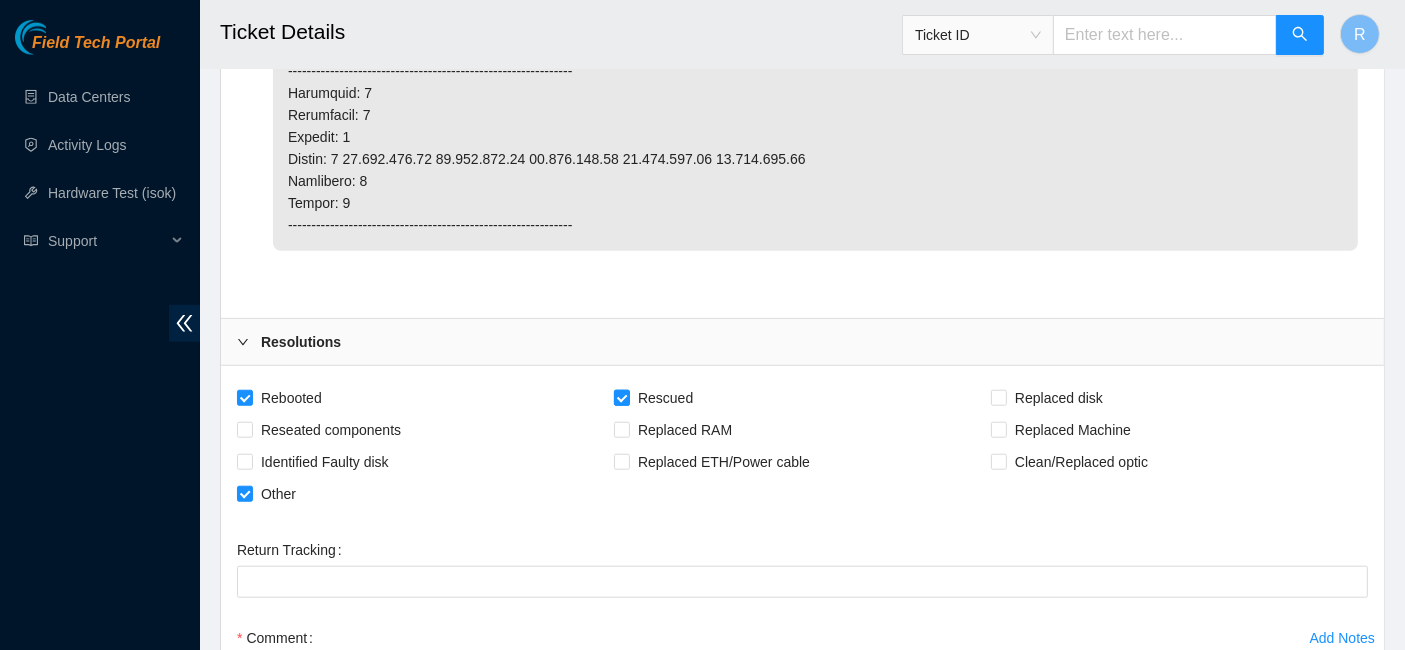 scroll, scrollTop: 2032, scrollLeft: 0, axis: vertical 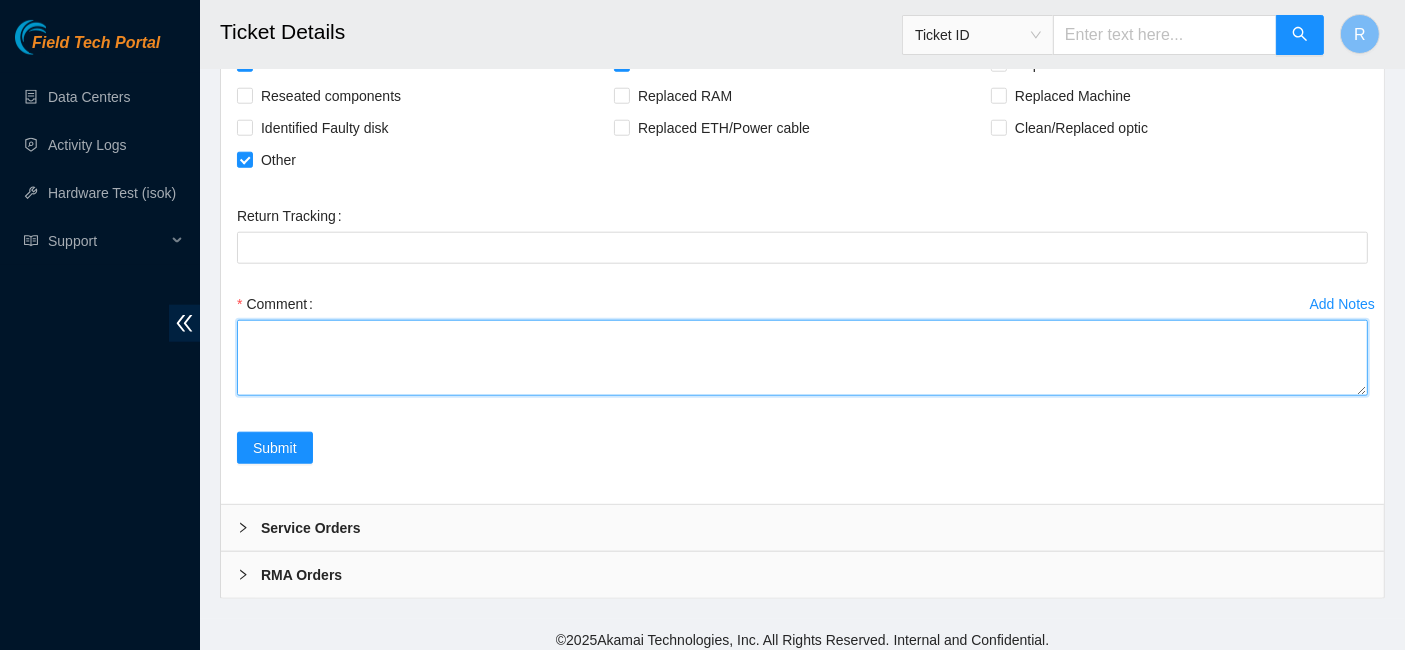 click on "Comment" at bounding box center [802, 358] 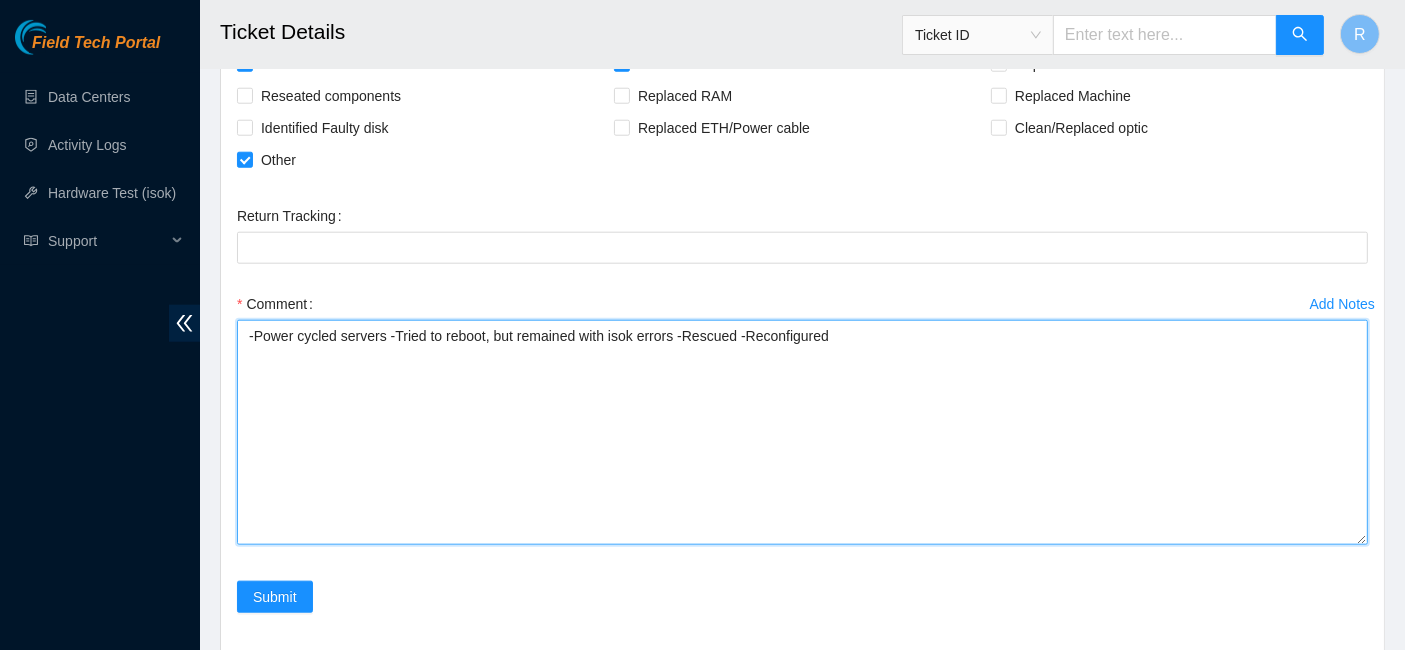 drag, startPoint x: 1360, startPoint y: 384, endPoint x: 1336, endPoint y: 577, distance: 194.4865 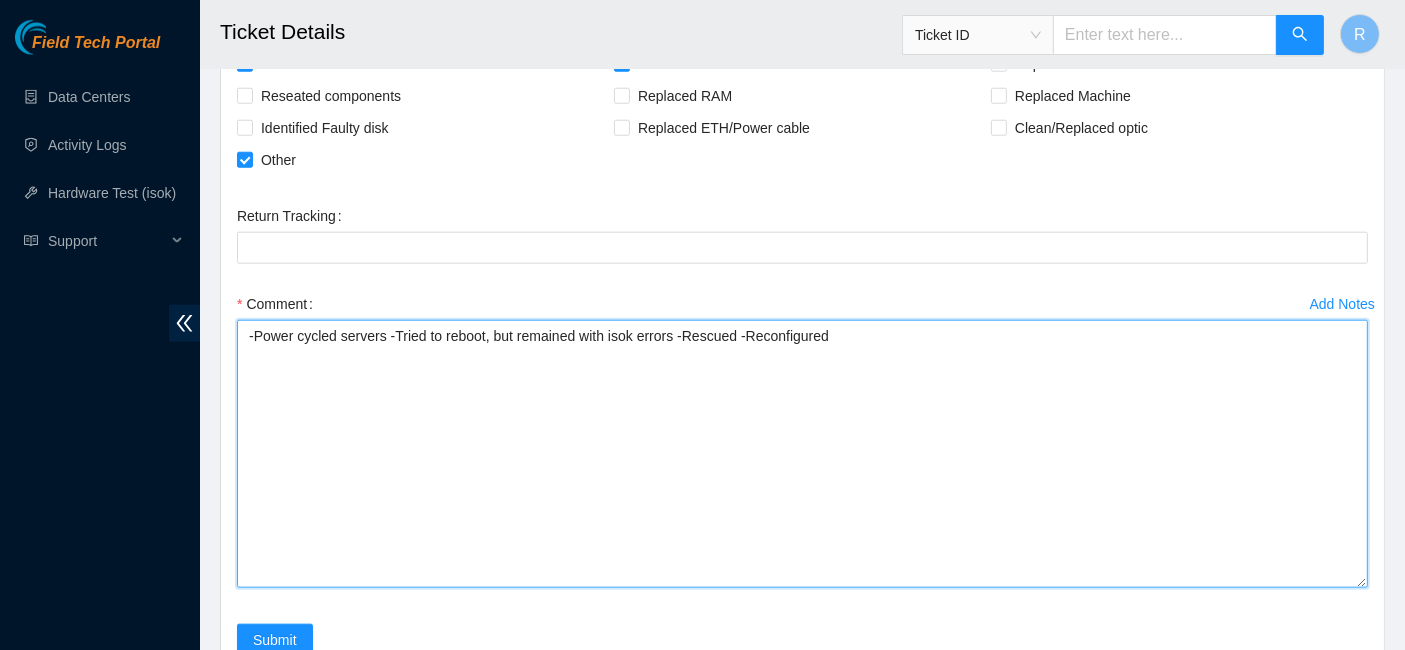 click on "-Power cycled servers -Tried to reboot, but remained with isok errors -Rescued -Reconfigured" at bounding box center [802, 454] 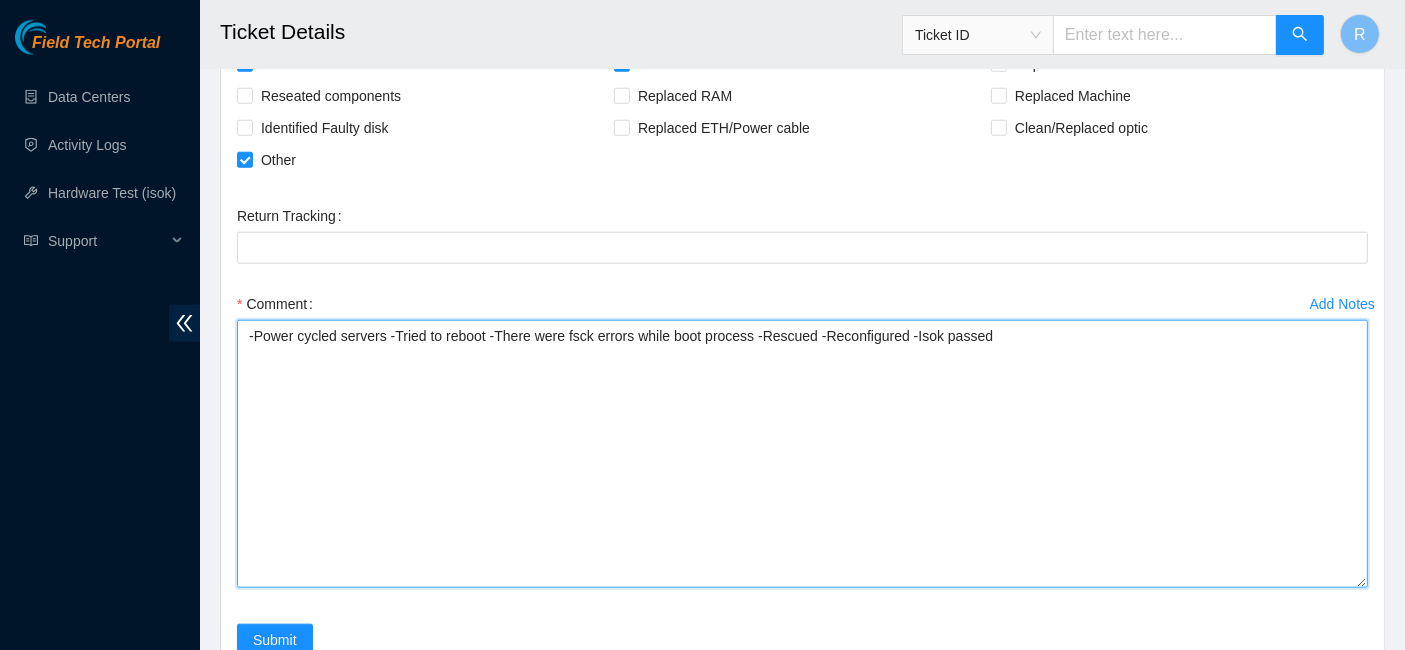 type on "-Power cycled servers -Tried to reboot -There were fsck errors while boot process -Rescued -Reconfigured -Isok passed" 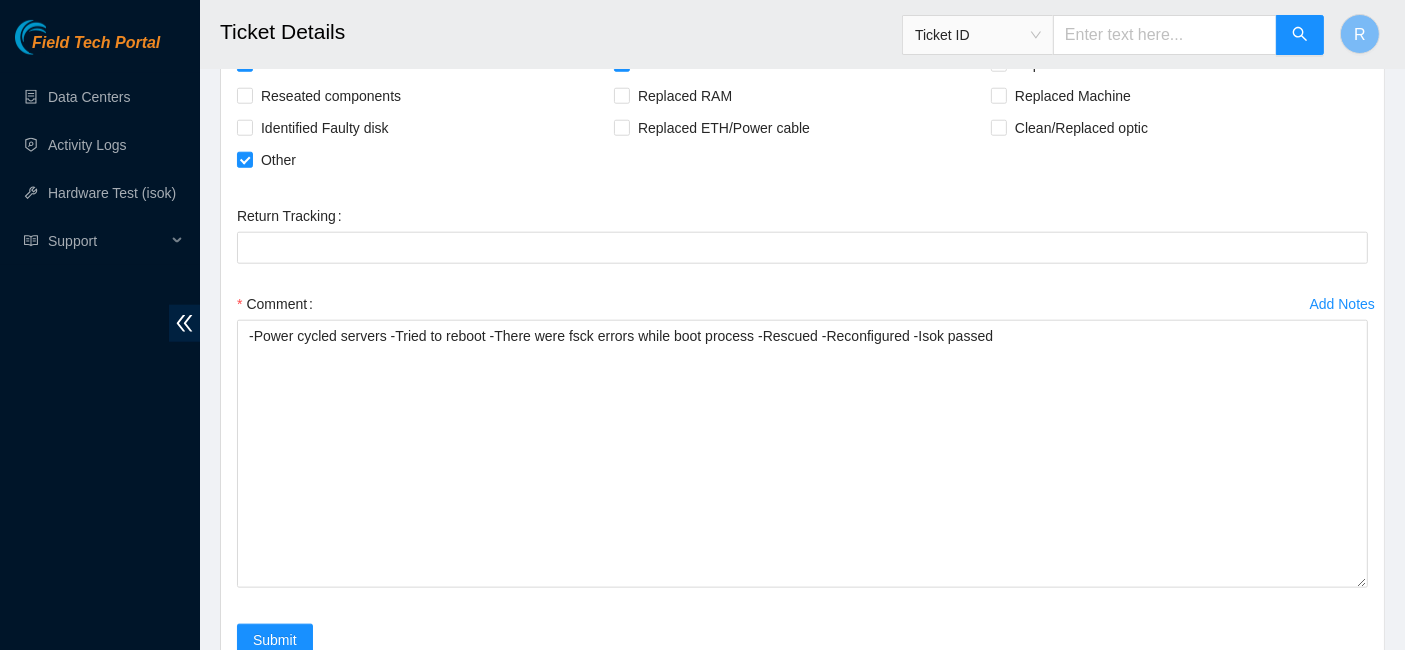click on "Add Notes    Comment -Power cycled servers -Tried to reboot -There were fsck errors while boot process -Rescued -Reconfigured -Isok passed" at bounding box center [802, 456] 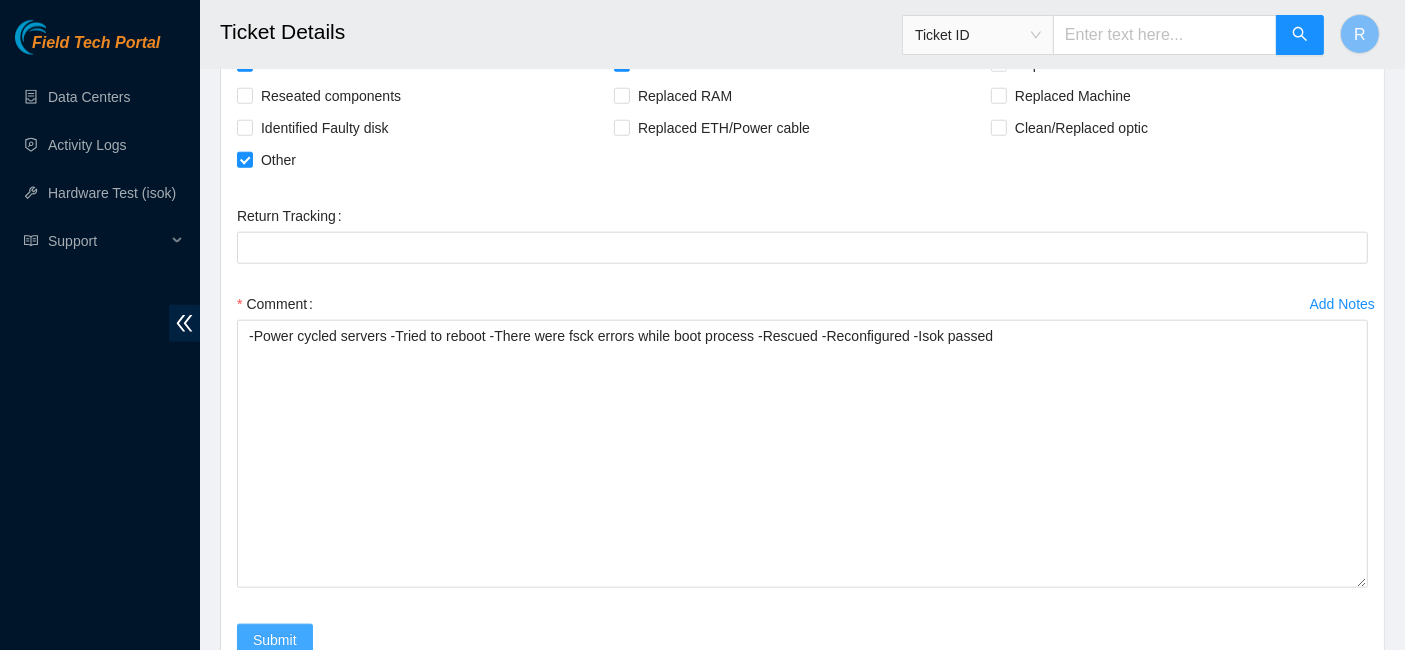 click on "Submit" at bounding box center [275, 640] 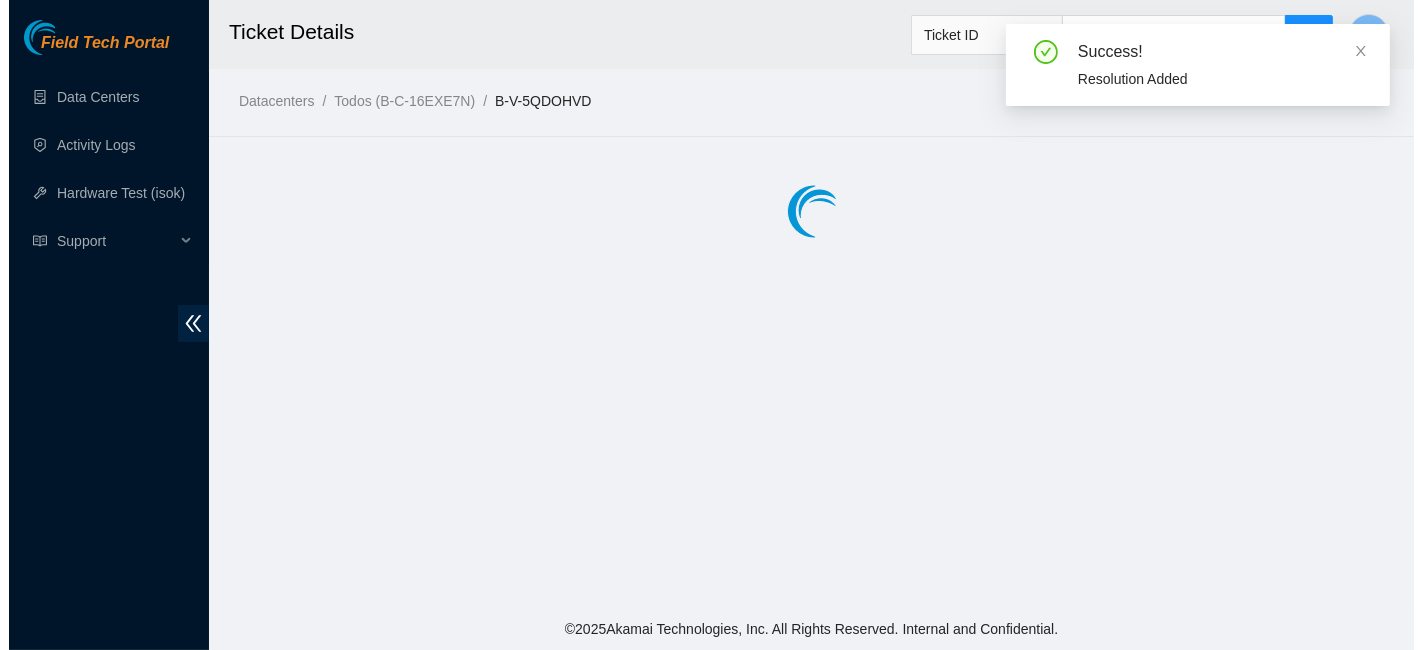 scroll, scrollTop: 0, scrollLeft: 0, axis: both 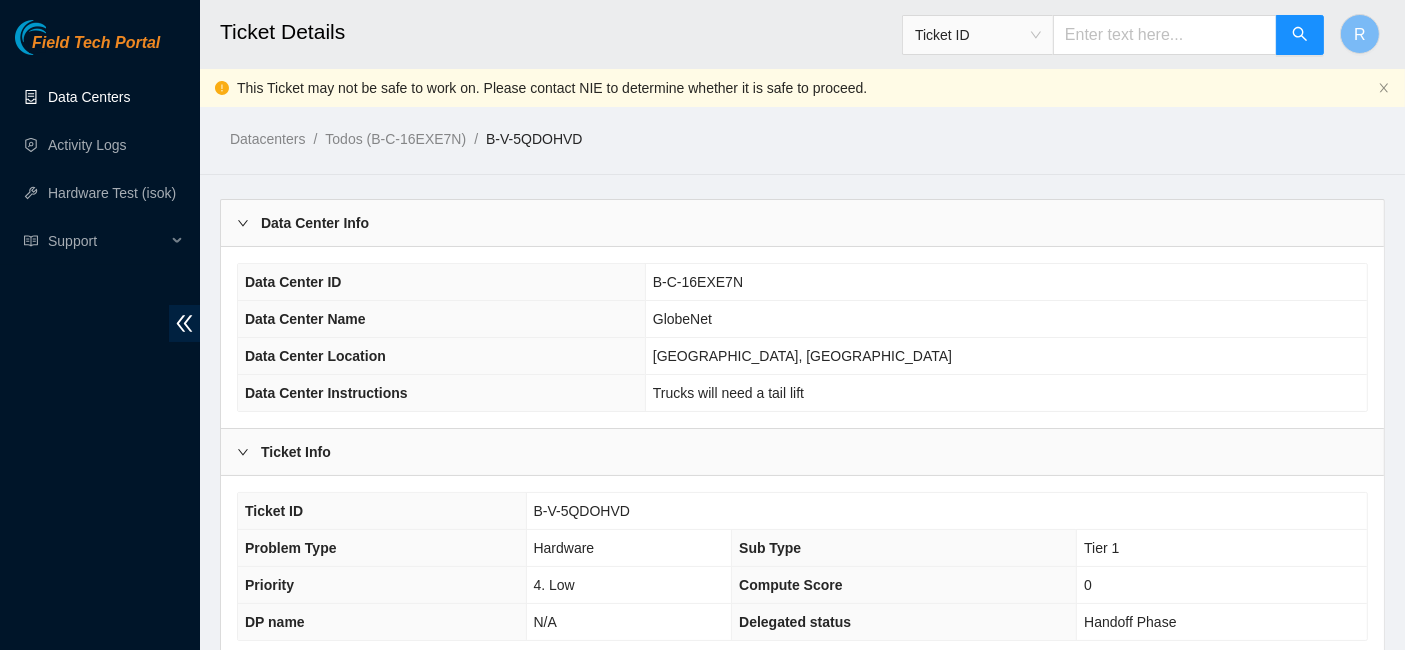 click on "Data Centers" at bounding box center (89, 97) 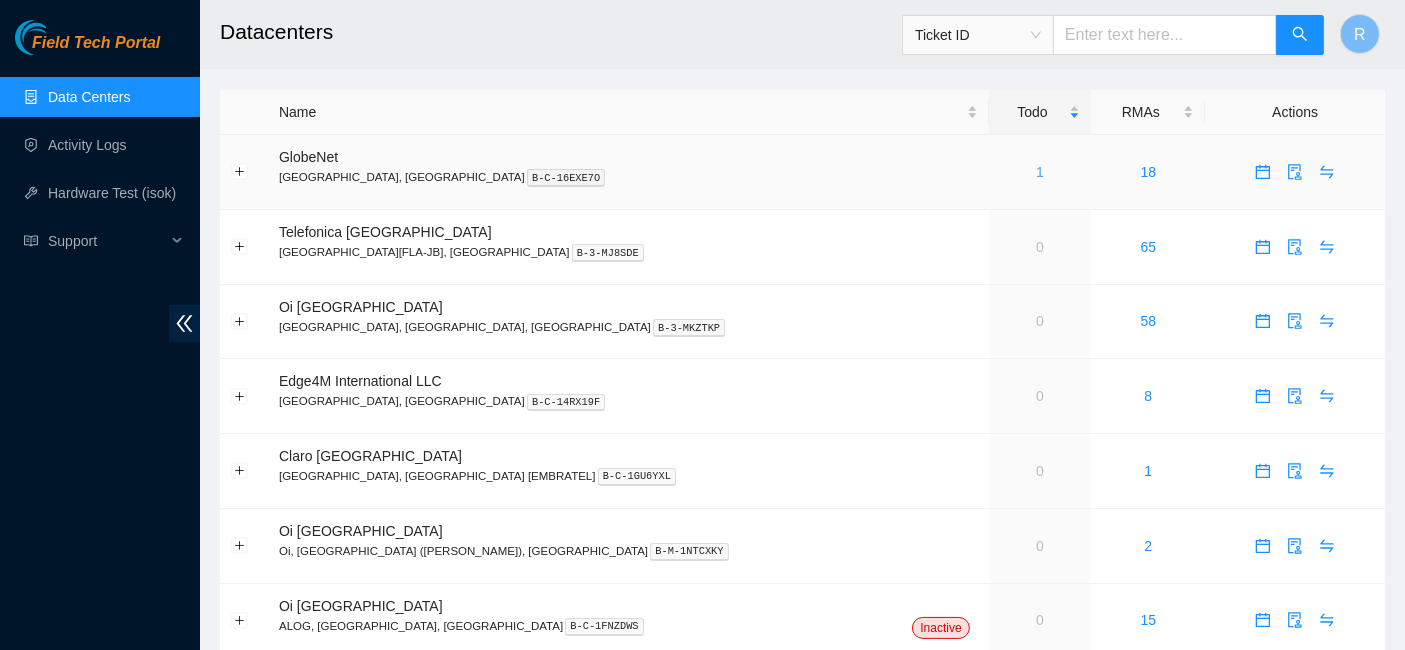 click on "1" at bounding box center [1040, 172] 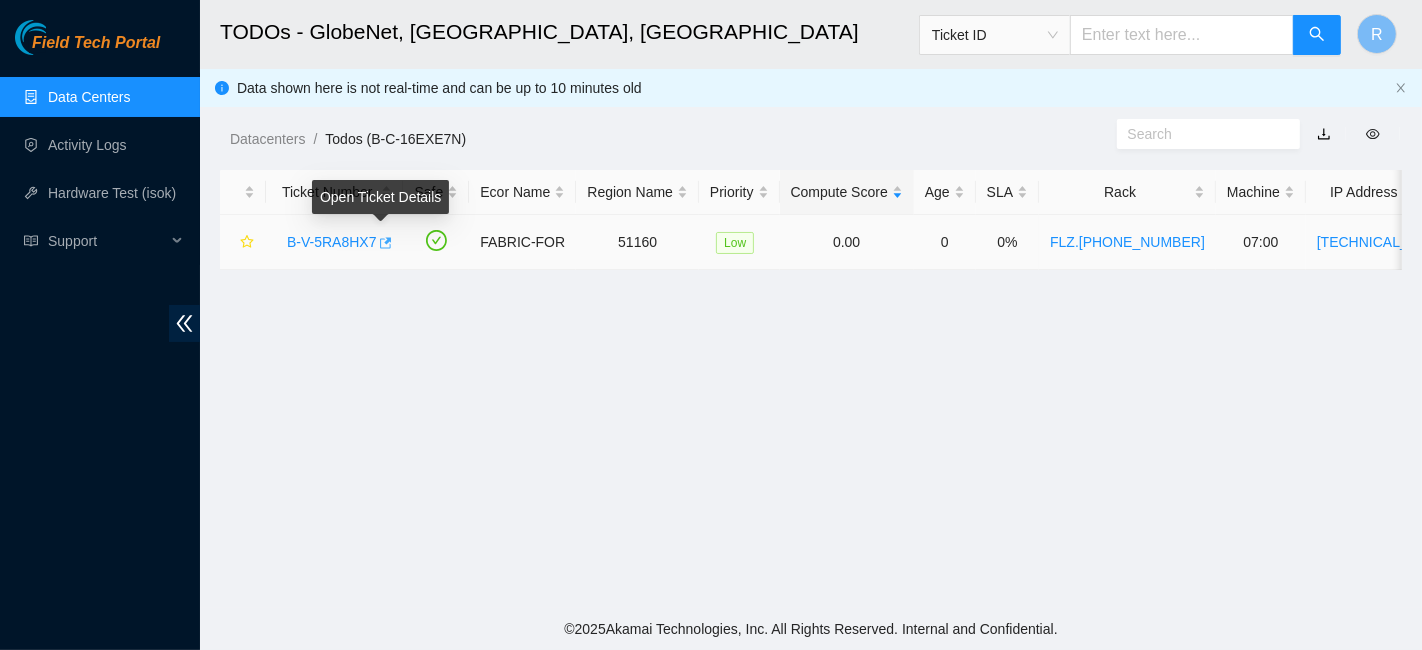 click 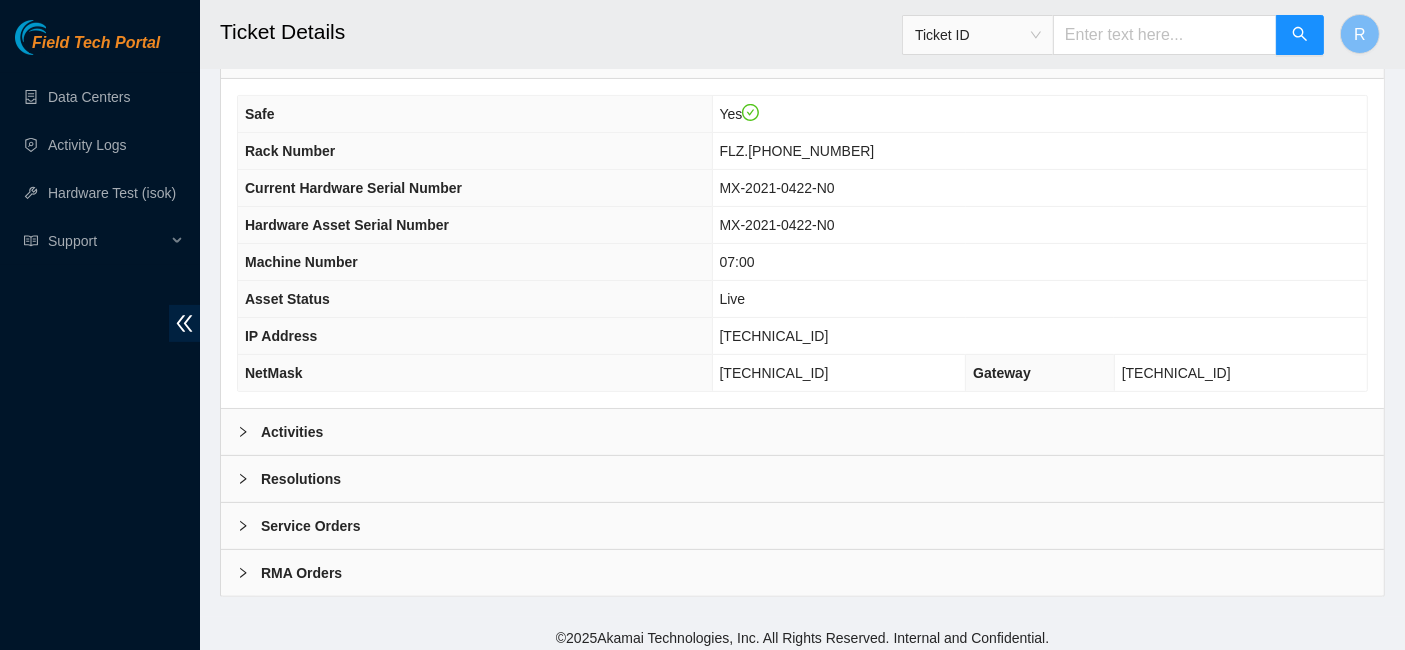 scroll, scrollTop: 583, scrollLeft: 0, axis: vertical 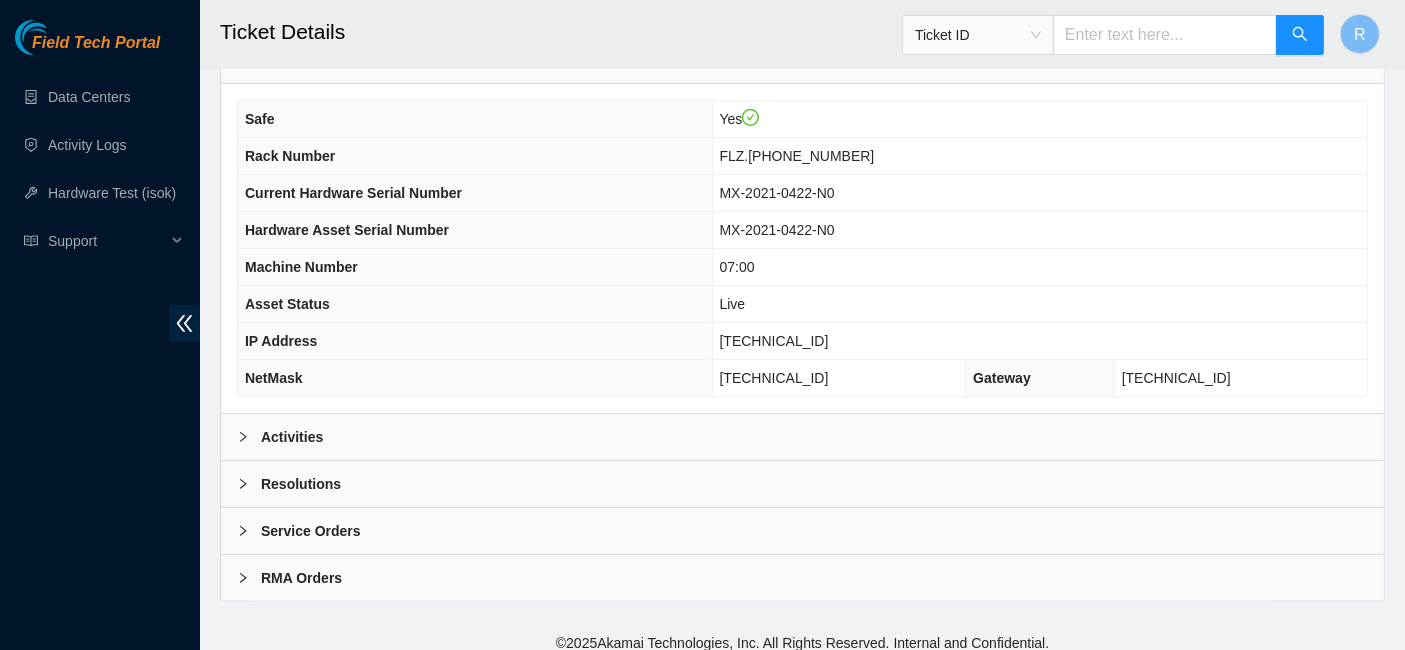 click on "Activities" at bounding box center [802, 437] 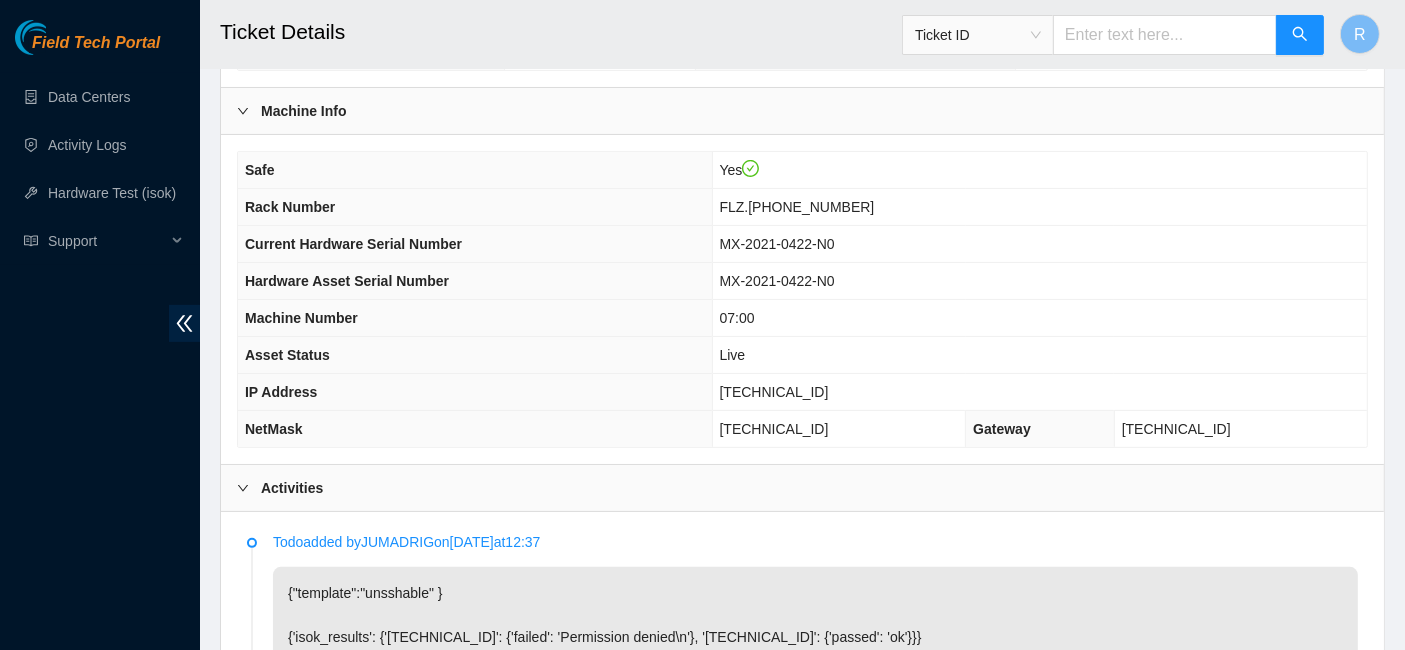 scroll, scrollTop: 533, scrollLeft: 0, axis: vertical 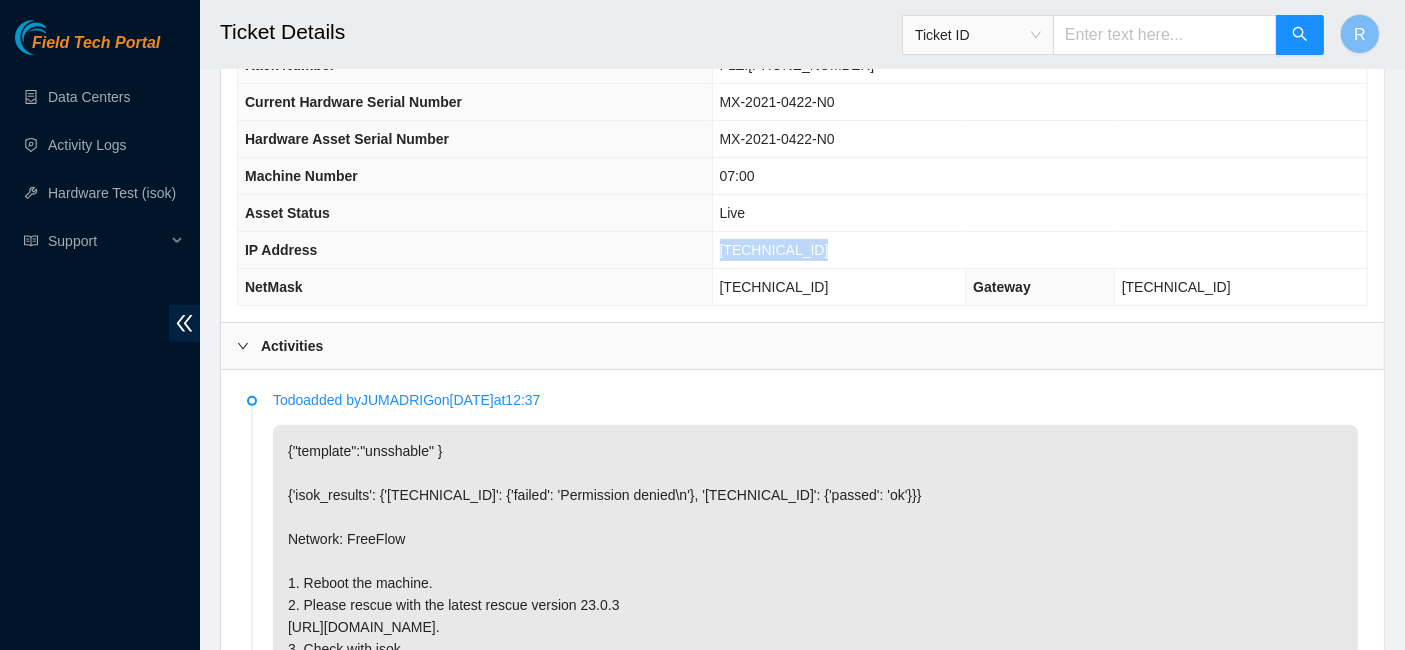 drag, startPoint x: 743, startPoint y: 244, endPoint x: 842, endPoint y: 248, distance: 99.08077 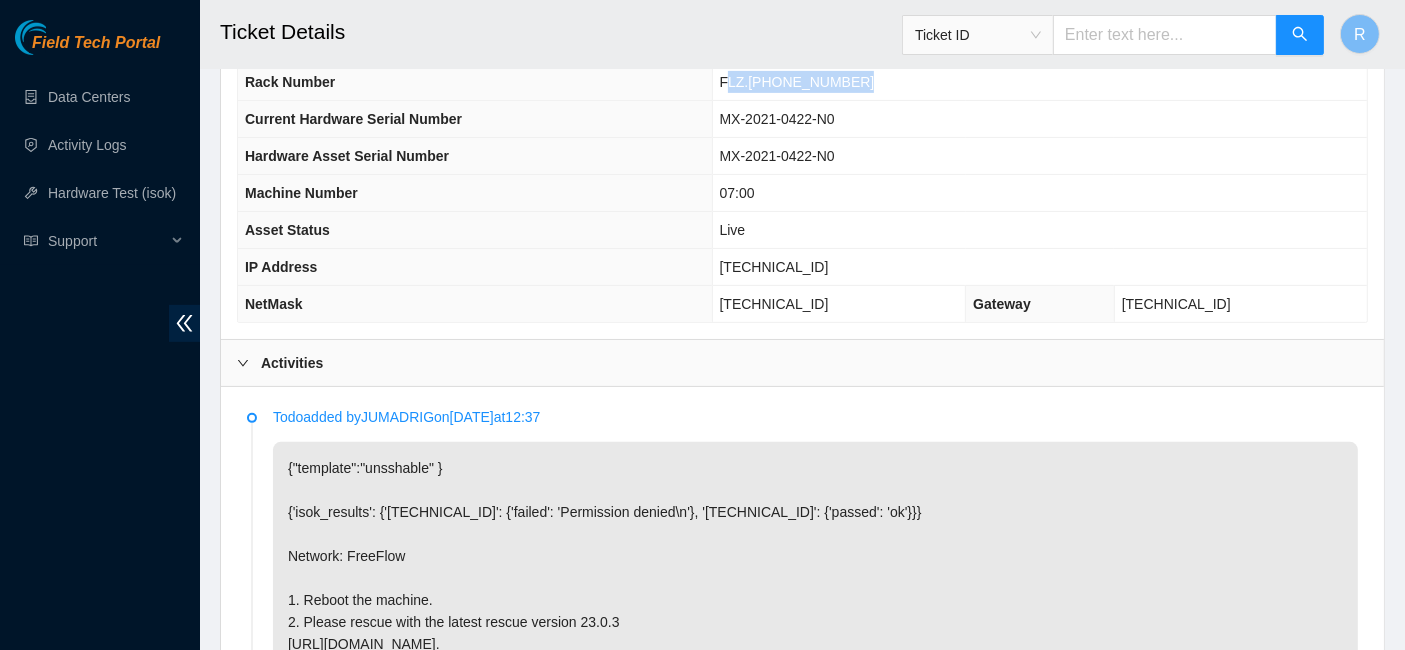 drag, startPoint x: 868, startPoint y: 81, endPoint x: 745, endPoint y: 90, distance: 123.32883 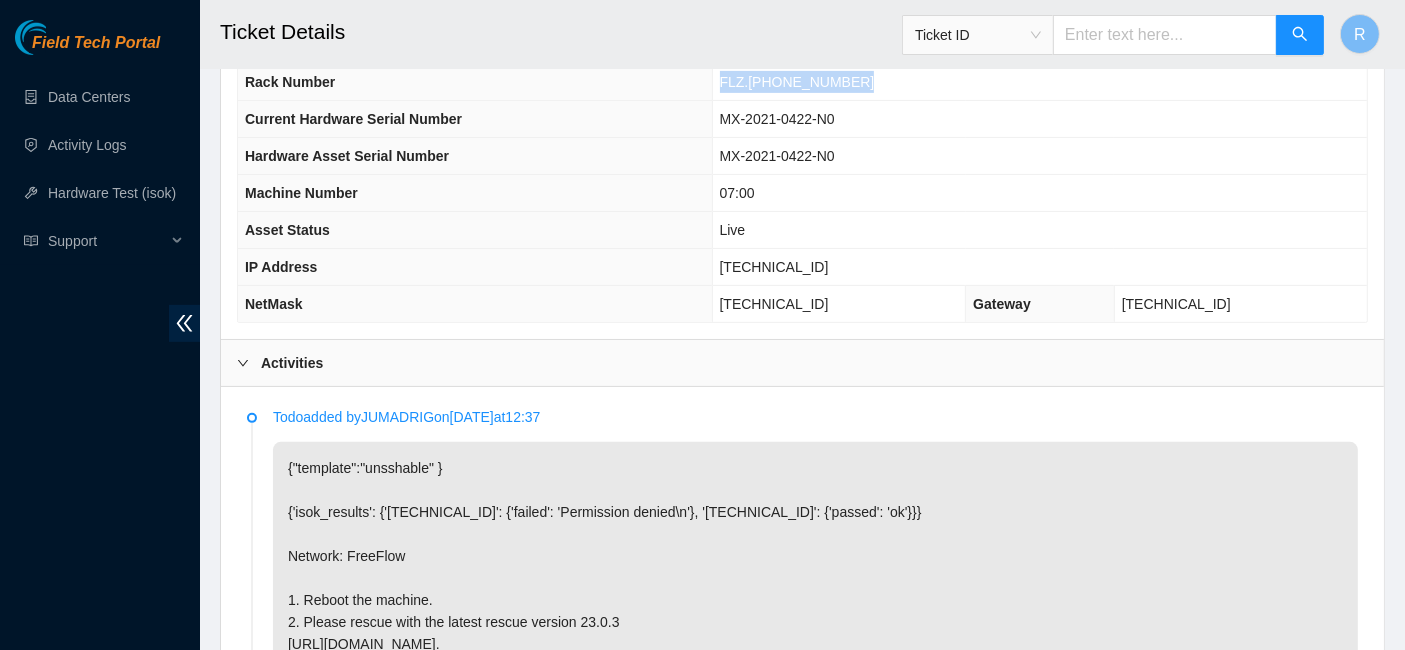 copy on "FLZ.02.02.19.07.01" 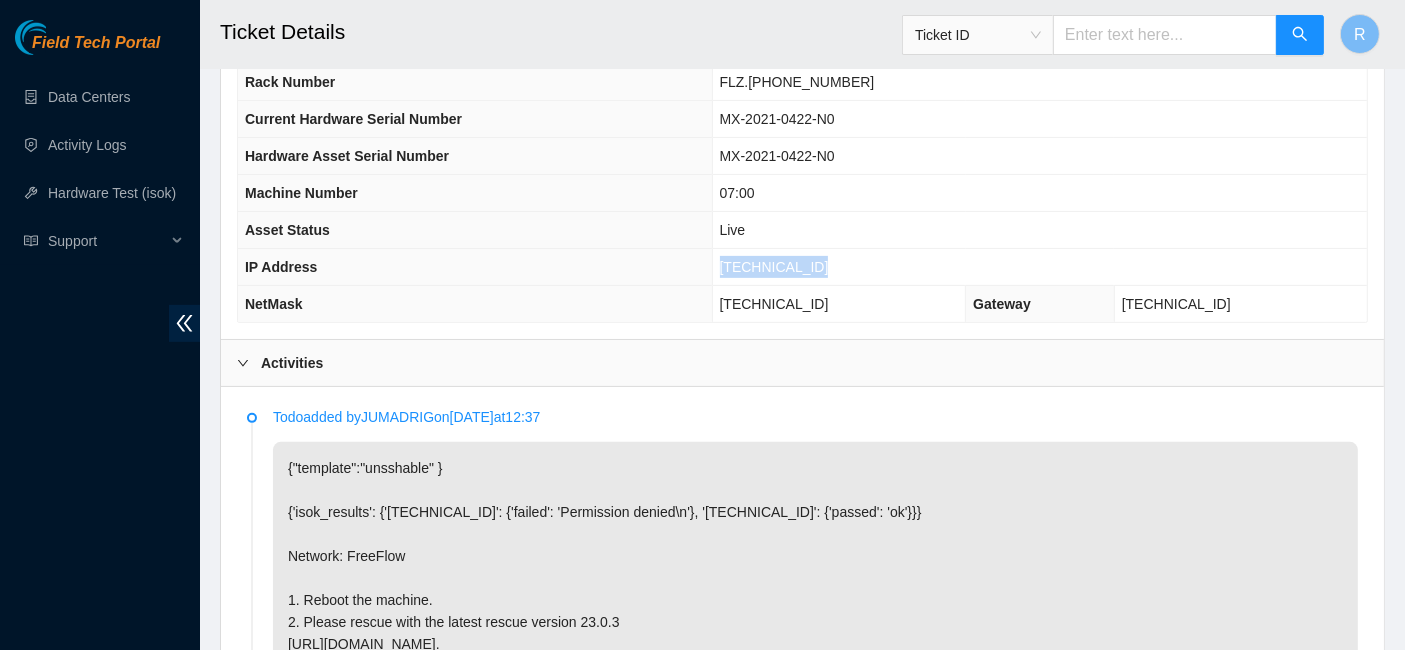 drag, startPoint x: 848, startPoint y: 266, endPoint x: 738, endPoint y: 270, distance: 110.0727 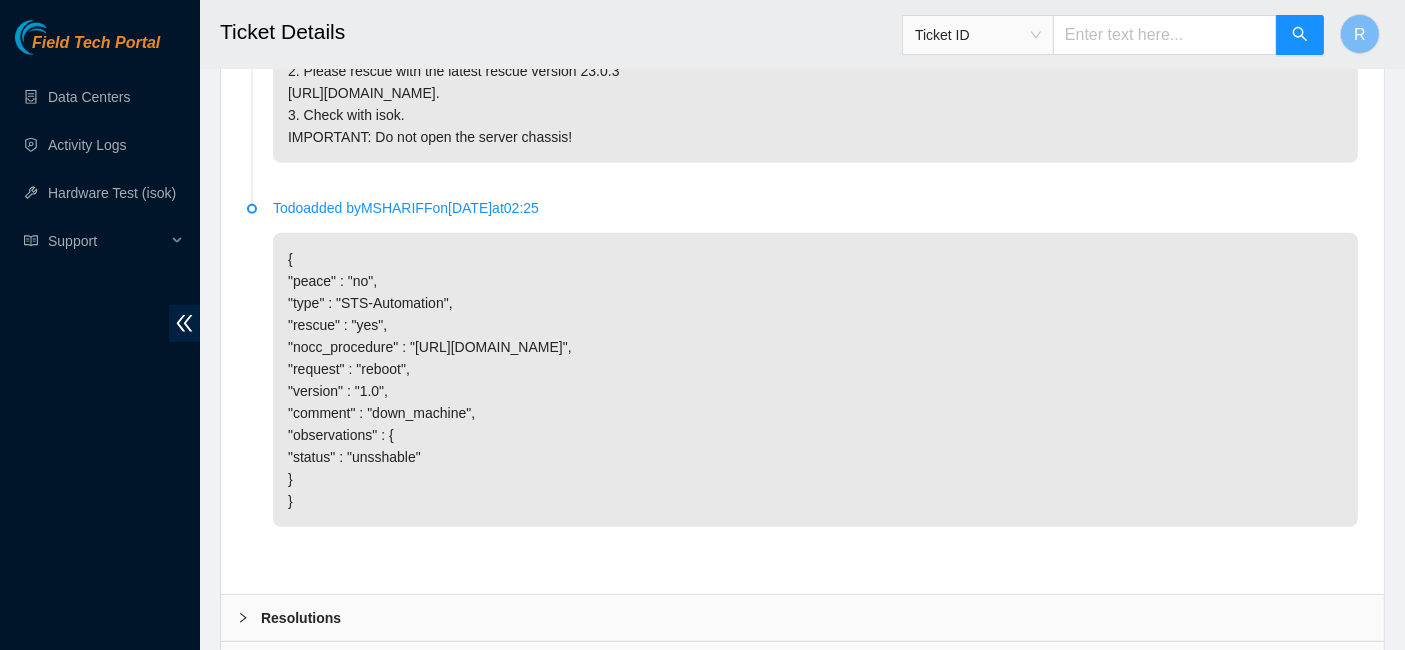 scroll, scrollTop: 1391, scrollLeft: 0, axis: vertical 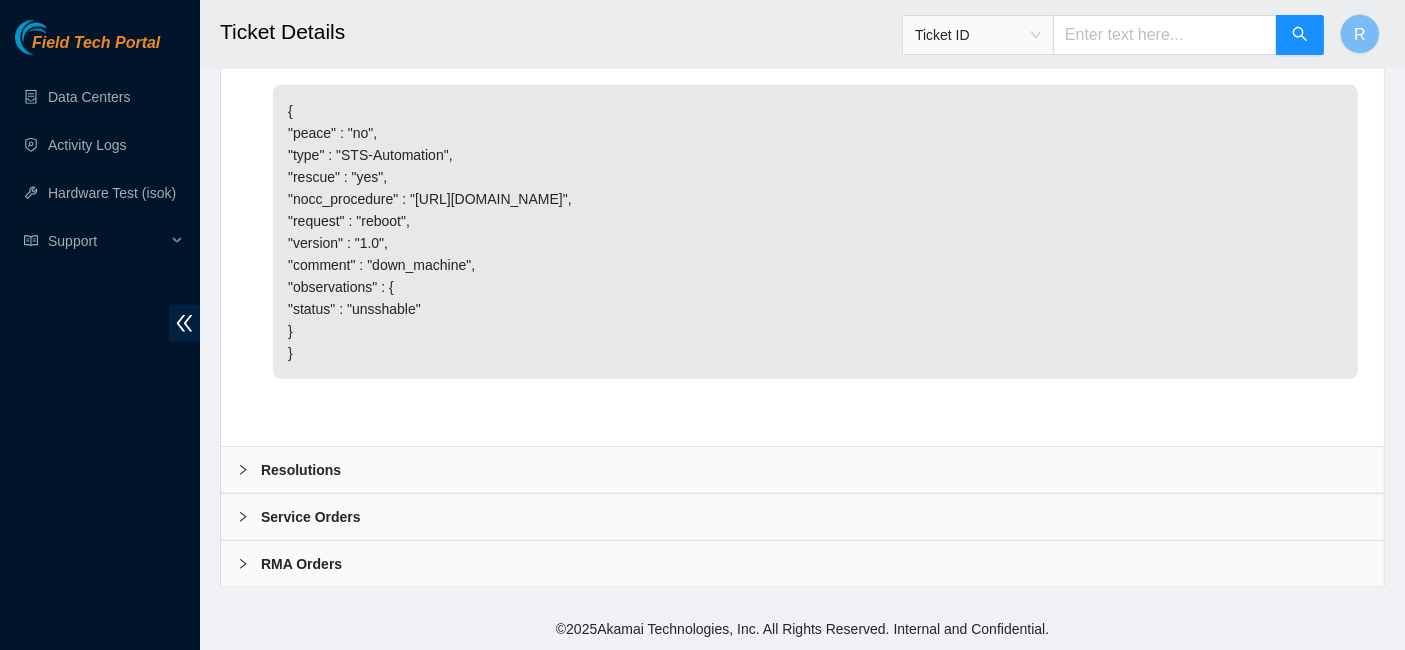 click on "Resolutions" at bounding box center (802, 470) 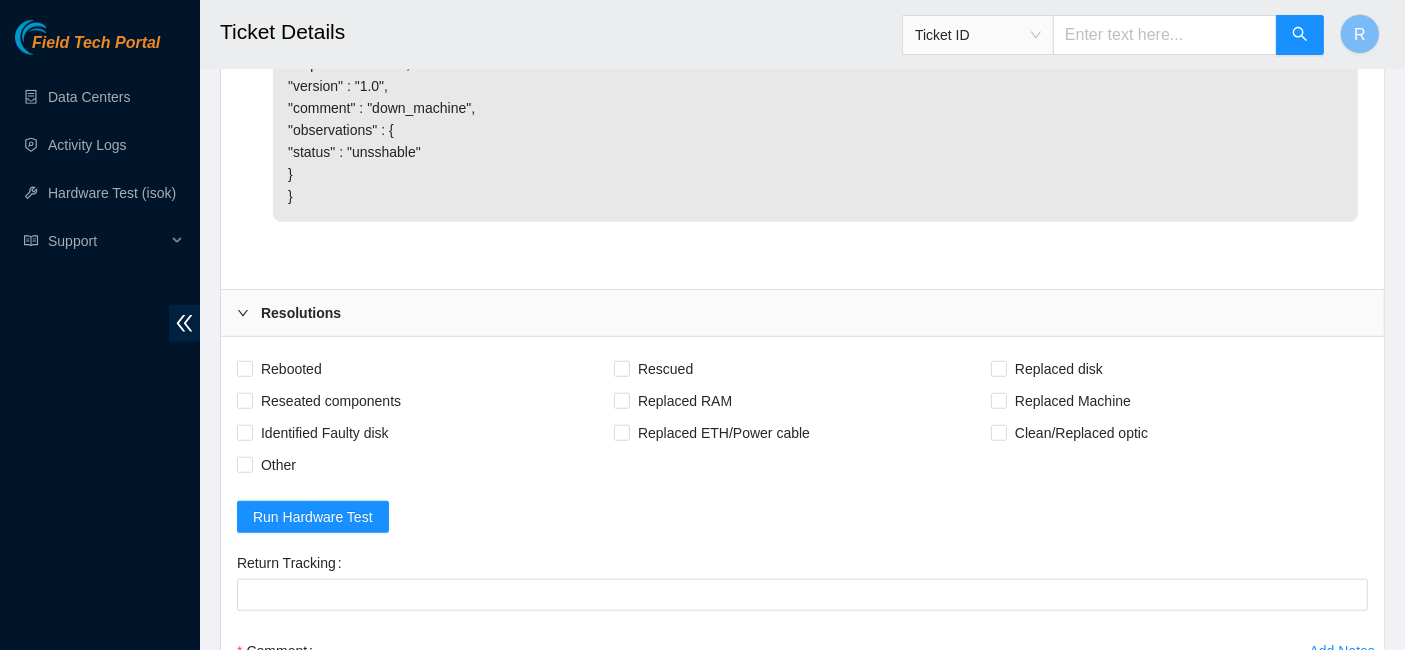 scroll, scrollTop: 1515, scrollLeft: 0, axis: vertical 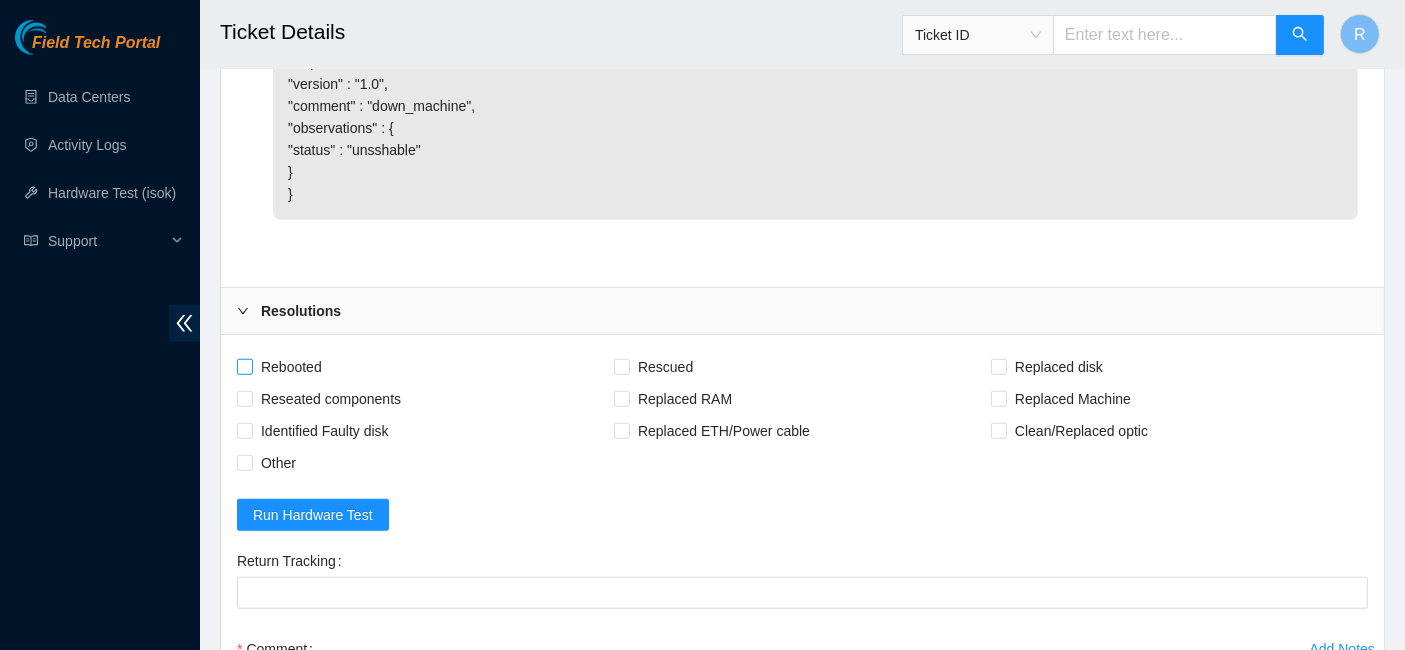 click on "Rebooted" at bounding box center [291, 367] 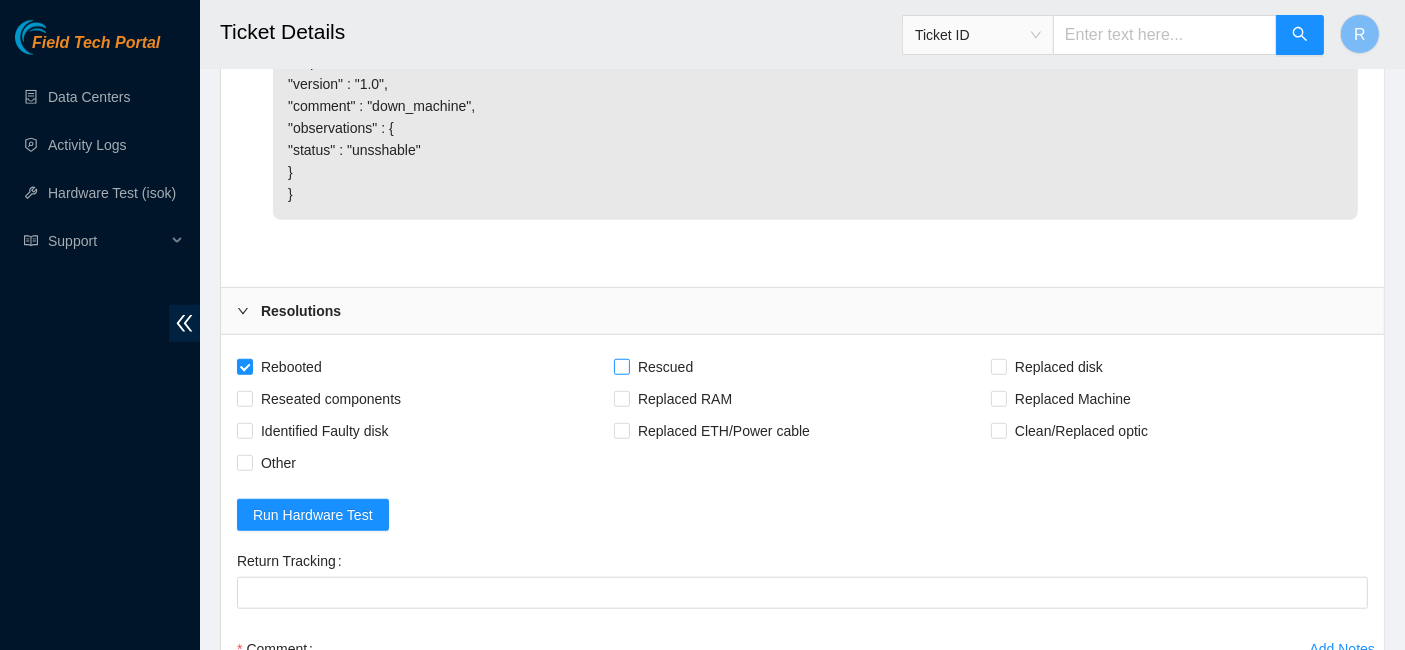 click on "Rescued" at bounding box center [665, 367] 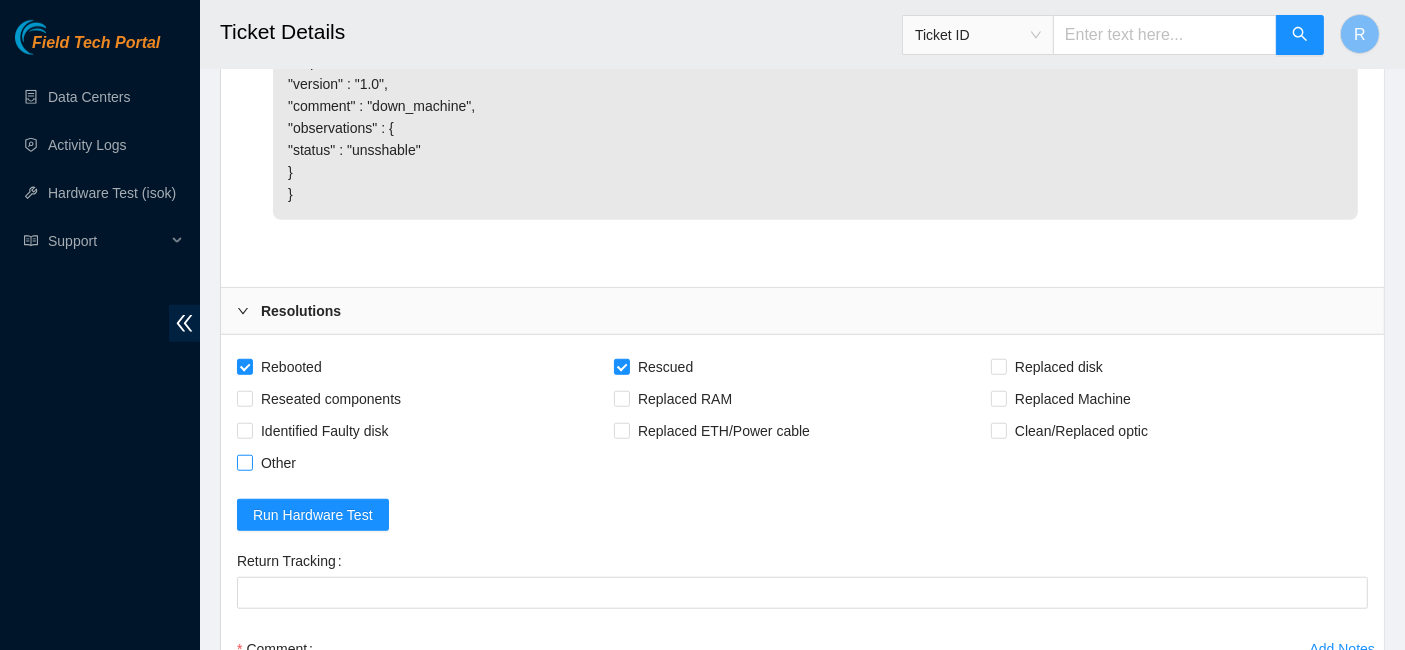 scroll, scrollTop: 1775, scrollLeft: 0, axis: vertical 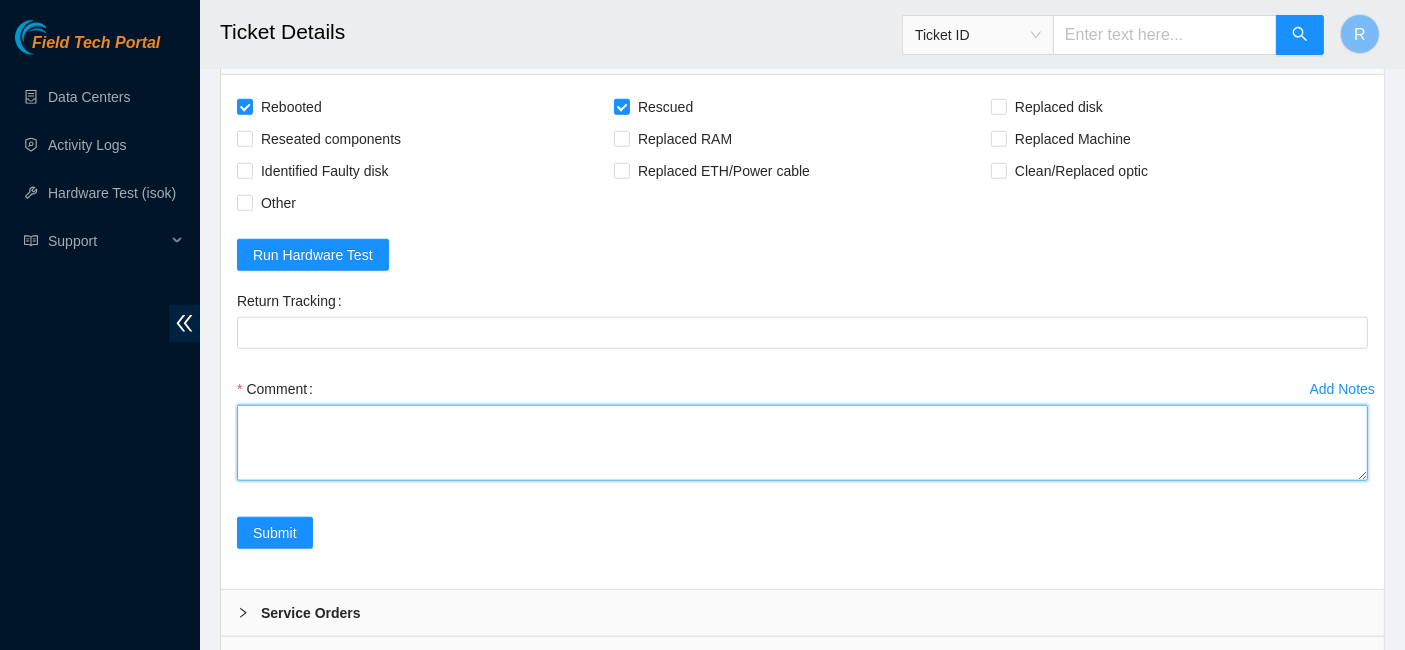 click on "Comment" at bounding box center [802, 443] 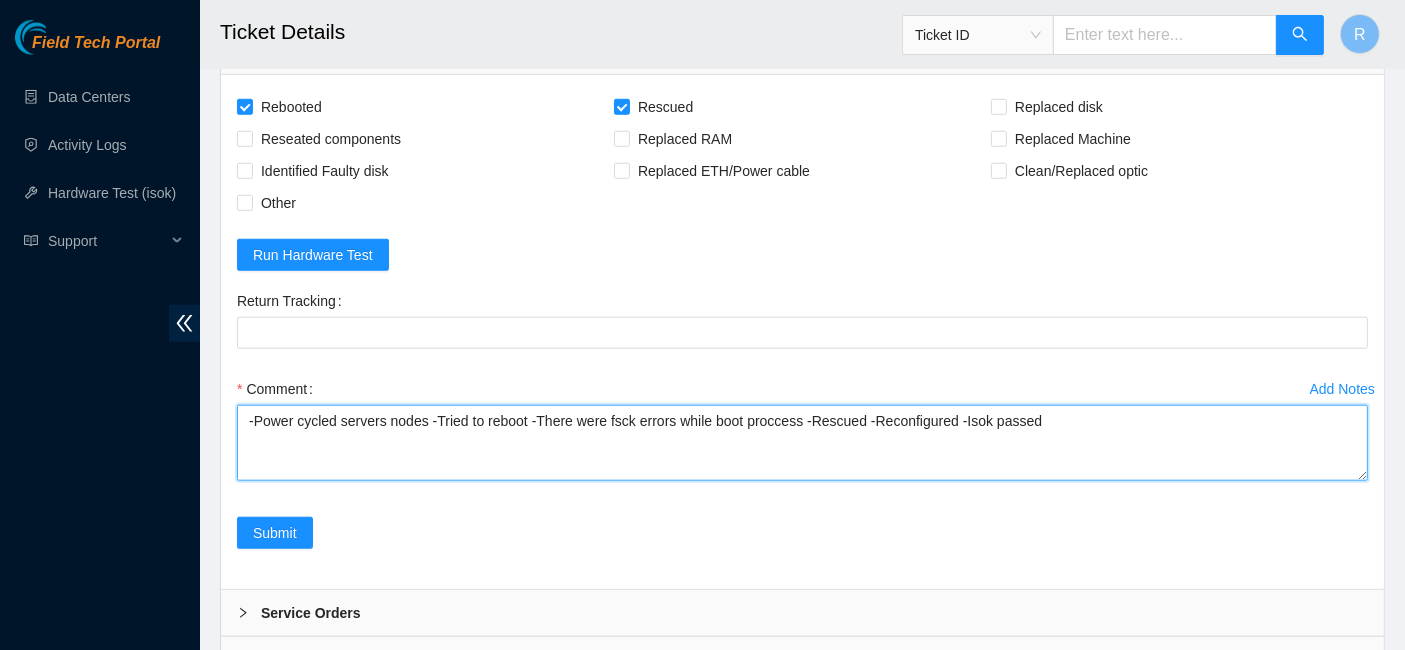 click on "-Power cycled servers nodes -Tried to reboot -There were fsck errors while boot proccess -Rescued -Reconfigured -Isok passed" at bounding box center (802, 443) 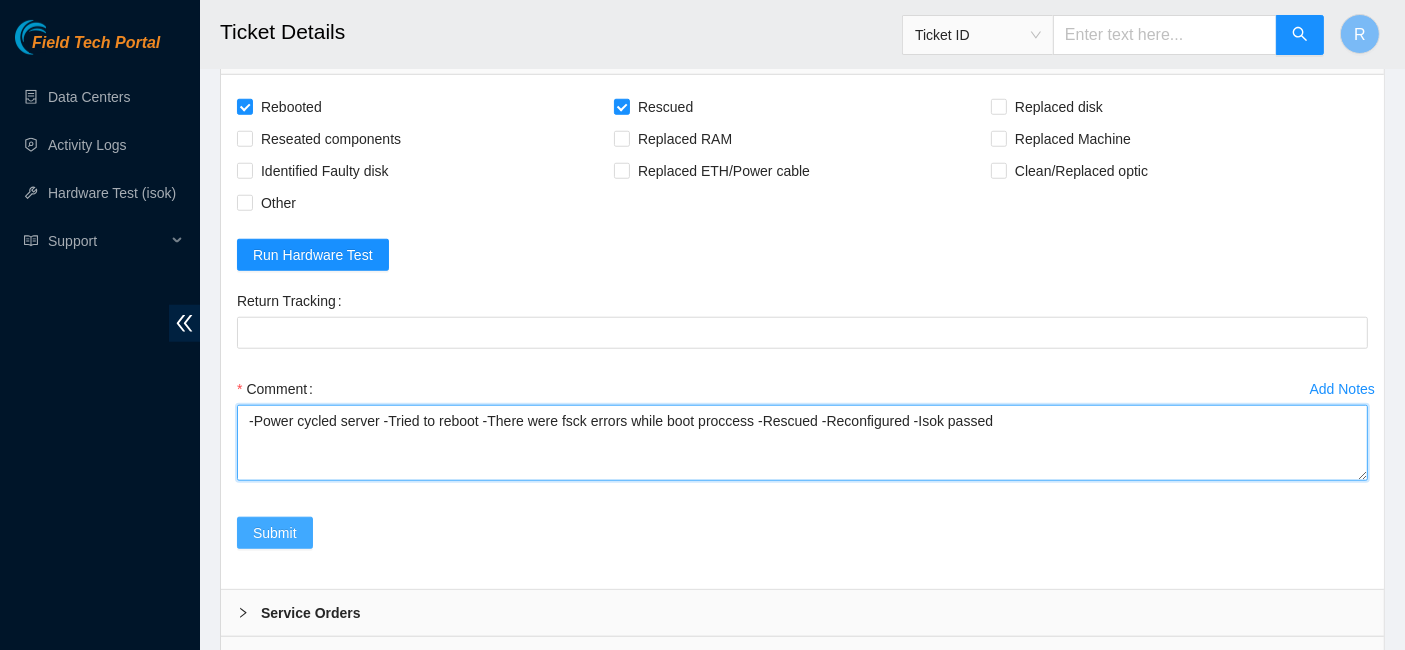 type on "-Power cycled server -Tried to reboot -There were fsck errors while boot proccess -Rescued -Reconfigured -Isok passed" 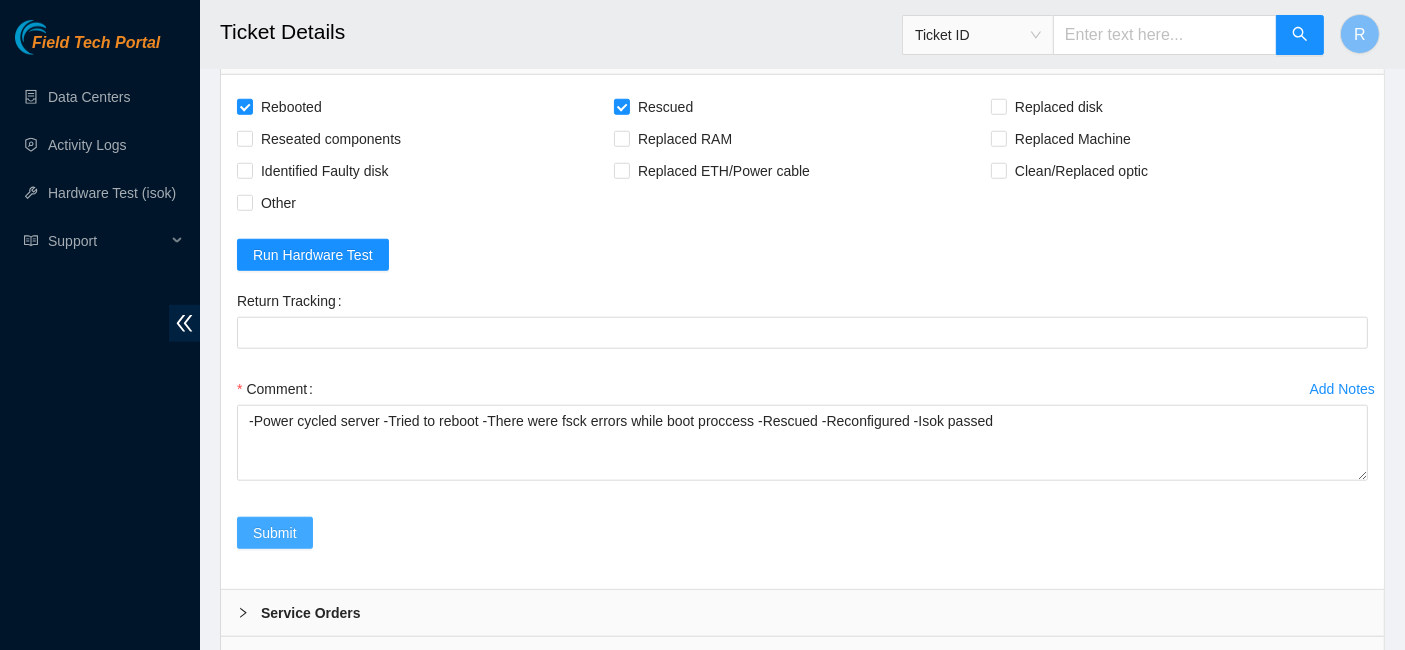 click on "Submit" at bounding box center [275, 533] 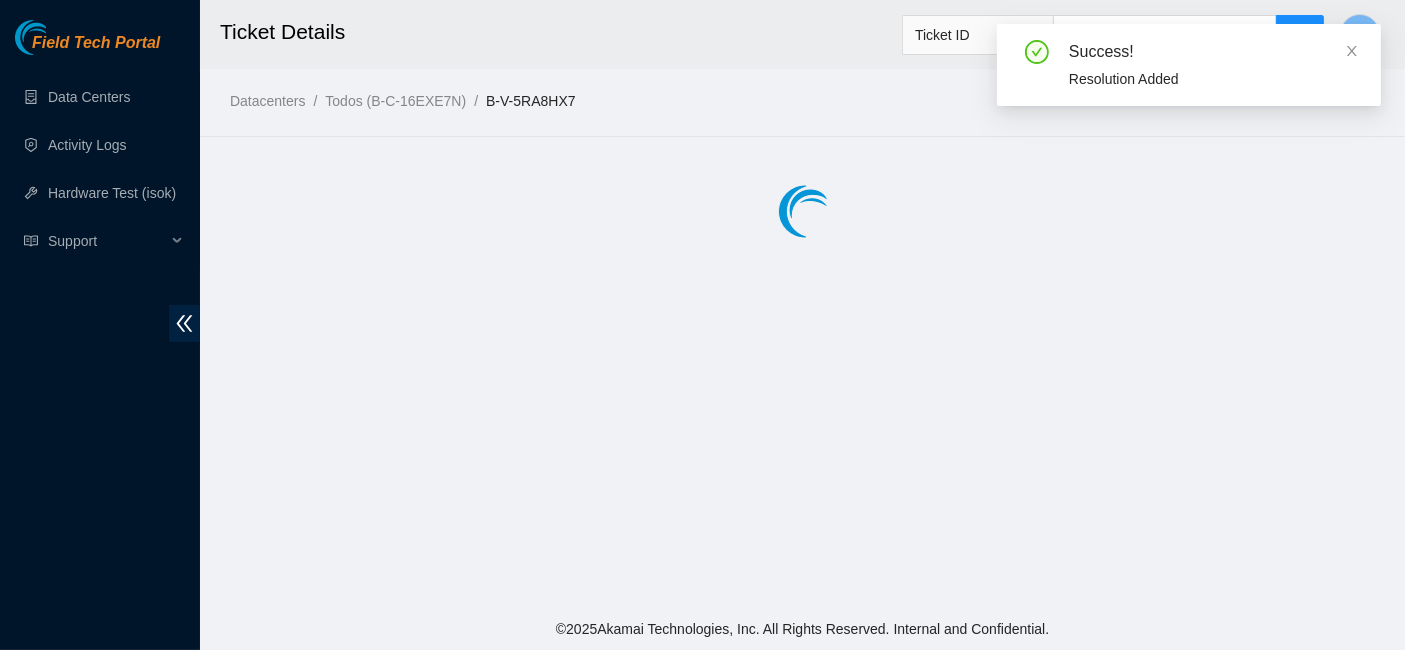 scroll, scrollTop: 0, scrollLeft: 0, axis: both 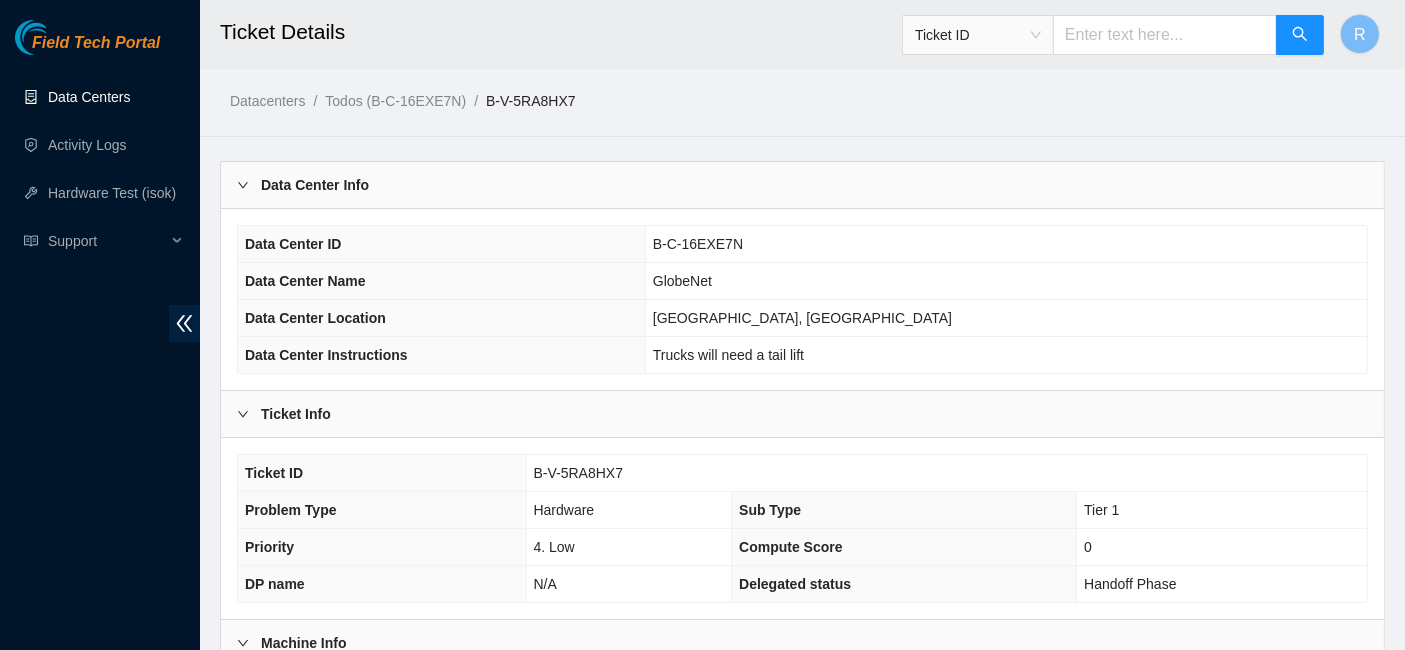 click on "Data Centers" at bounding box center (89, 97) 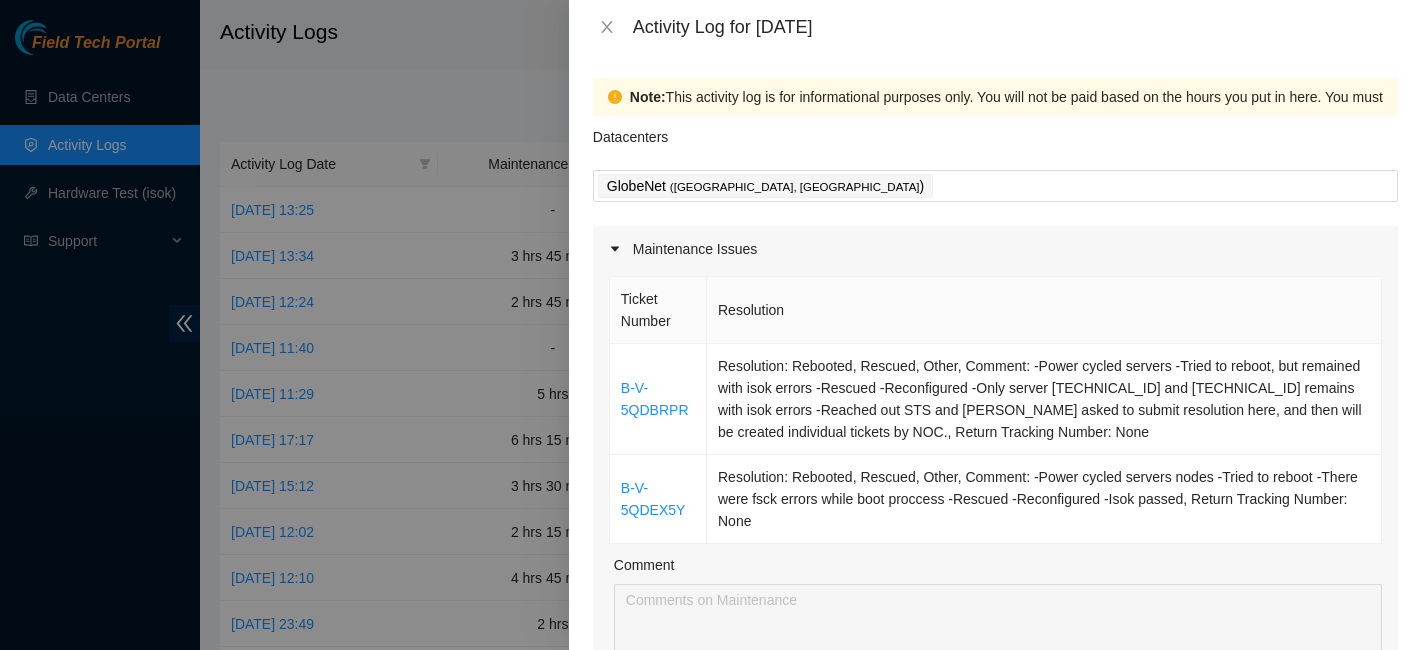 scroll, scrollTop: 0, scrollLeft: 0, axis: both 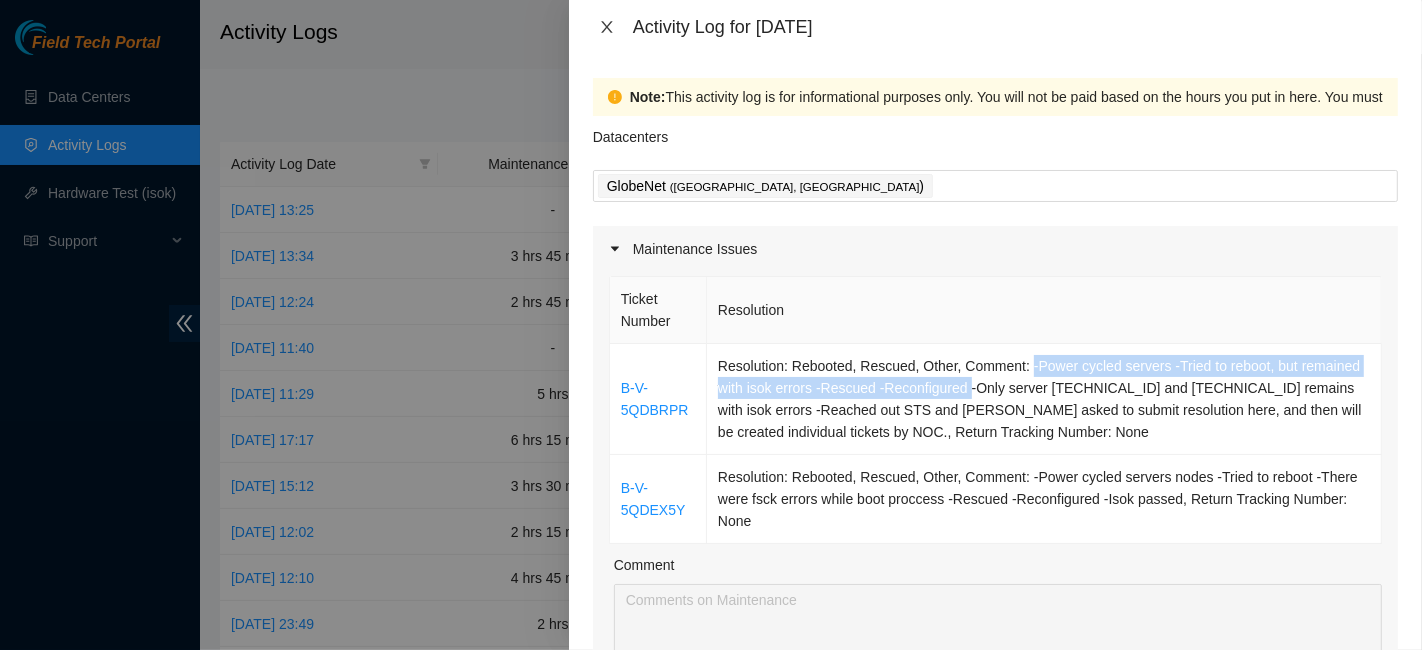 click 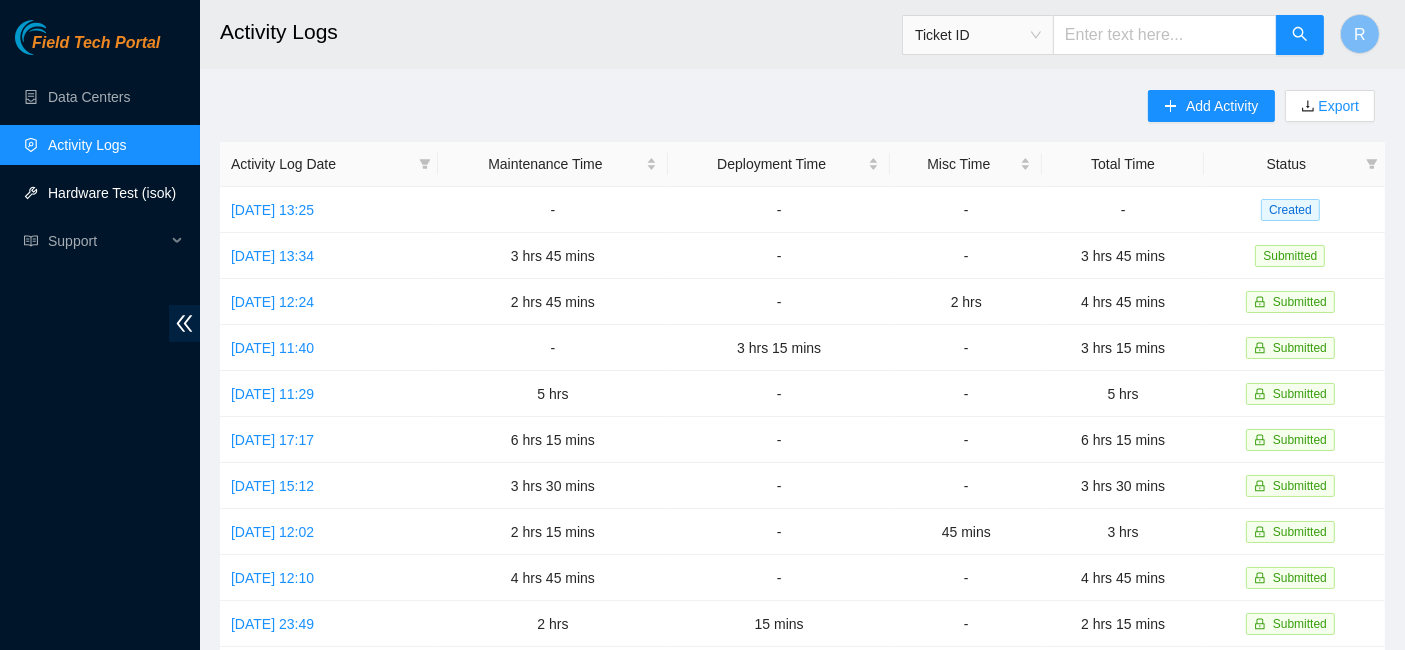 click on "Hardware Test (isok)" at bounding box center [112, 193] 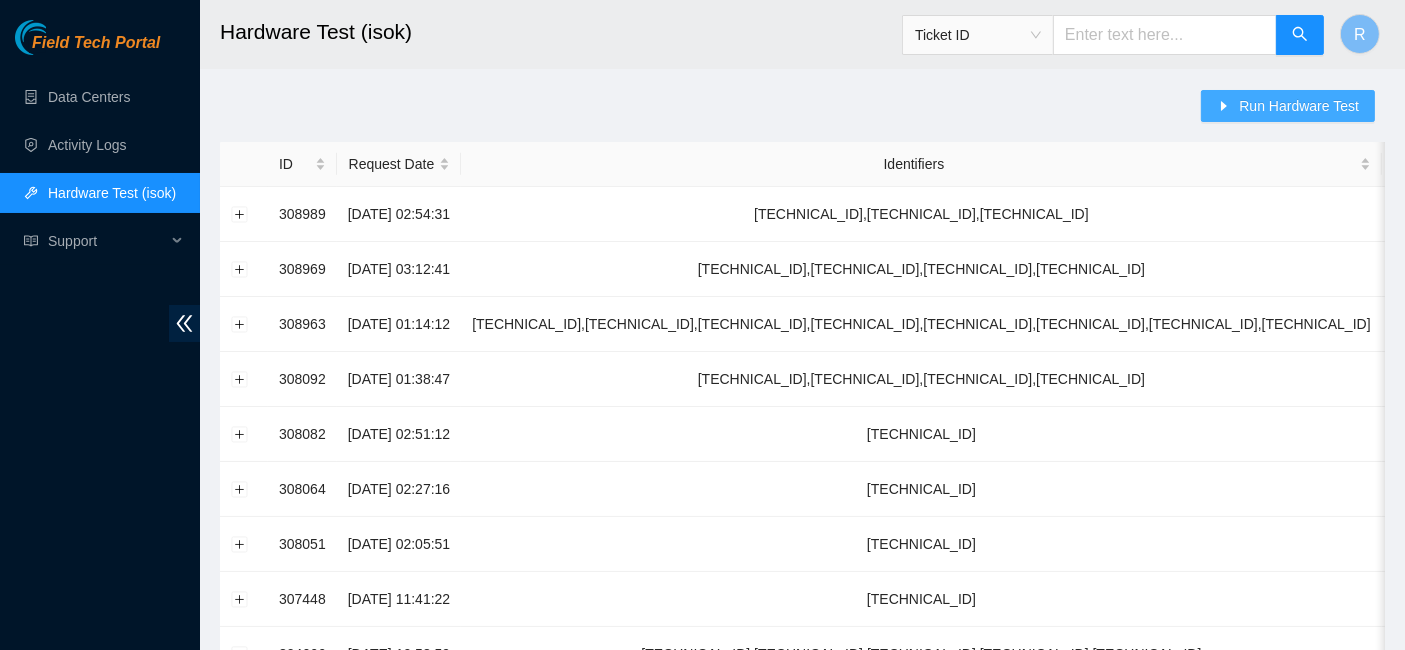 click on "Run Hardware Test" at bounding box center (1299, 106) 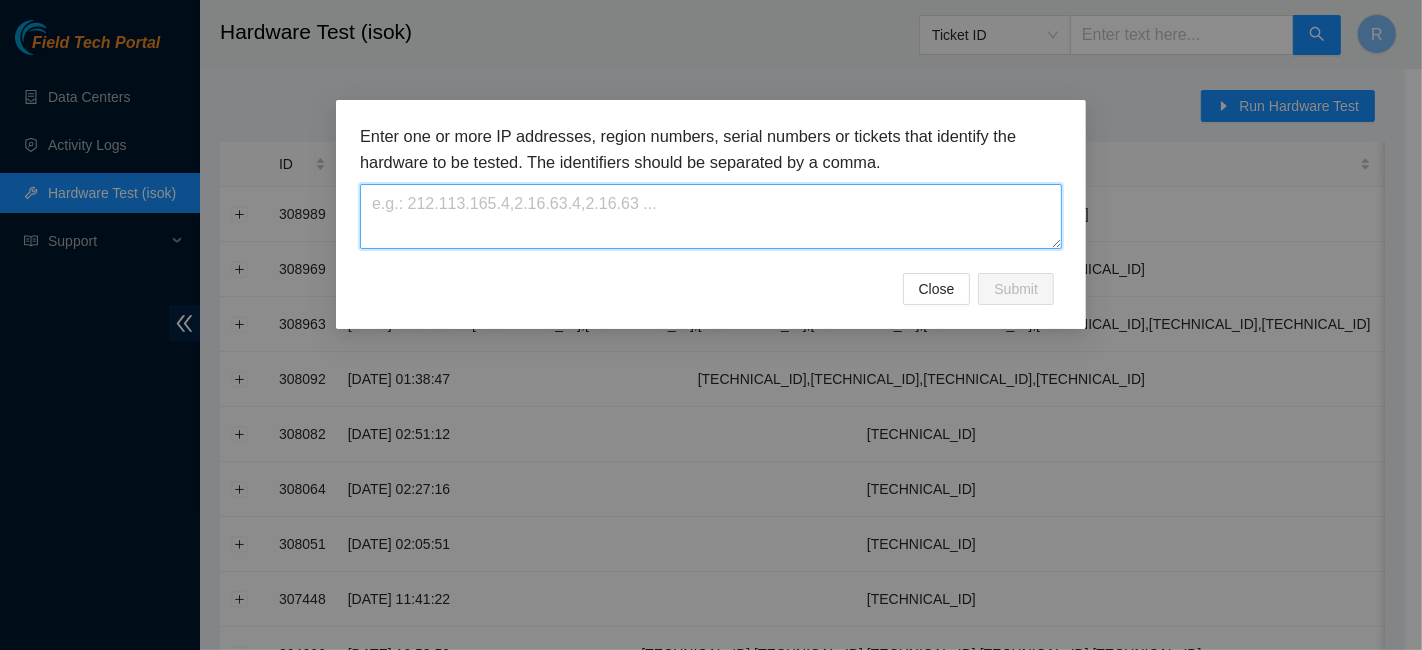 click at bounding box center (711, 216) 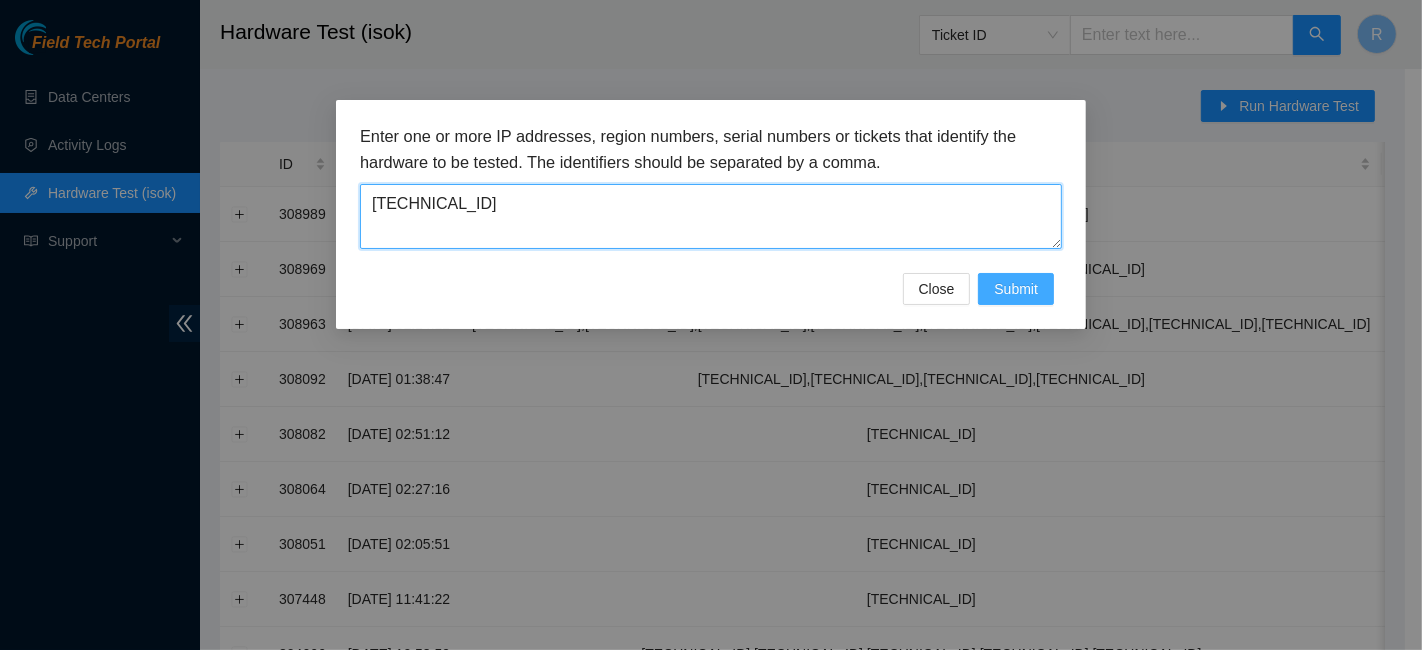 type on "[TECHNICAL_ID]" 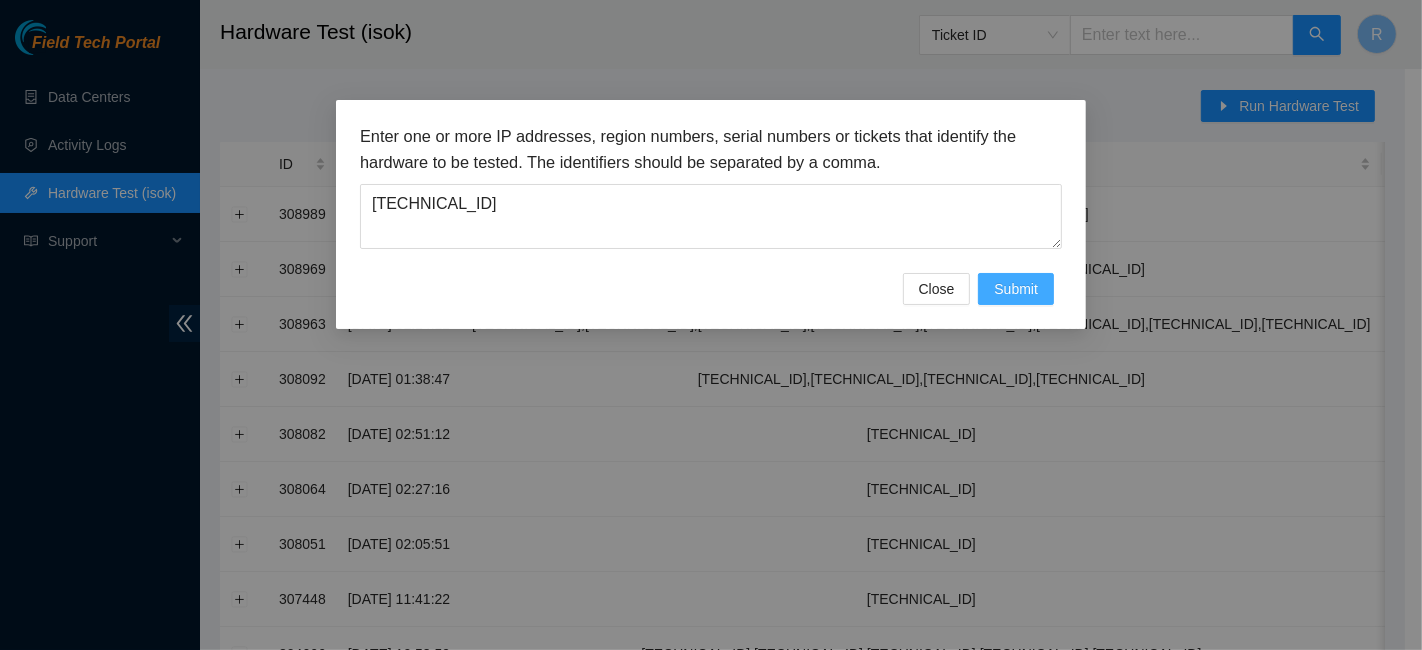 click on "Submit" at bounding box center (1016, 289) 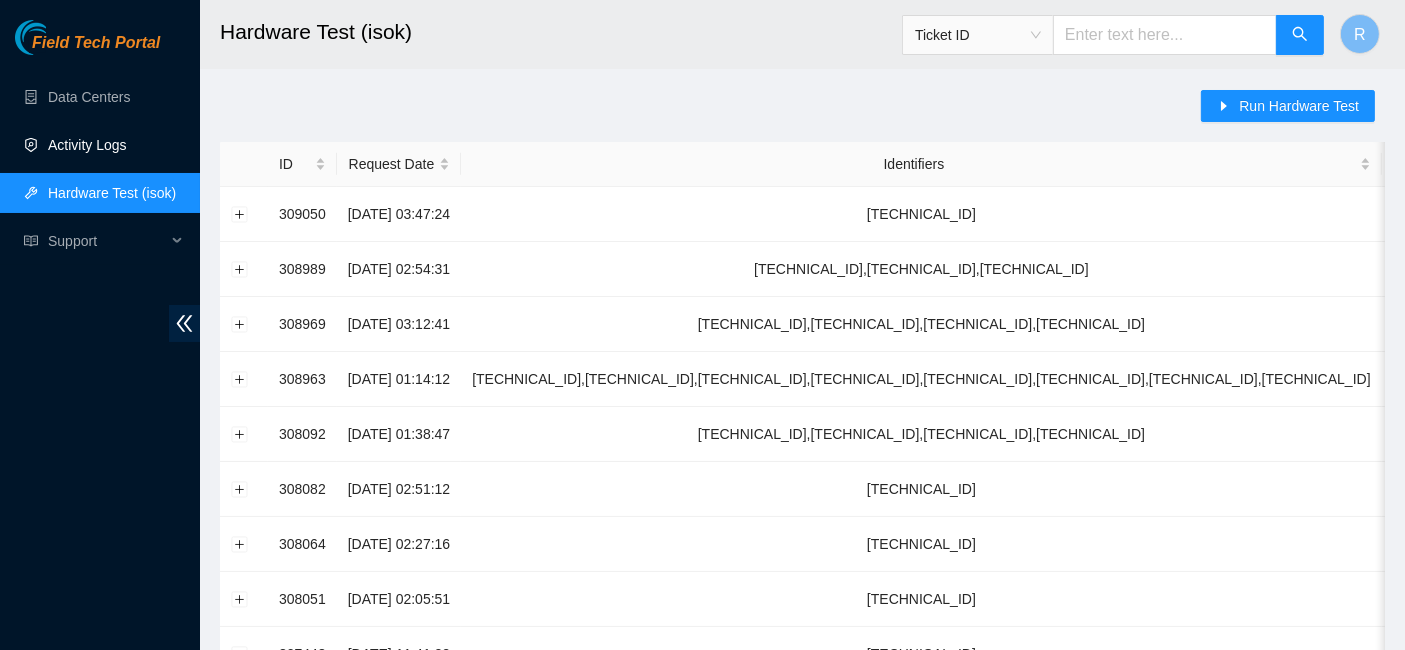 click on "Activity Logs" at bounding box center (87, 145) 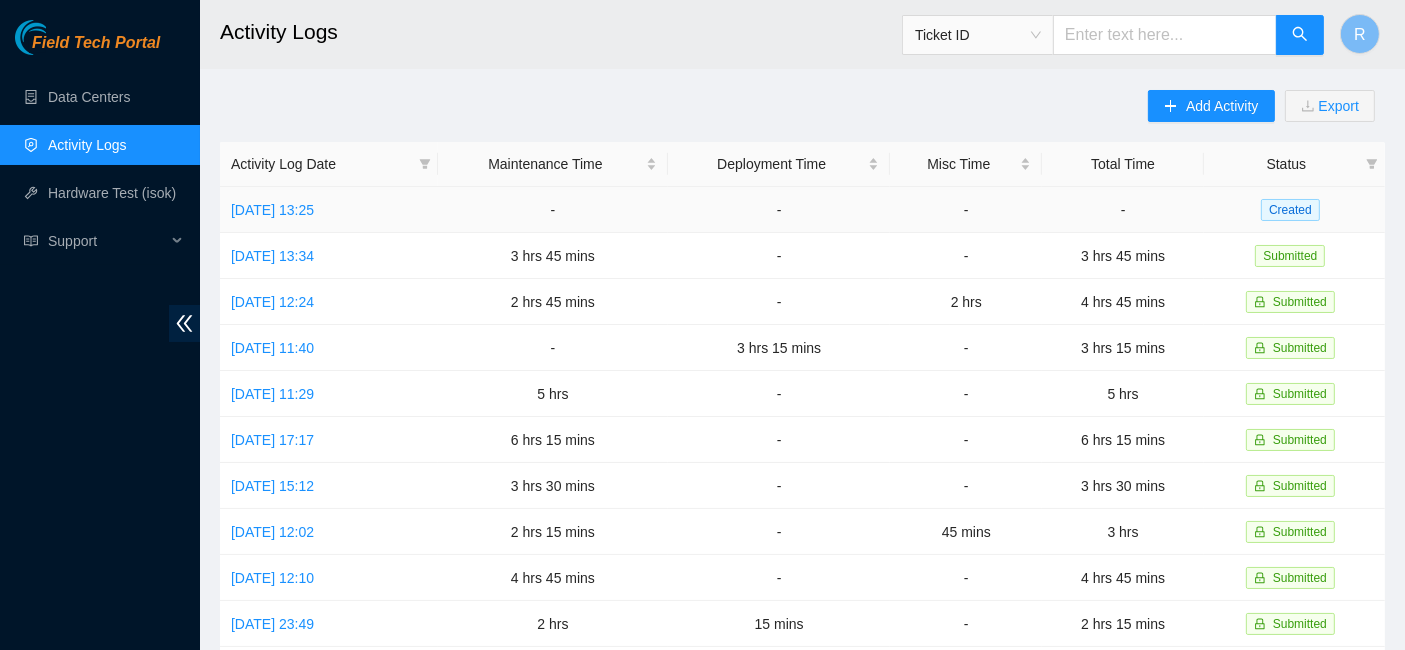 click on "[DATE] 13:25" at bounding box center [329, 210] 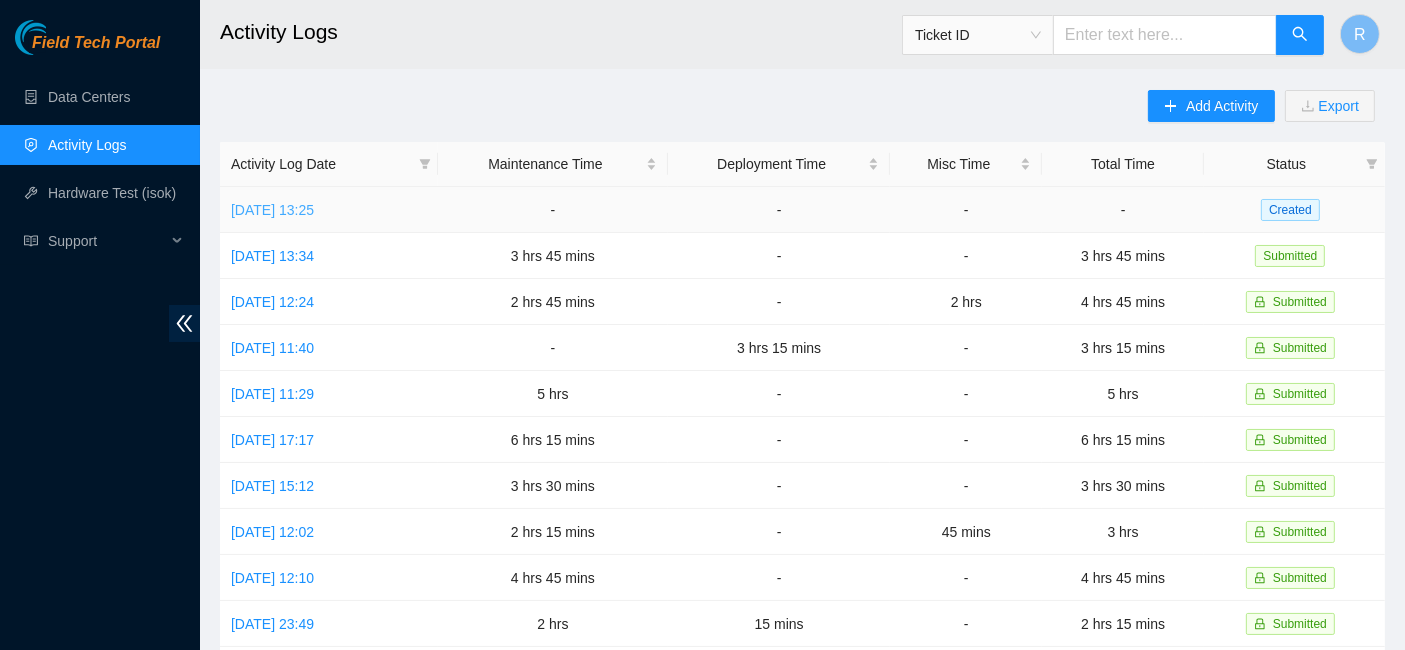 click on "[DATE] 13:25" at bounding box center (272, 210) 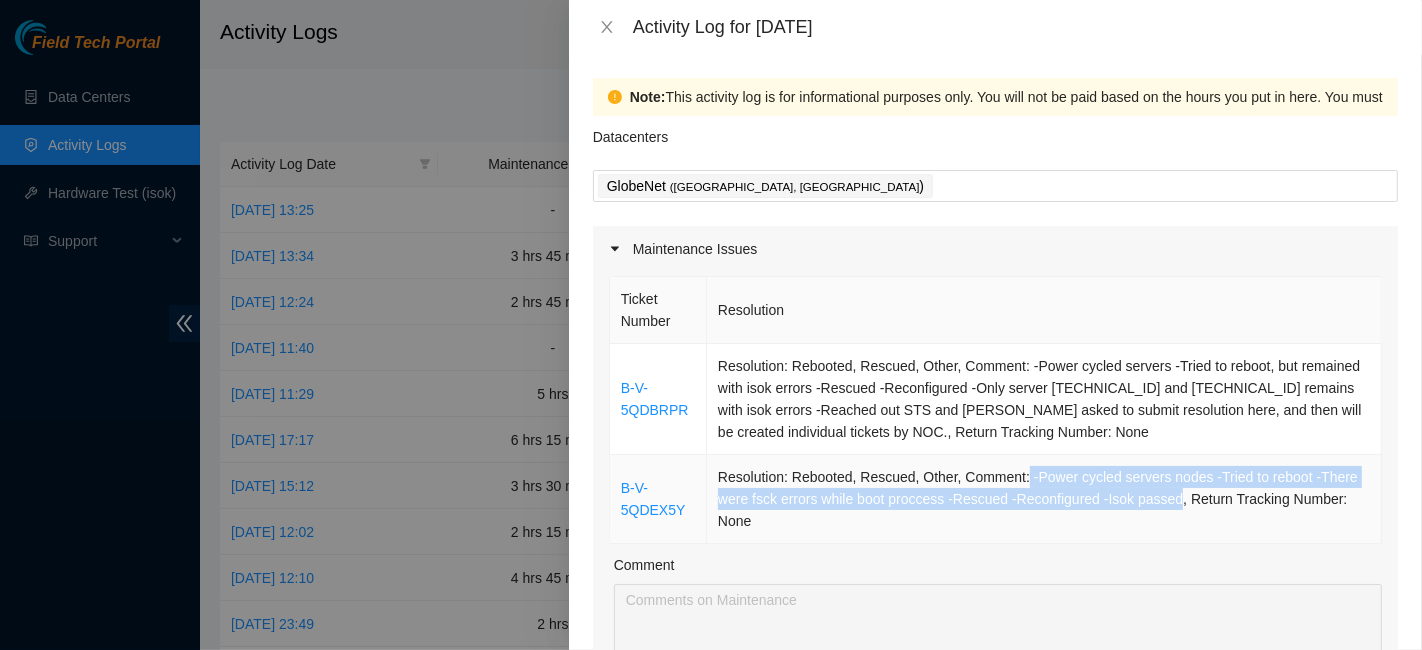 drag, startPoint x: 1016, startPoint y: 472, endPoint x: 1168, endPoint y: 502, distance: 154.93224 